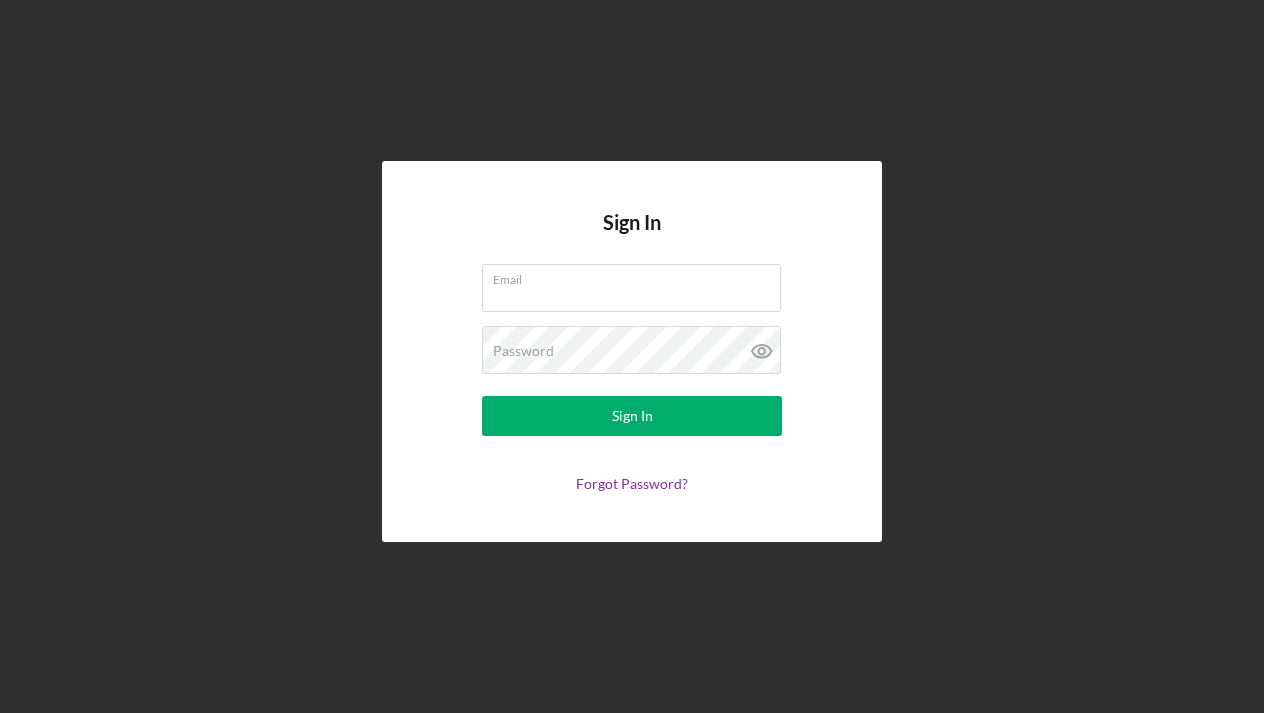 scroll, scrollTop: 0, scrollLeft: 0, axis: both 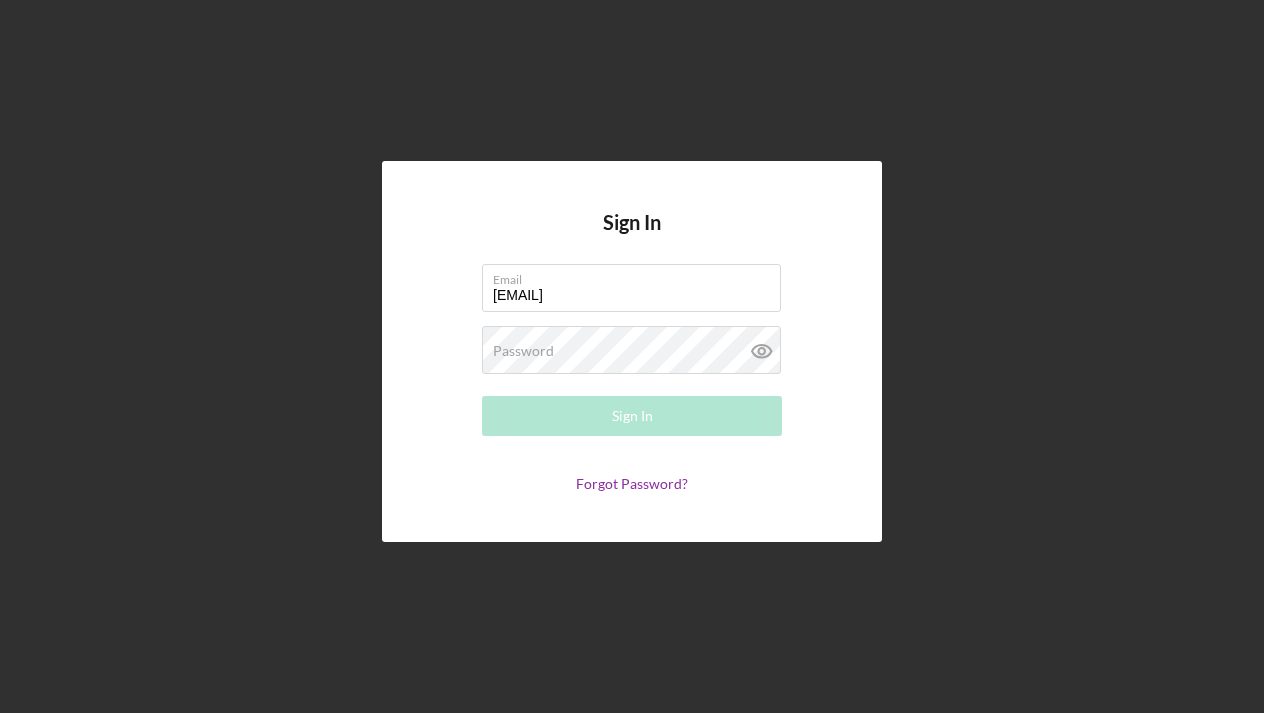 type on "[EMAIL]" 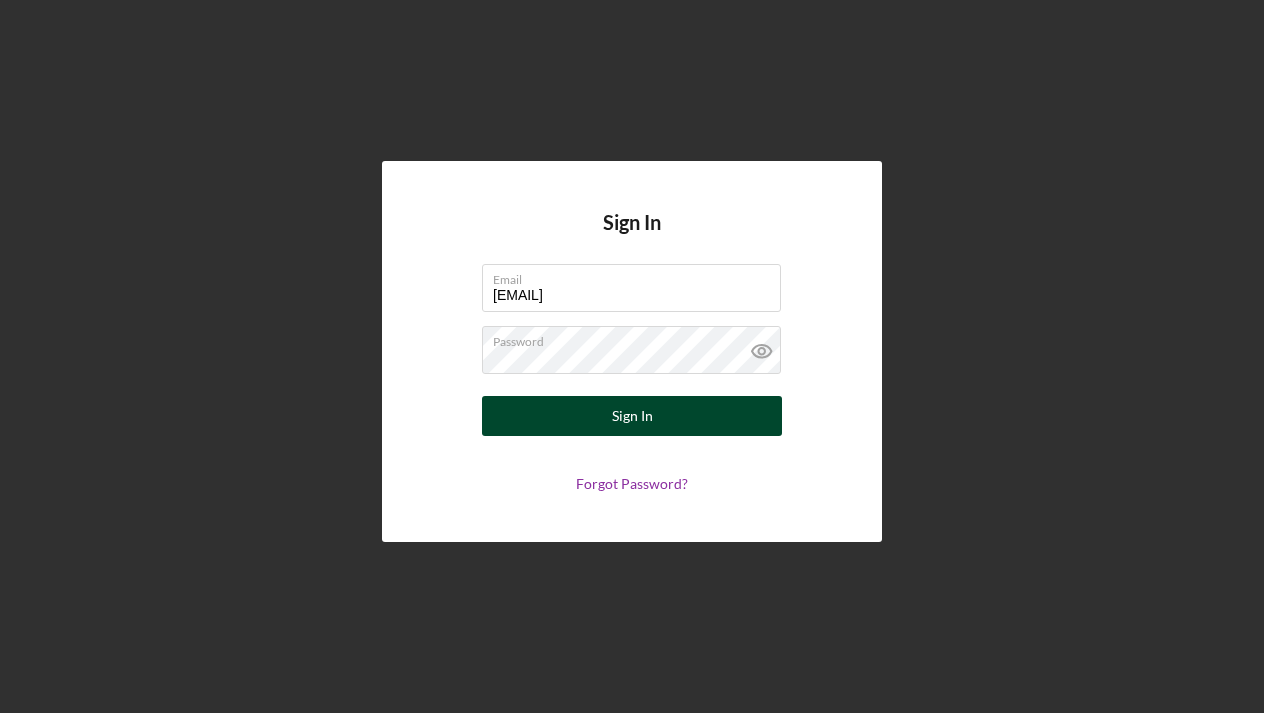 click on "Sign In" at bounding box center (632, 416) 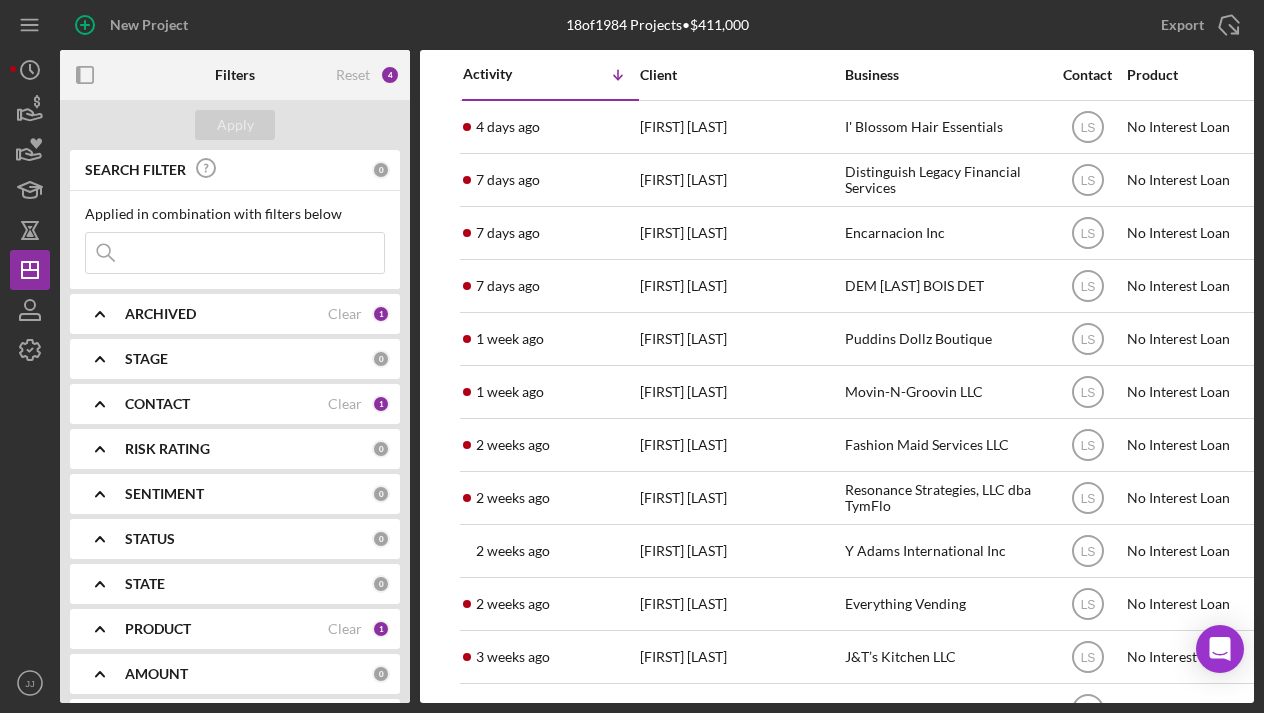 click on "ARCHIVED" at bounding box center [226, 314] 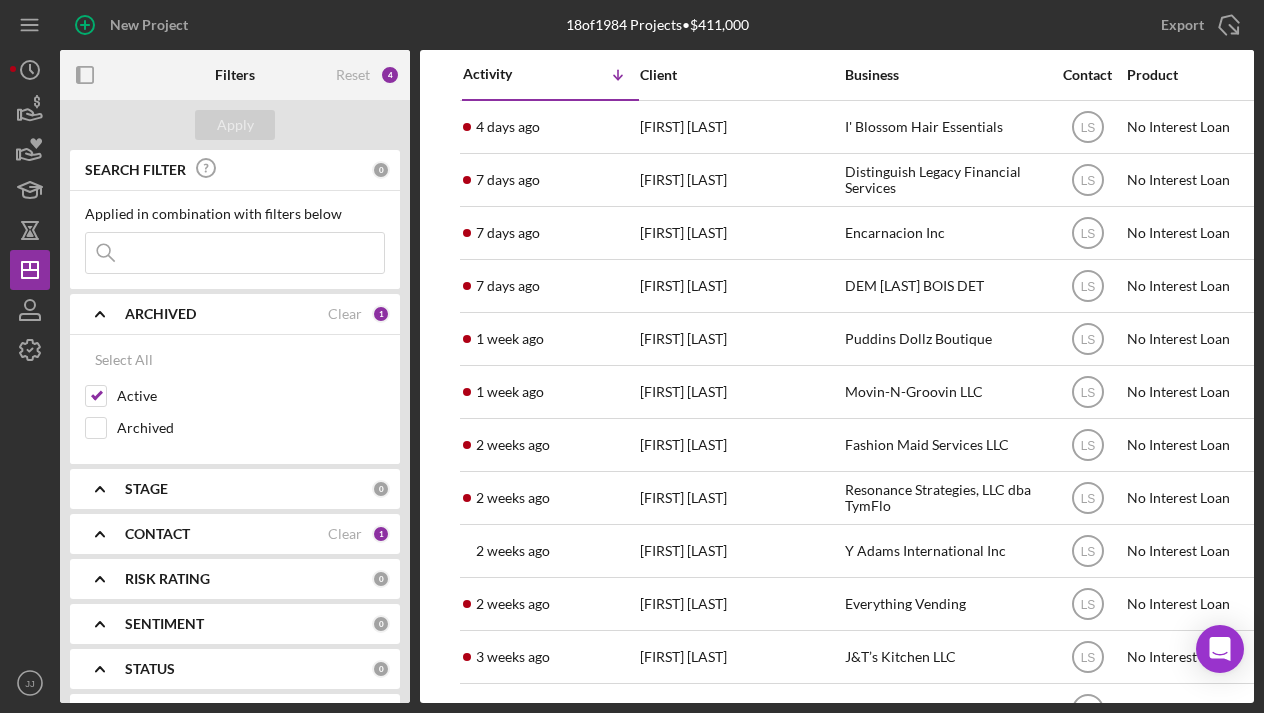 click on "STAGE" at bounding box center (248, 489) 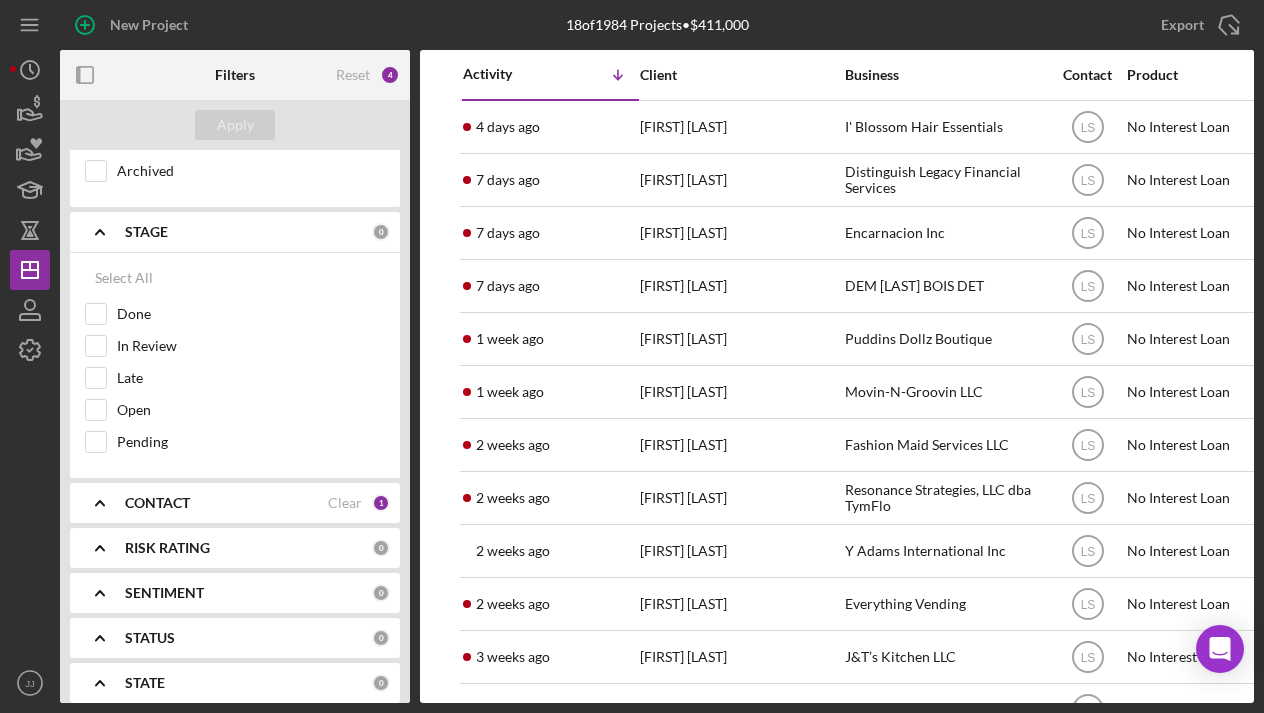 scroll, scrollTop: 263, scrollLeft: 0, axis: vertical 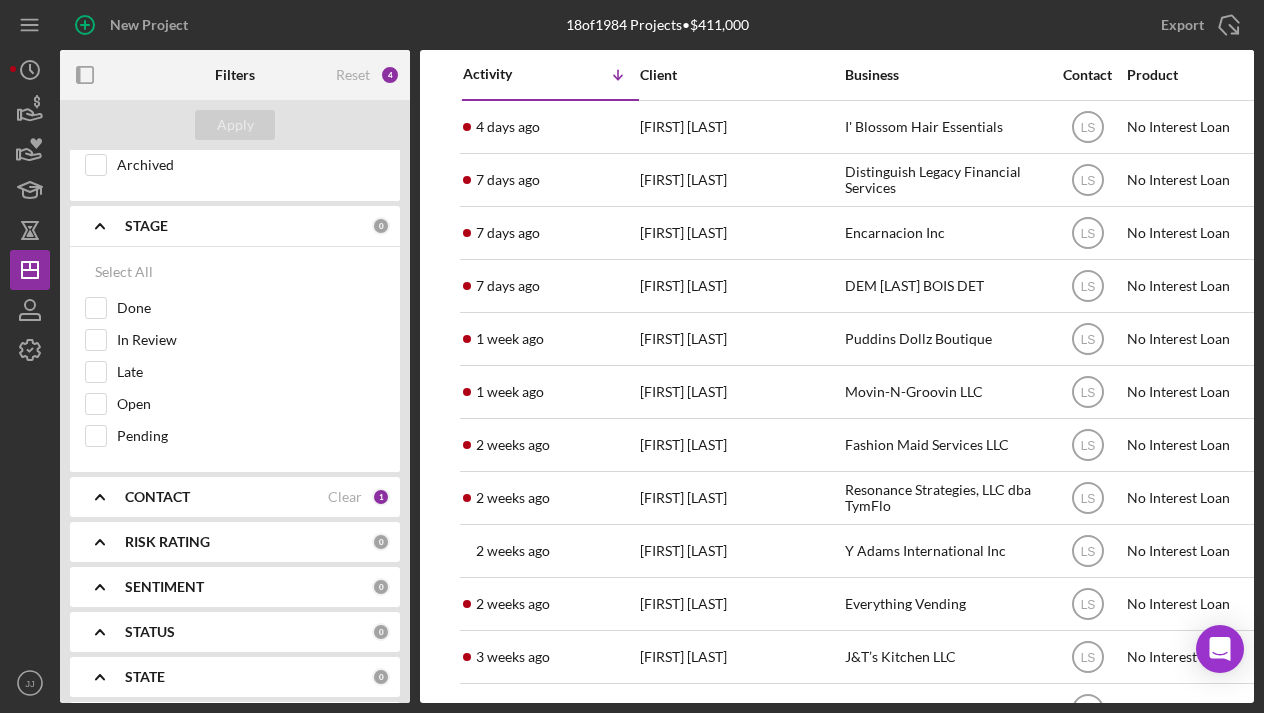 click on "CONTACT   Clear 1" at bounding box center (257, 497) 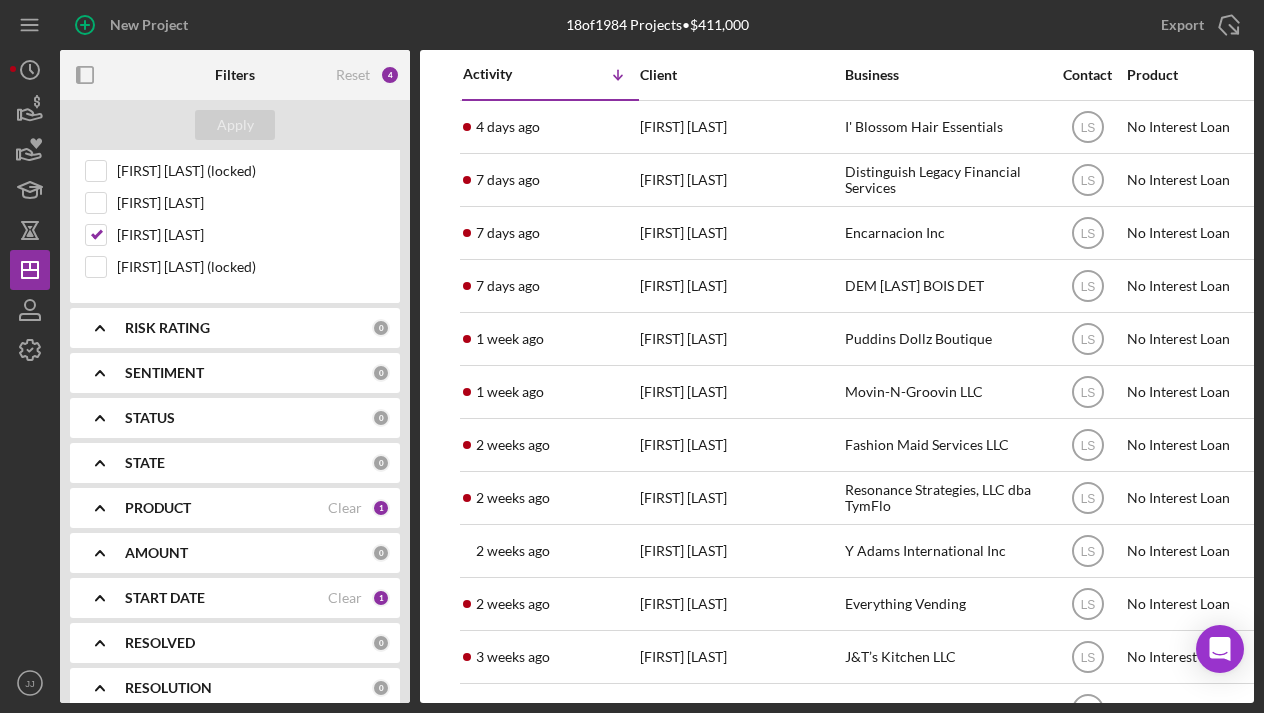 scroll, scrollTop: 740, scrollLeft: 0, axis: vertical 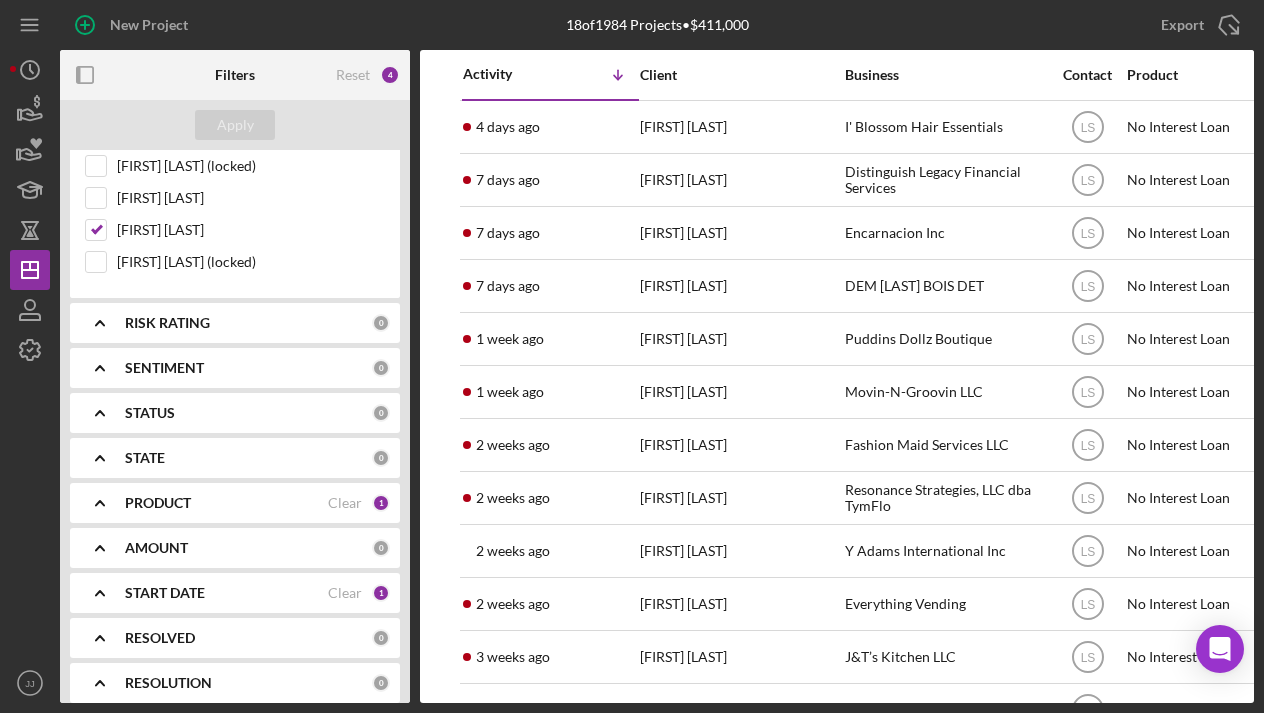 click on "PRODUCT" at bounding box center (226, 503) 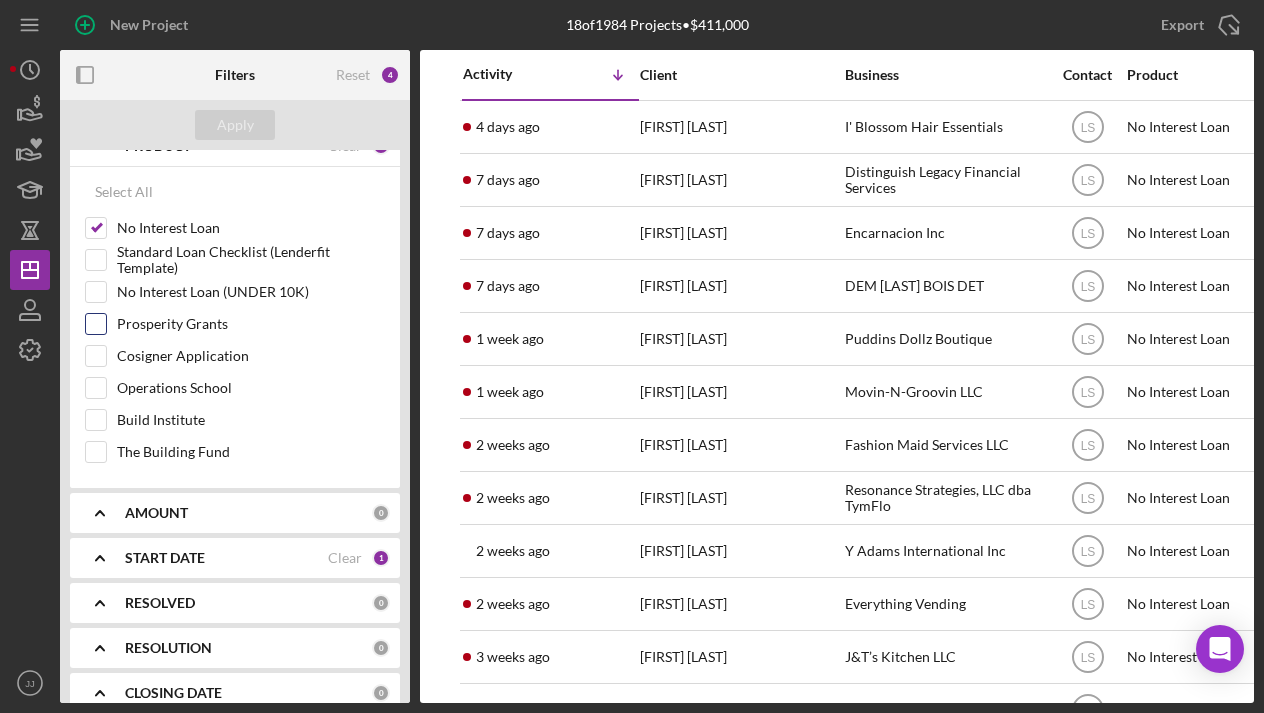 scroll, scrollTop: 1101, scrollLeft: 0, axis: vertical 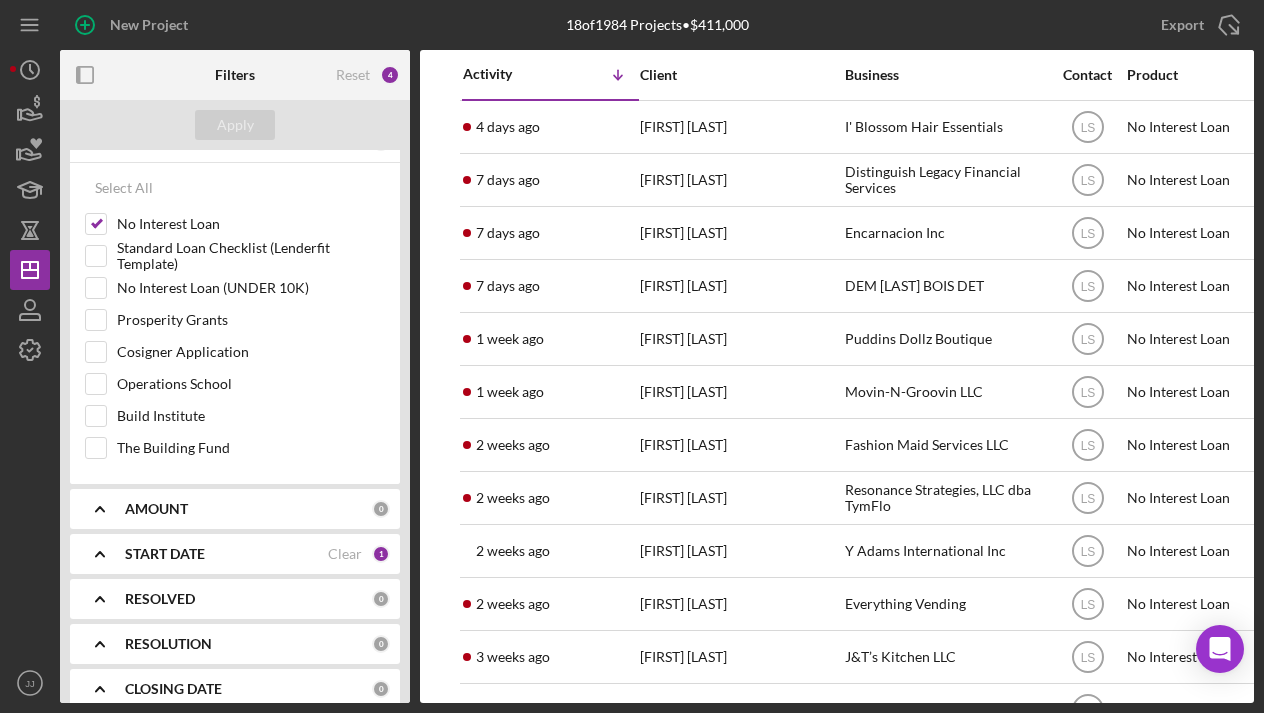 click on "START DATE" at bounding box center [226, 554] 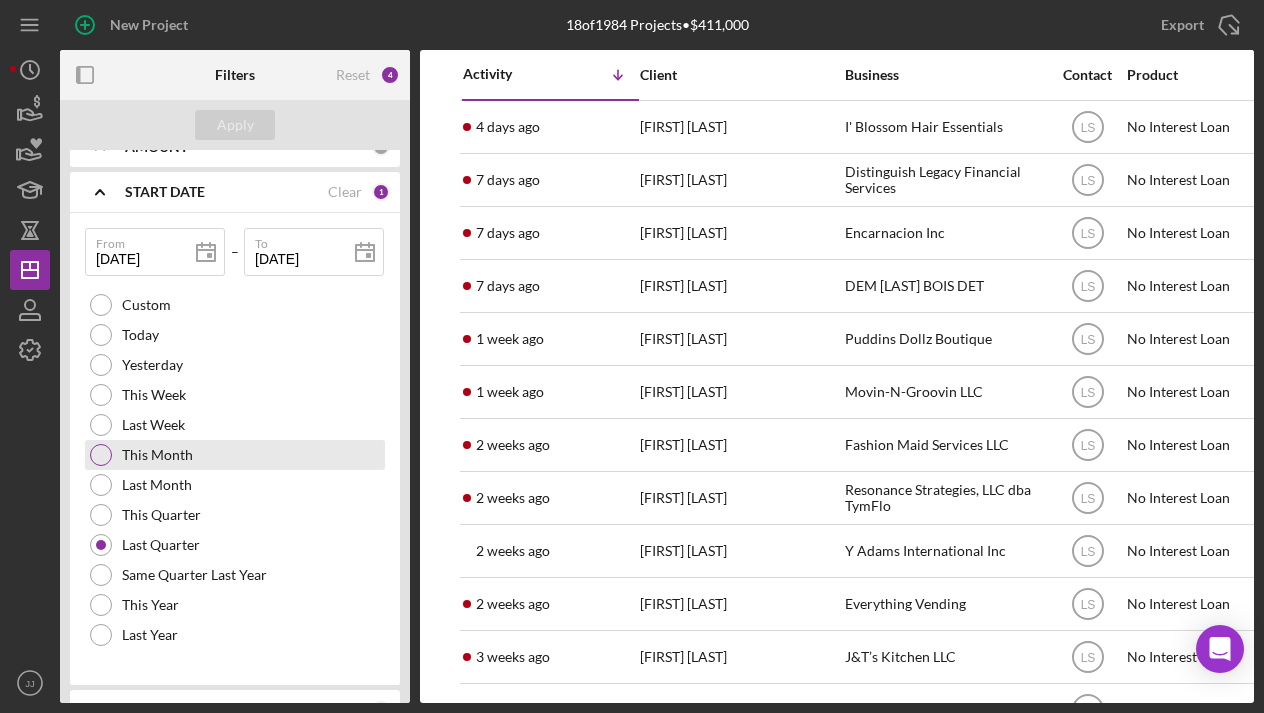 scroll, scrollTop: 1465, scrollLeft: 0, axis: vertical 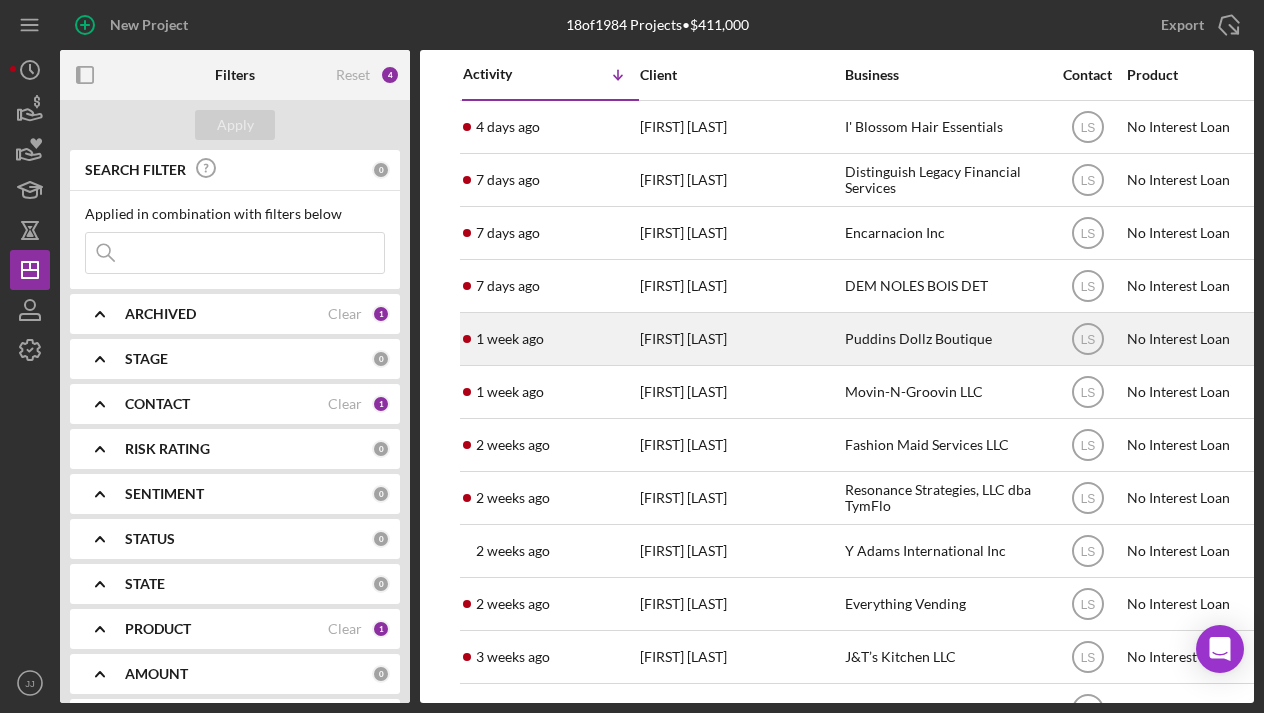 click on "Puddins Dollz Boutique" at bounding box center [945, 339] 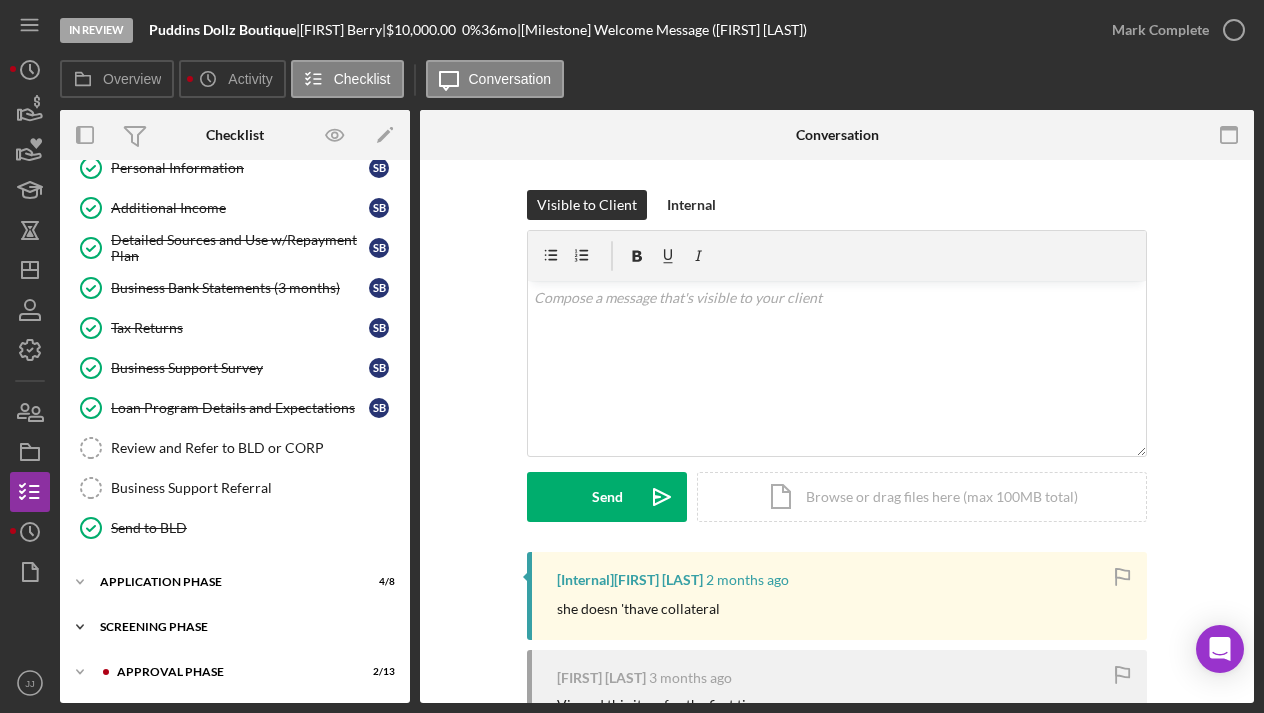 scroll, scrollTop: 143, scrollLeft: 0, axis: vertical 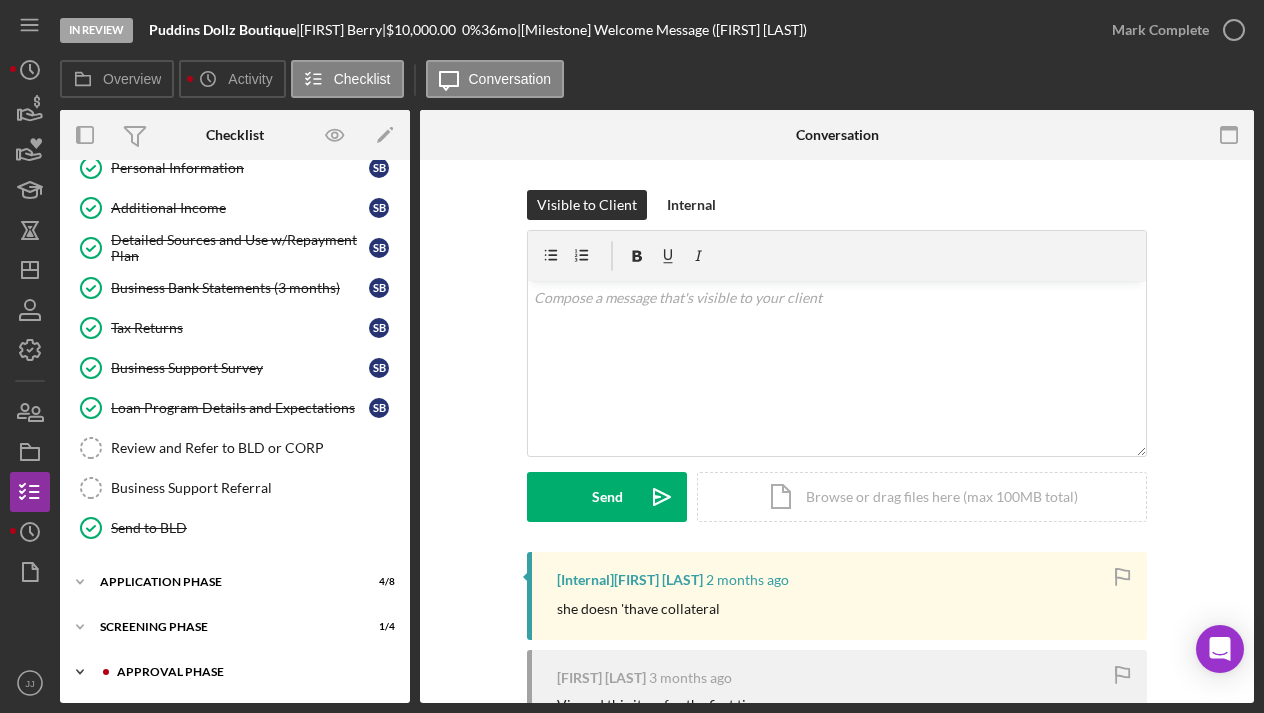 click on "Approval Phase" at bounding box center (251, 672) 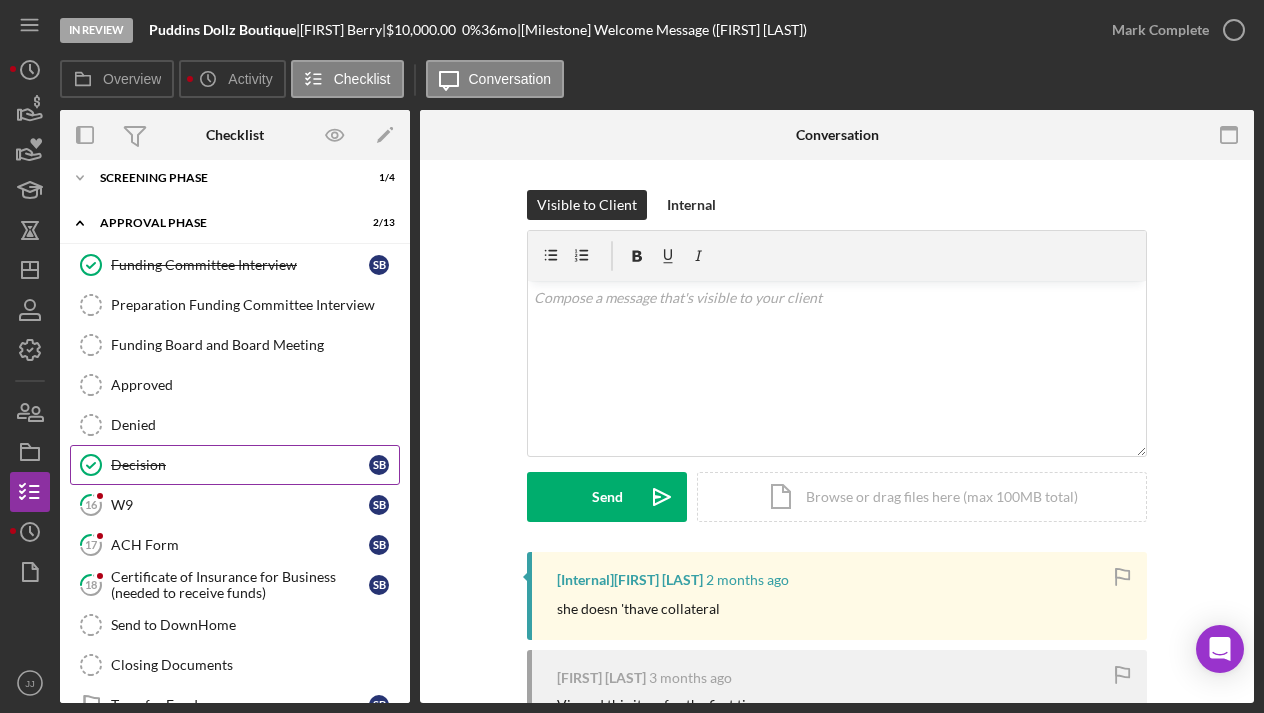 scroll, scrollTop: 596, scrollLeft: 0, axis: vertical 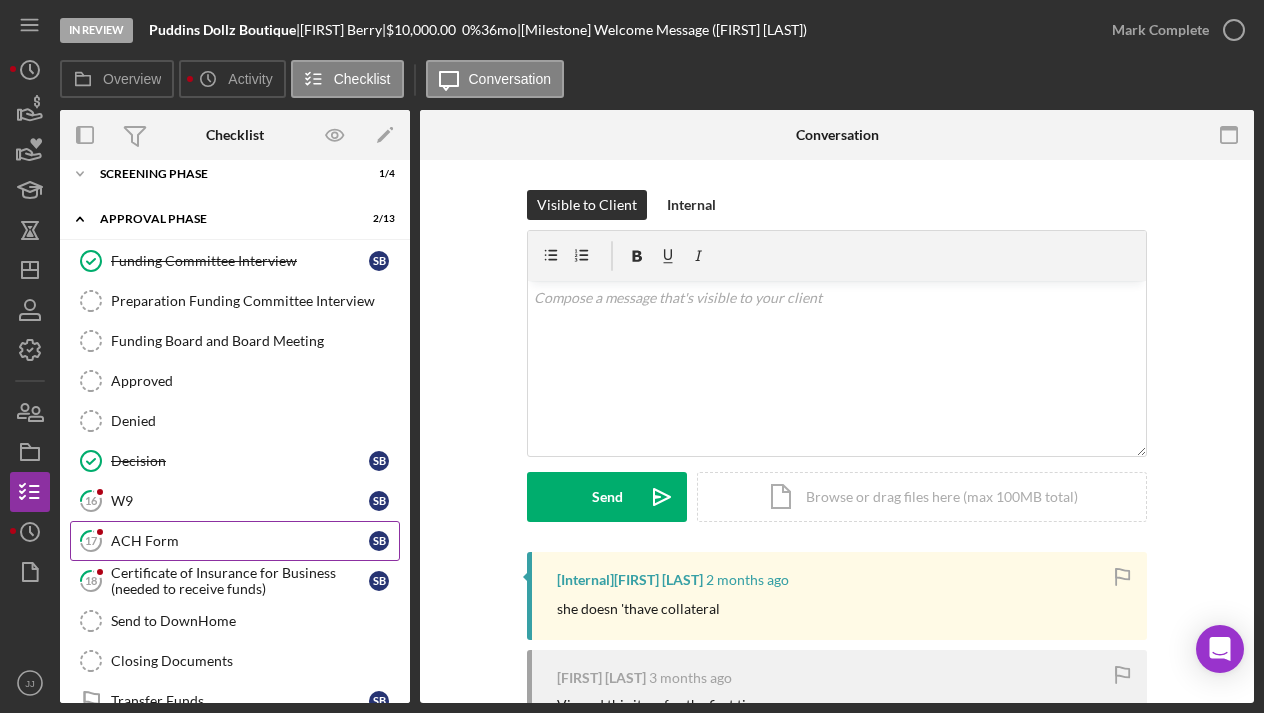 click on "ACH Form" at bounding box center (240, 541) 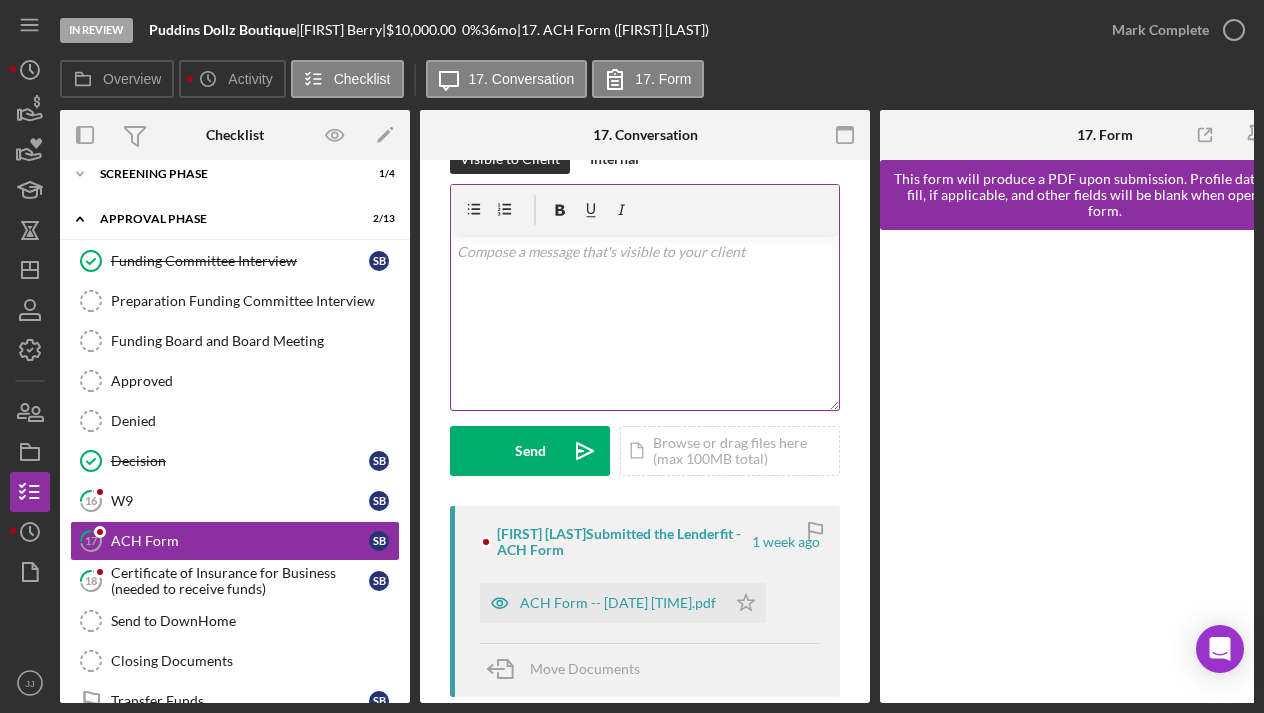scroll, scrollTop: 75, scrollLeft: 0, axis: vertical 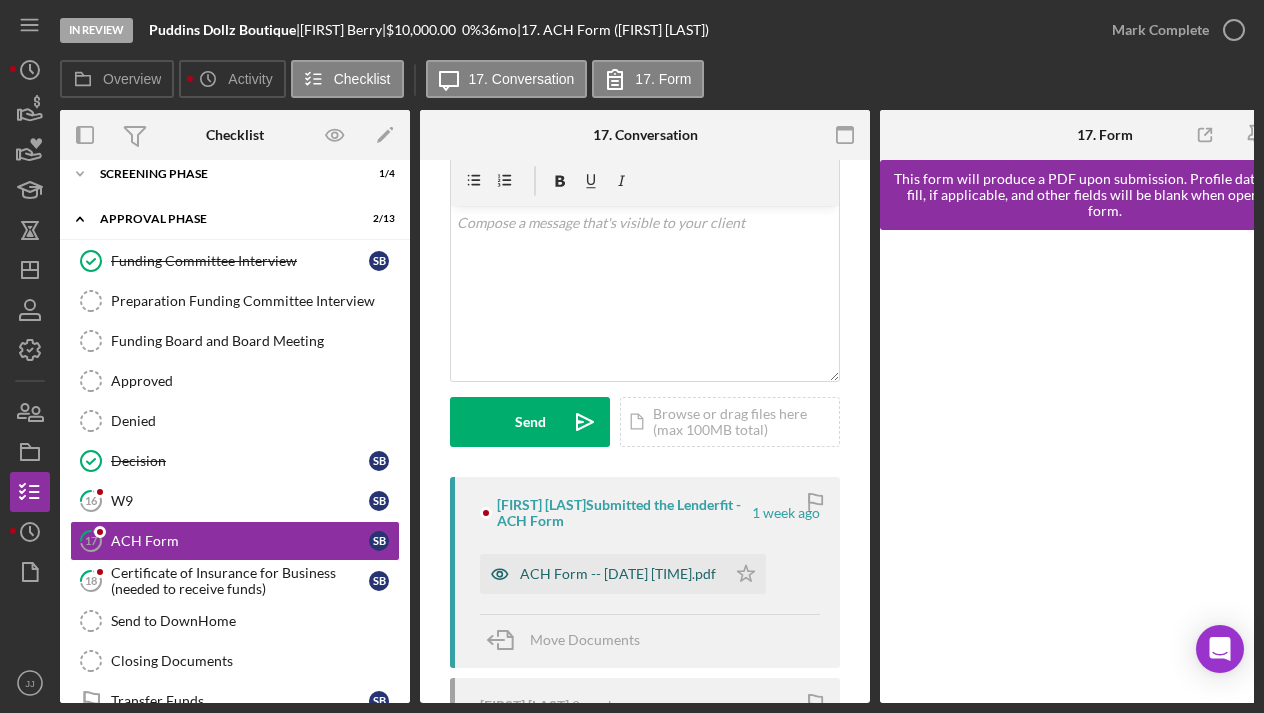 click on "ACH Form  -- 2025-07-04 10_19pm.pdf" at bounding box center (618, 574) 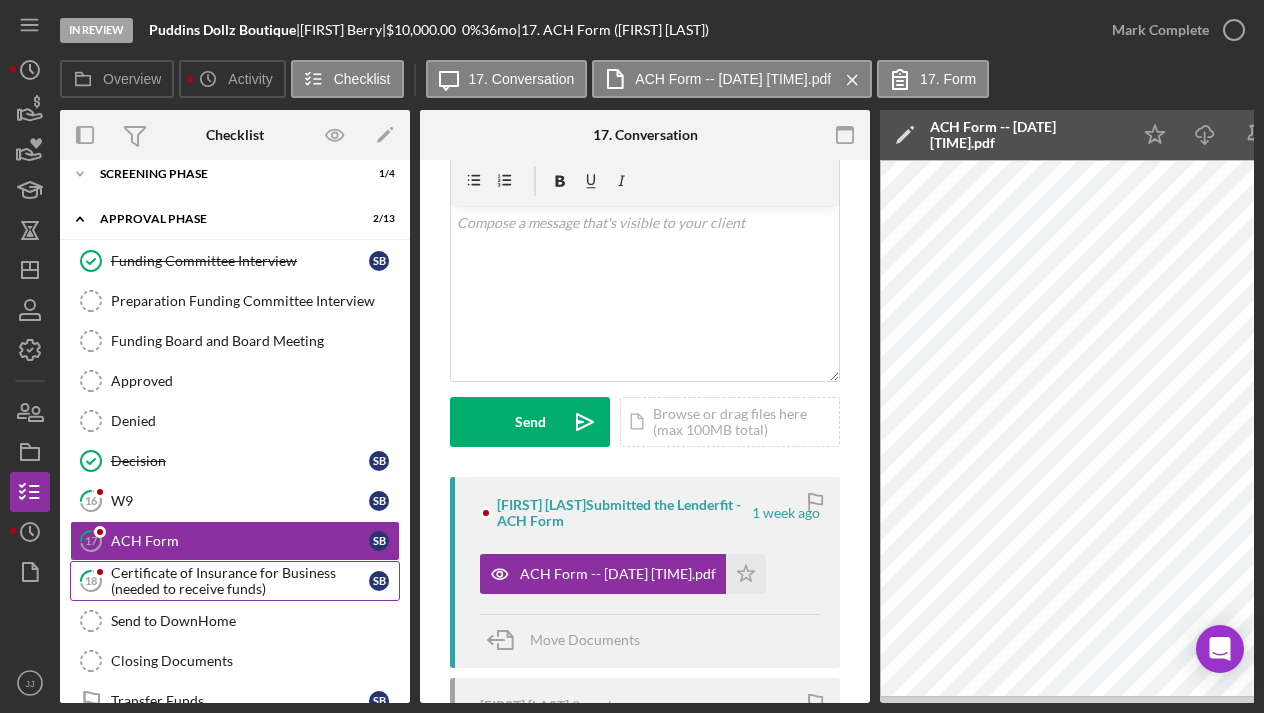 scroll, scrollTop: 0, scrollLeft: 0, axis: both 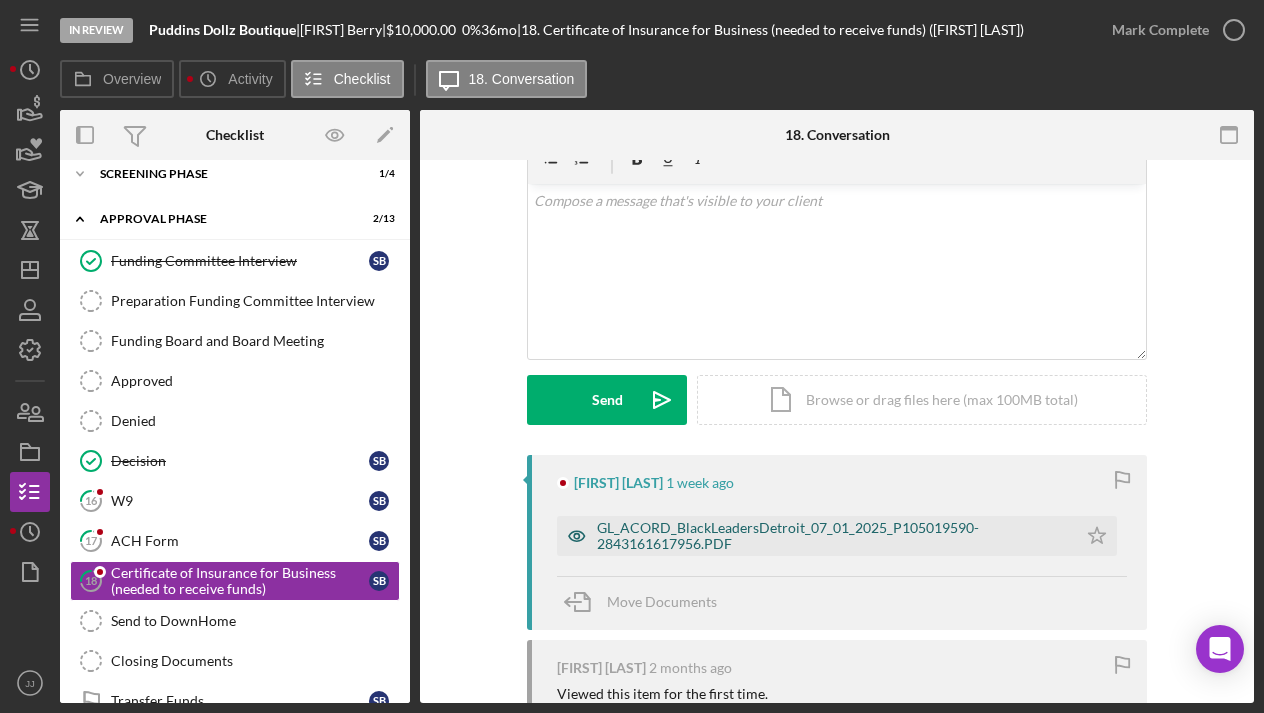 click on "GL_ACORD_BlackLeadersDetroit_07_01_2025_P105019590-2843161617956.PDF" at bounding box center (817, 536) 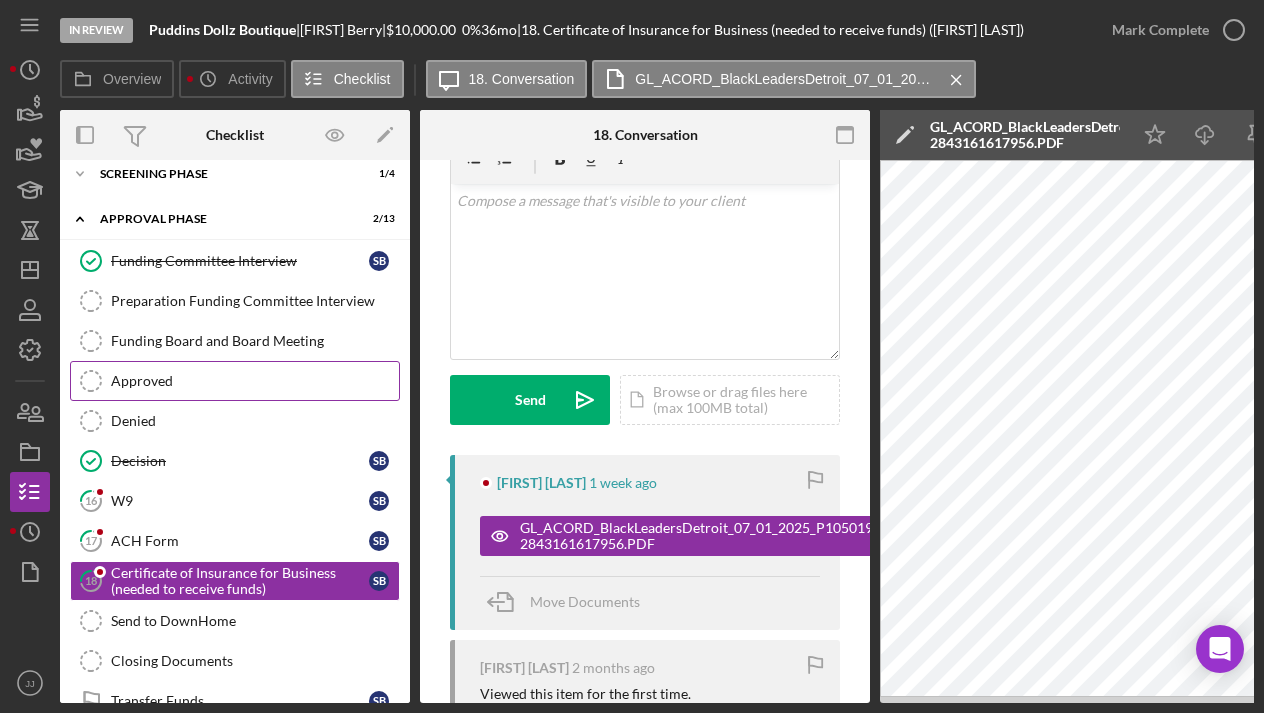 scroll, scrollTop: 0, scrollLeft: 0, axis: both 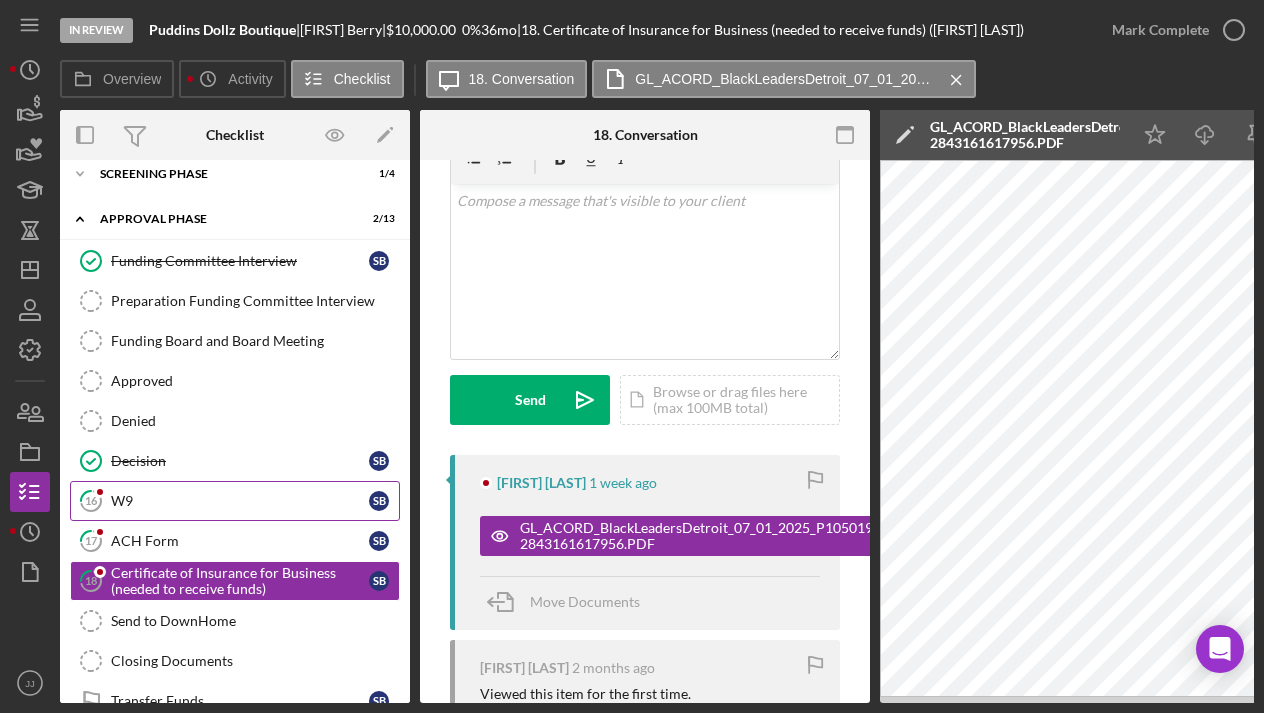 click on "W9" at bounding box center (240, 501) 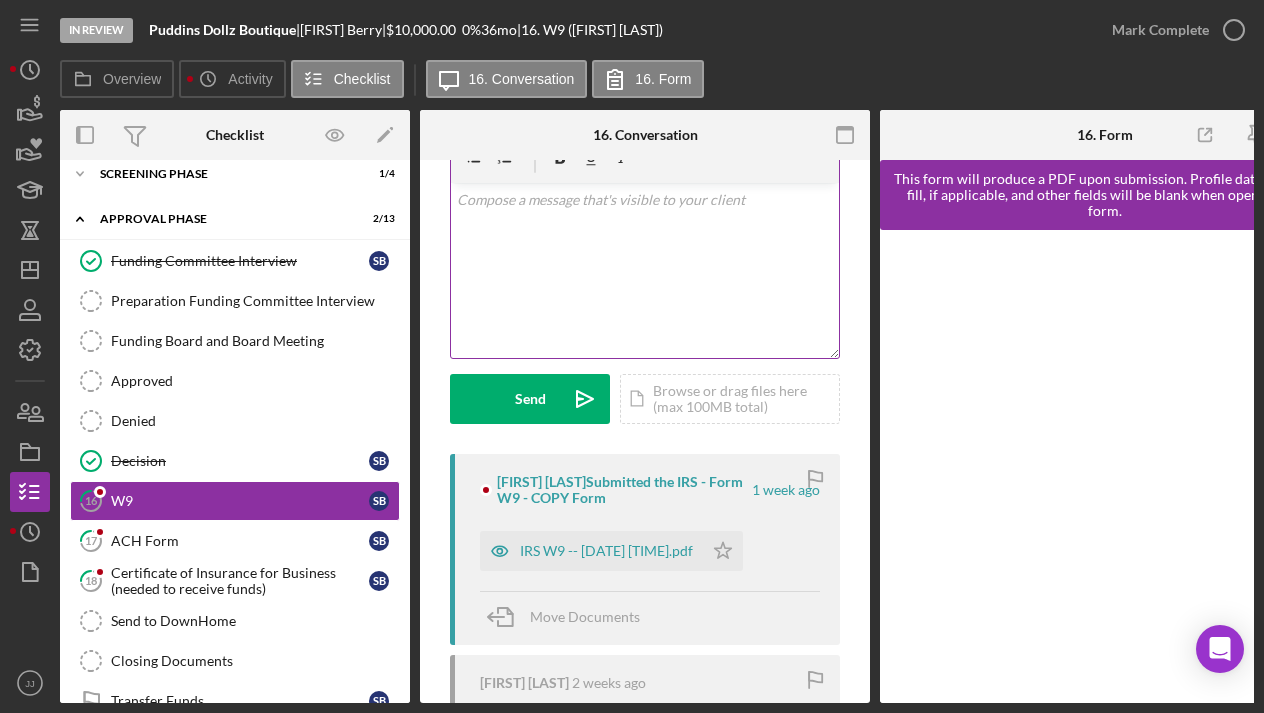 scroll, scrollTop: 99, scrollLeft: 0, axis: vertical 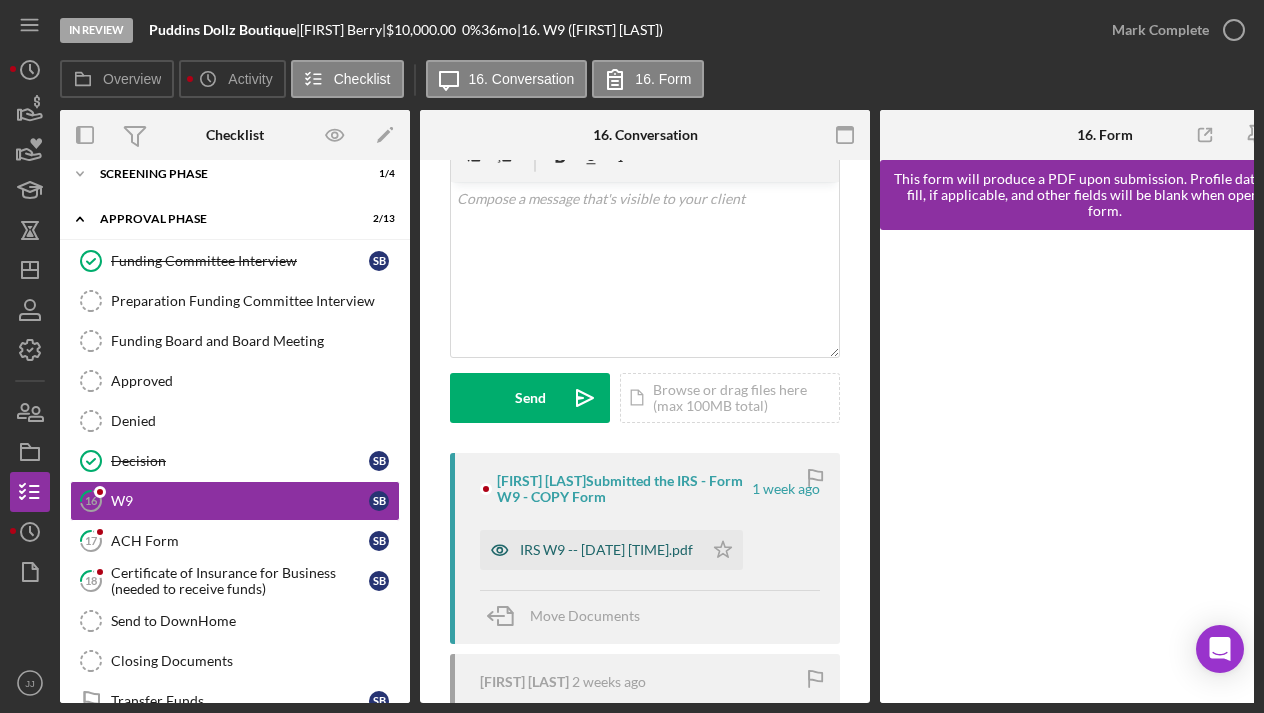 click on "IRS W9 -- 2025-07-04 10_37pm.pdf" at bounding box center (606, 550) 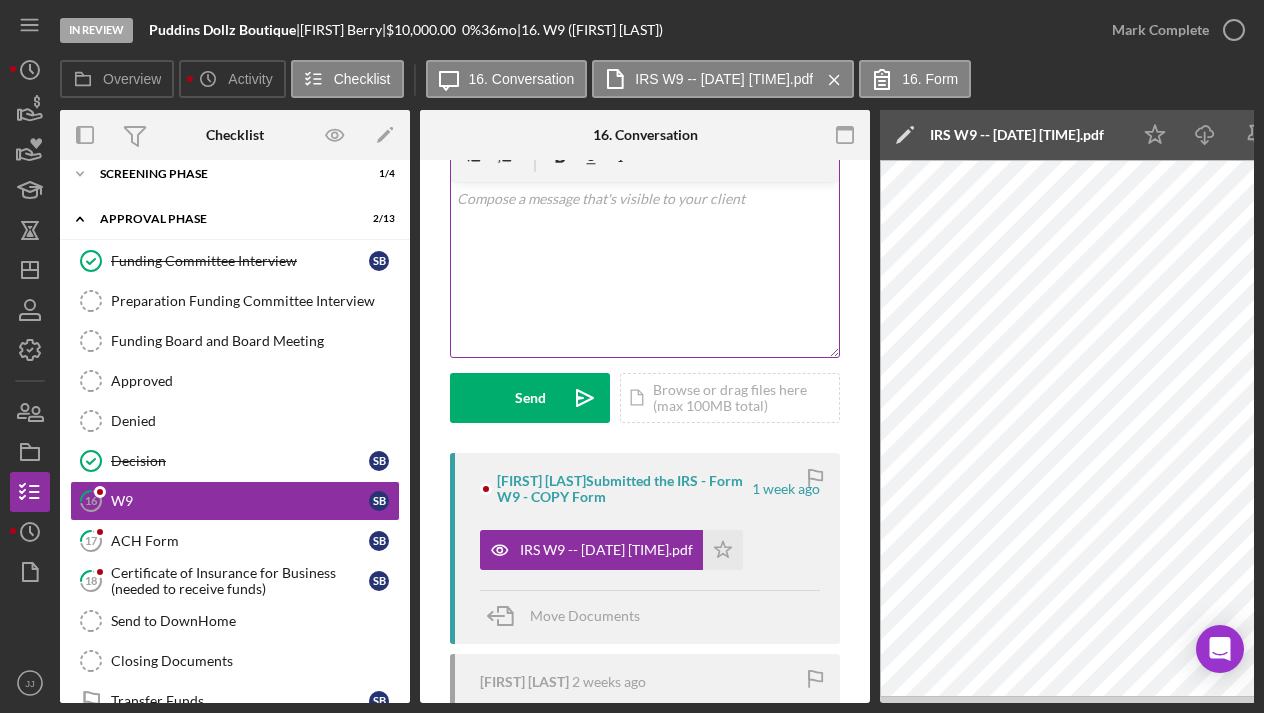 scroll, scrollTop: 0, scrollLeft: 0, axis: both 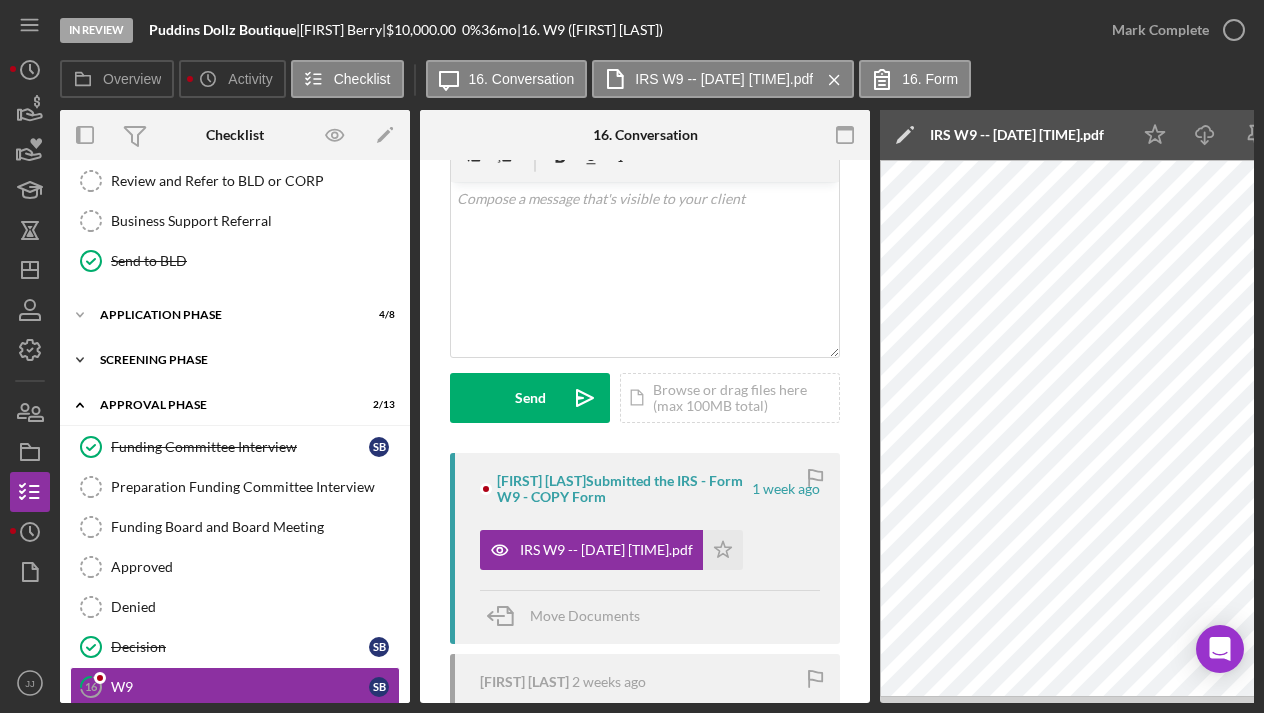 click on "Screening Phase" at bounding box center (242, 360) 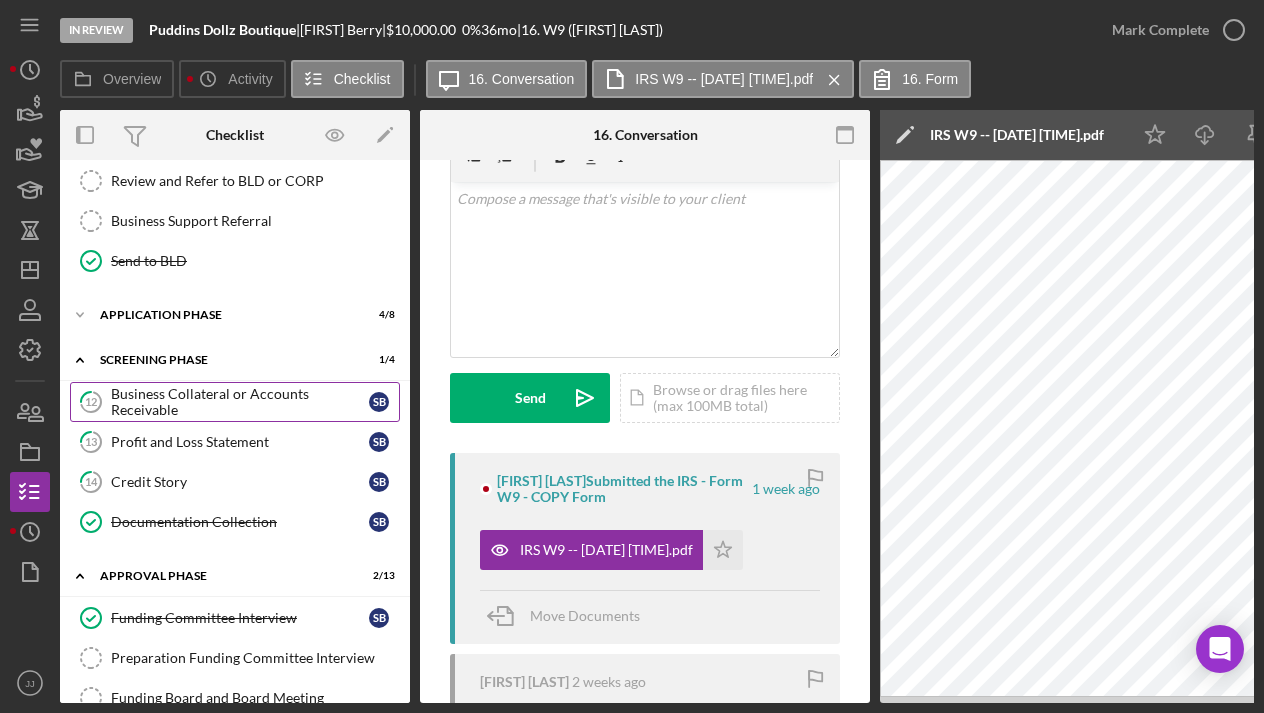 click on "Business Collateral or Accounts Receivable" at bounding box center (240, 402) 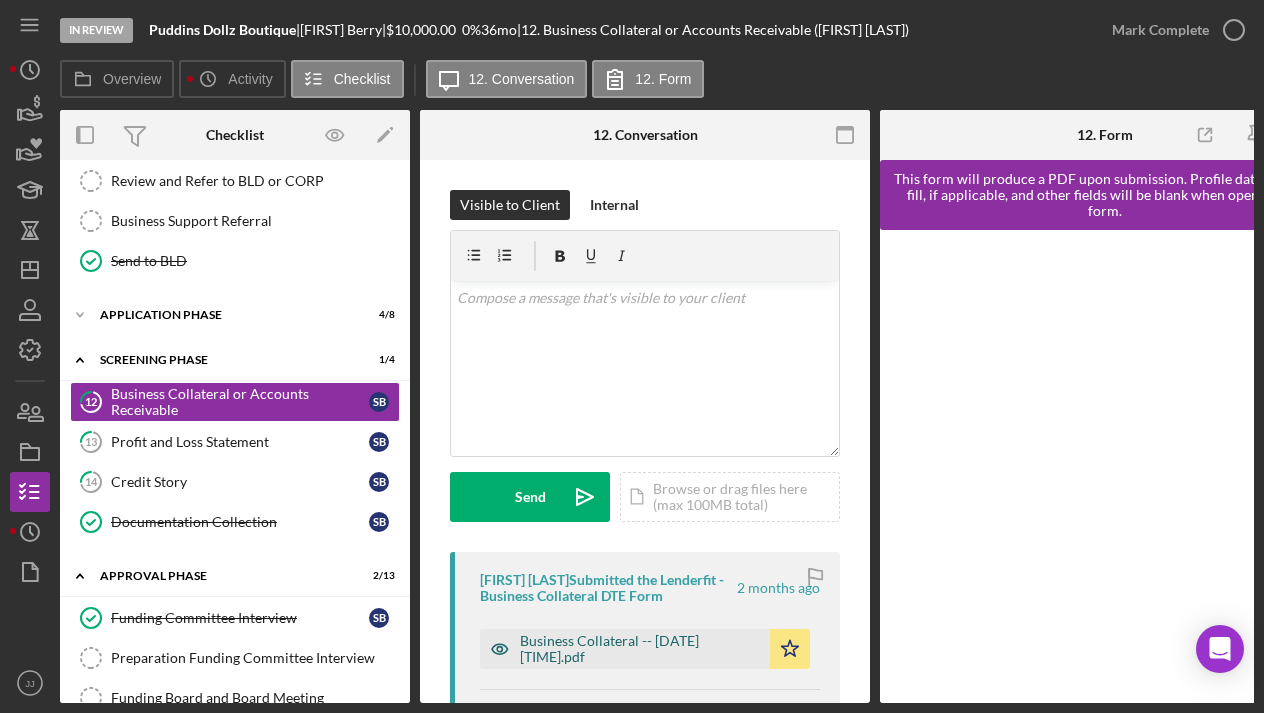 click on "Business Collateral -- 2025-05-20 11_38pm.pdf" at bounding box center [640, 649] 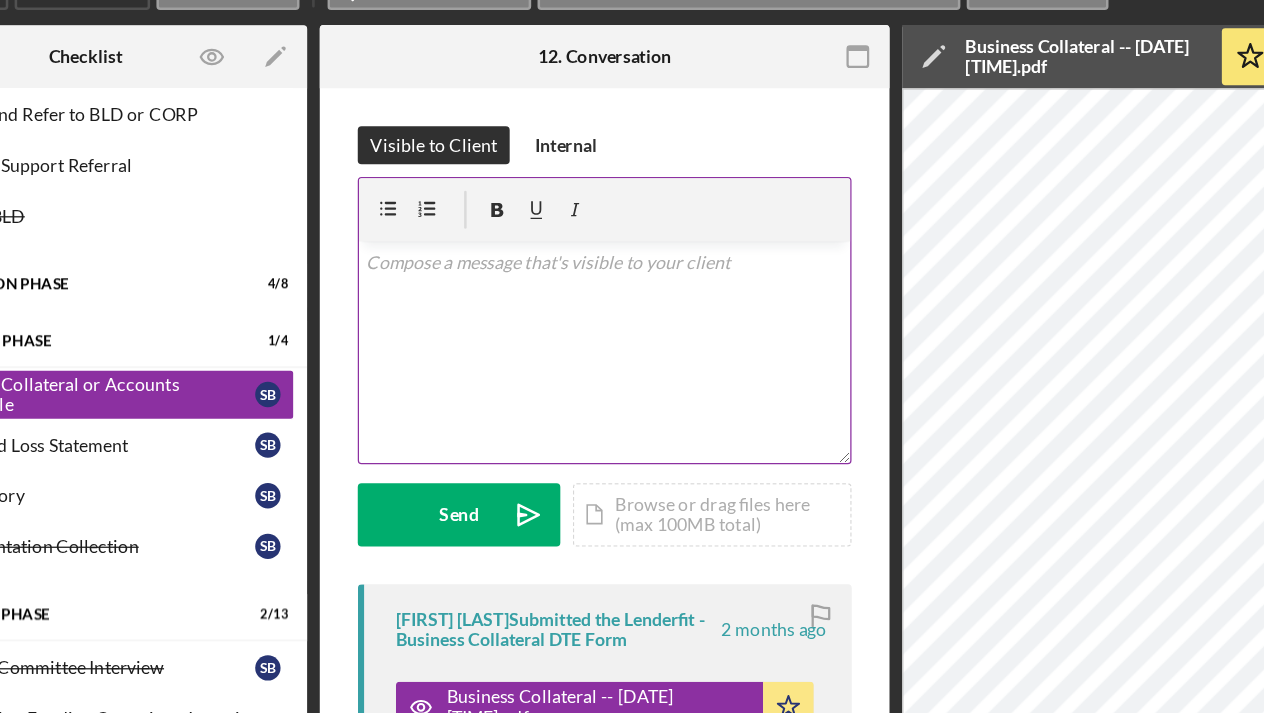scroll, scrollTop: 0, scrollLeft: 0, axis: both 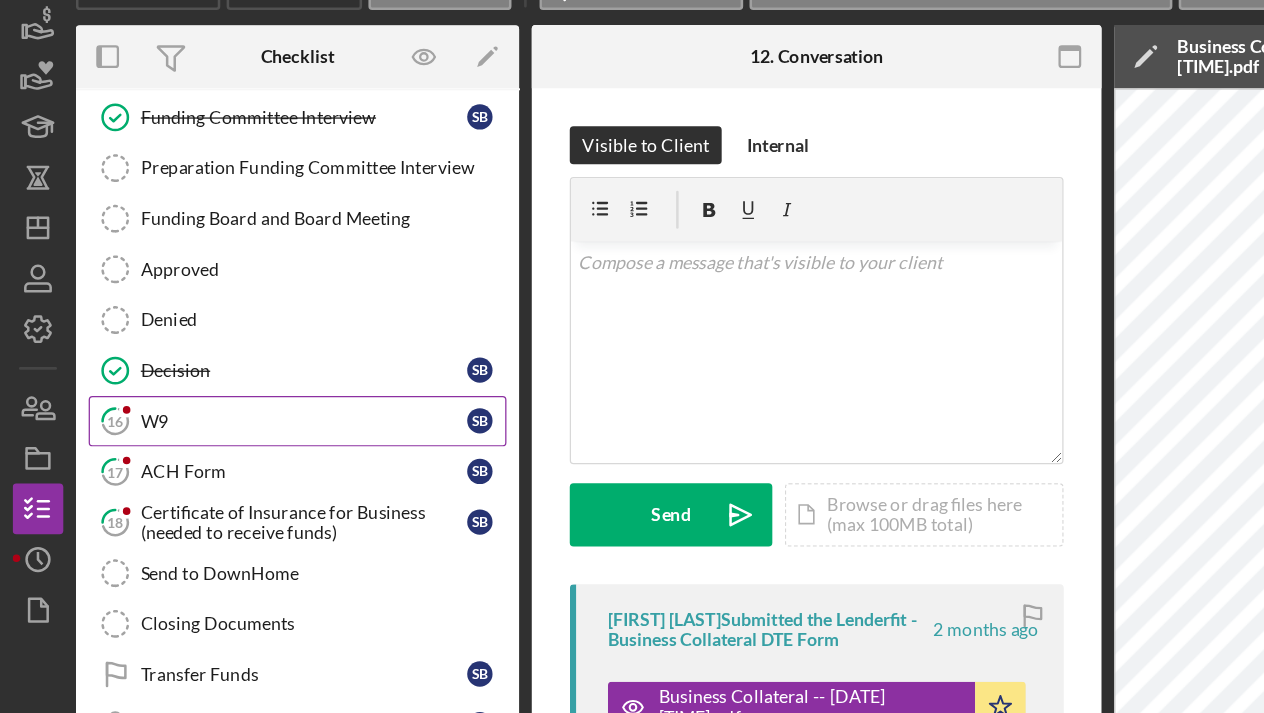 click on "W9" at bounding box center [240, 423] 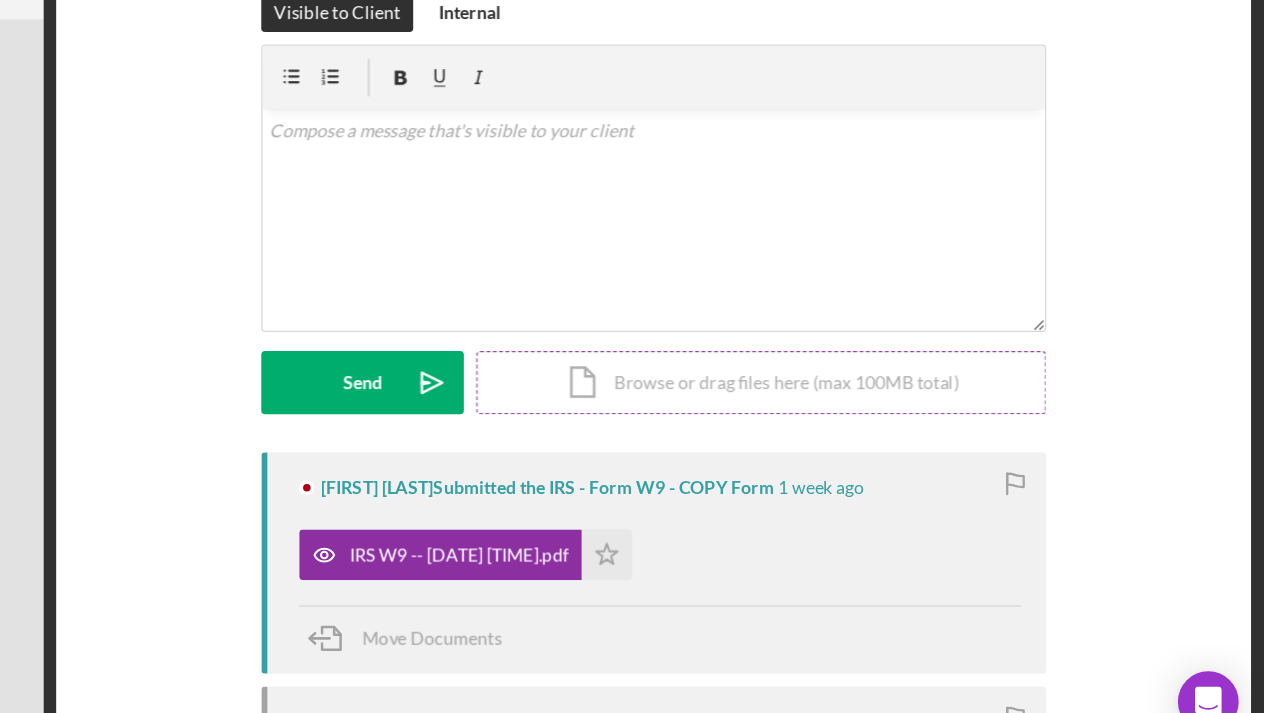 scroll, scrollTop: 0, scrollLeft: 0, axis: both 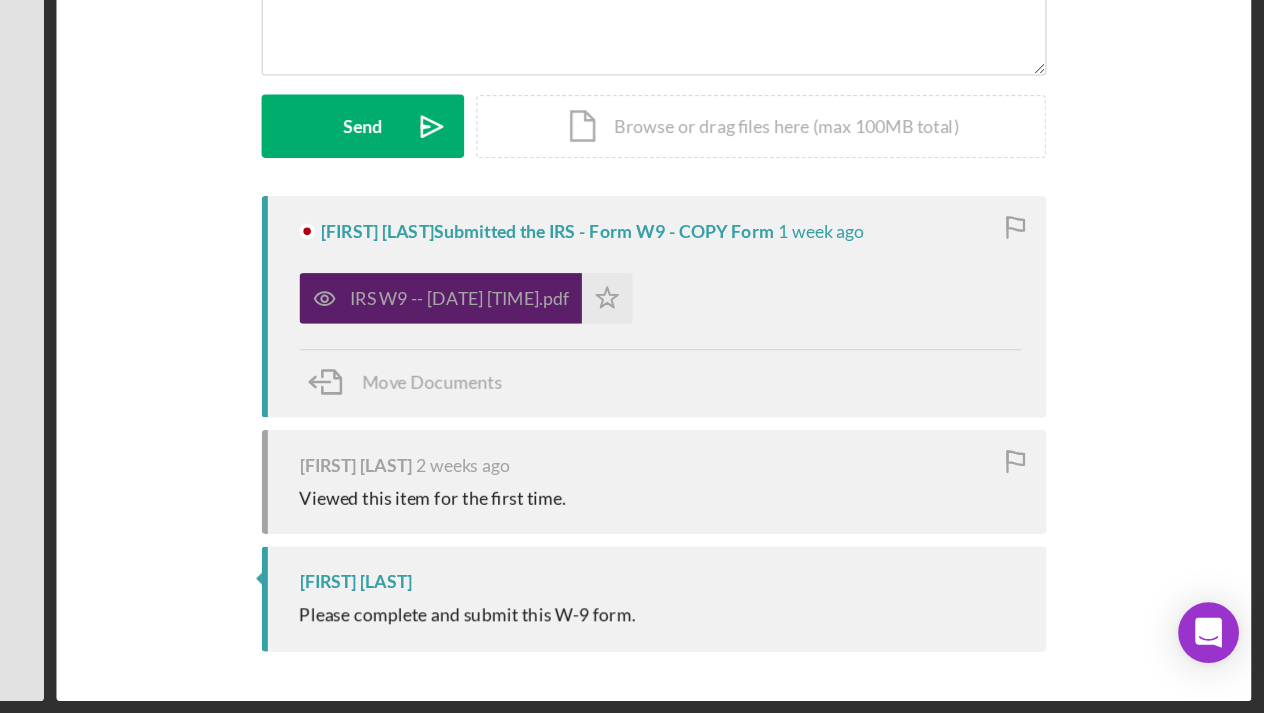 click on "IRS W9 -- 2025-07-04 10_37pm.pdf" at bounding box center [613, 385] 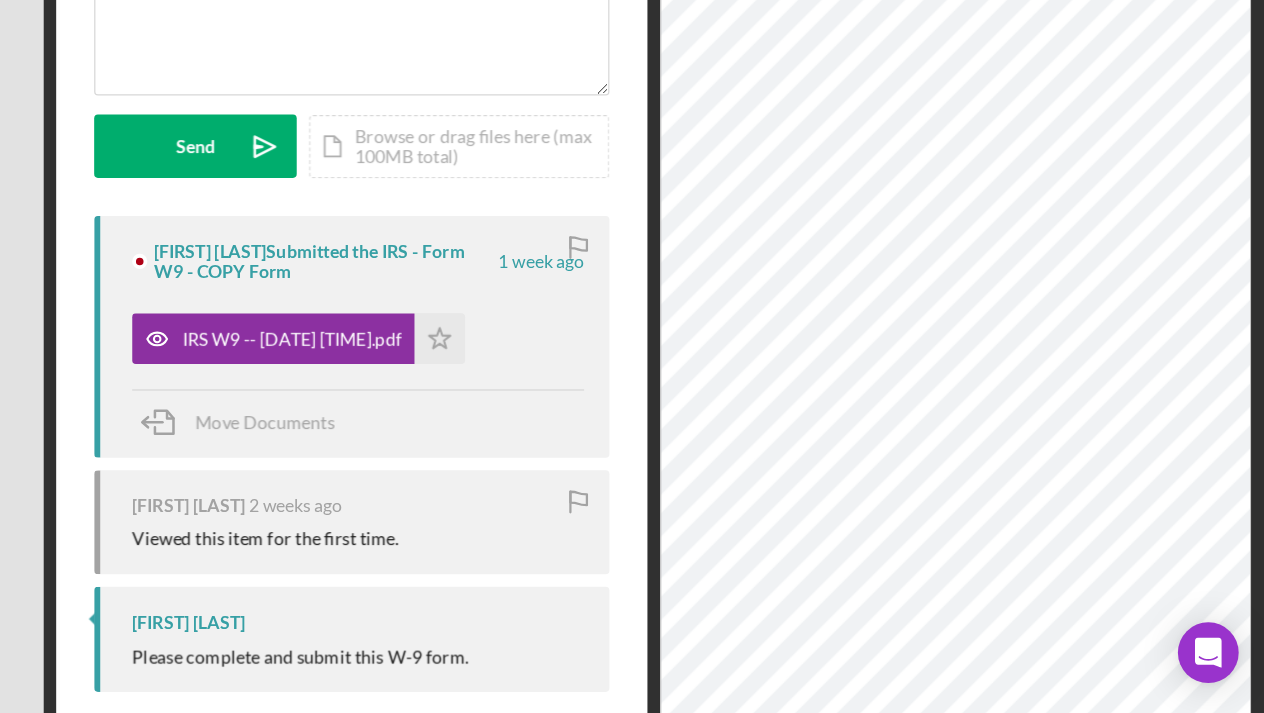scroll, scrollTop: 0, scrollLeft: 0, axis: both 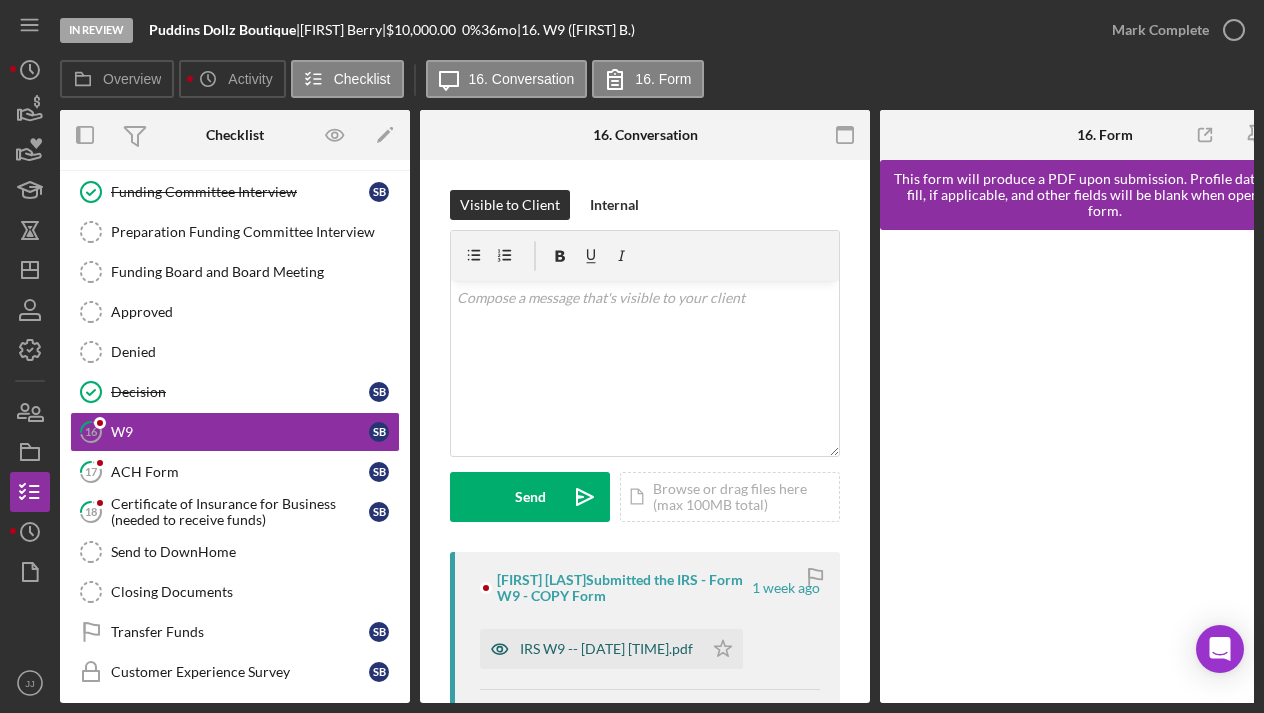 click on "IRS W9 -- [DATE] [TIME].pdf" at bounding box center [591, 649] 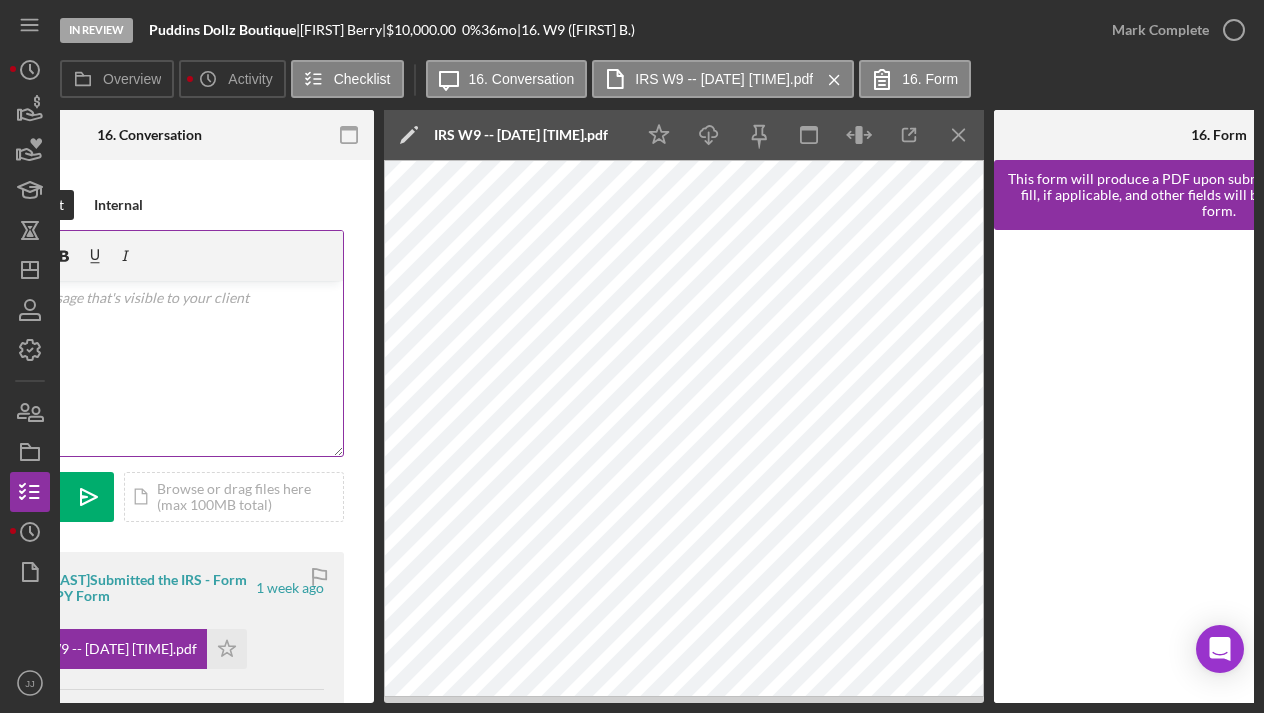 scroll, scrollTop: 0, scrollLeft: 498, axis: horizontal 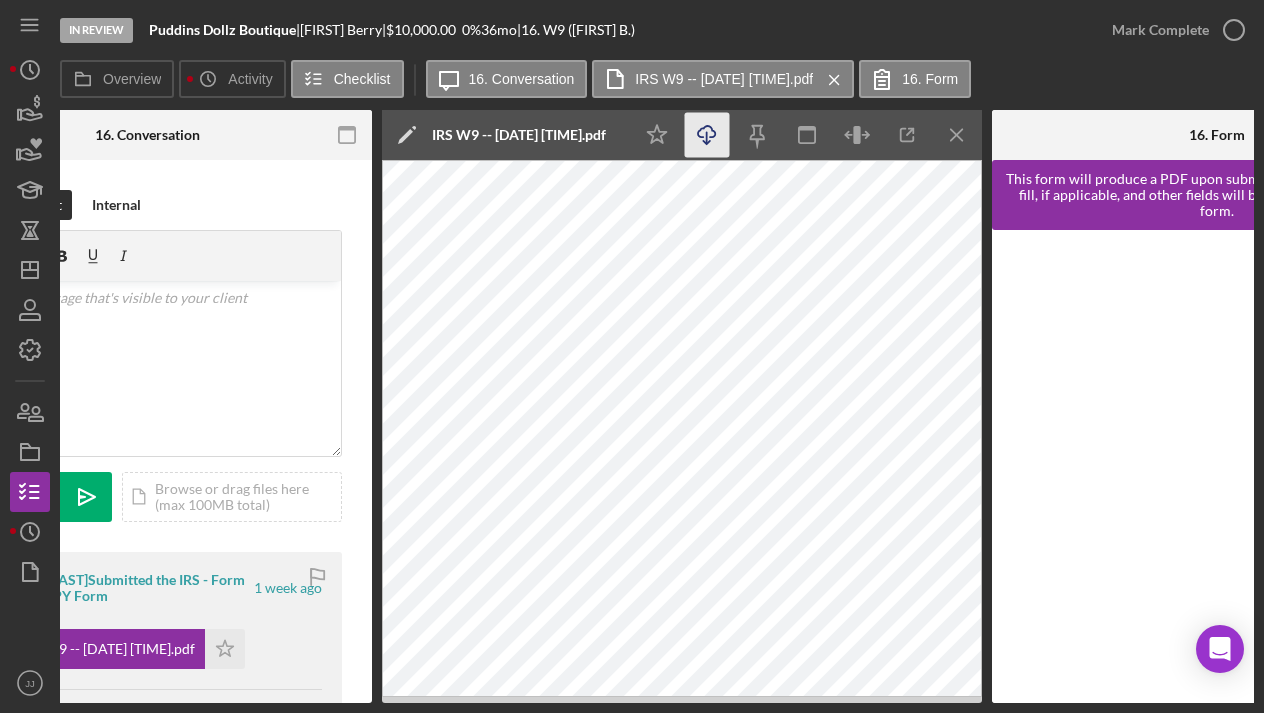click on "Icon/Download" 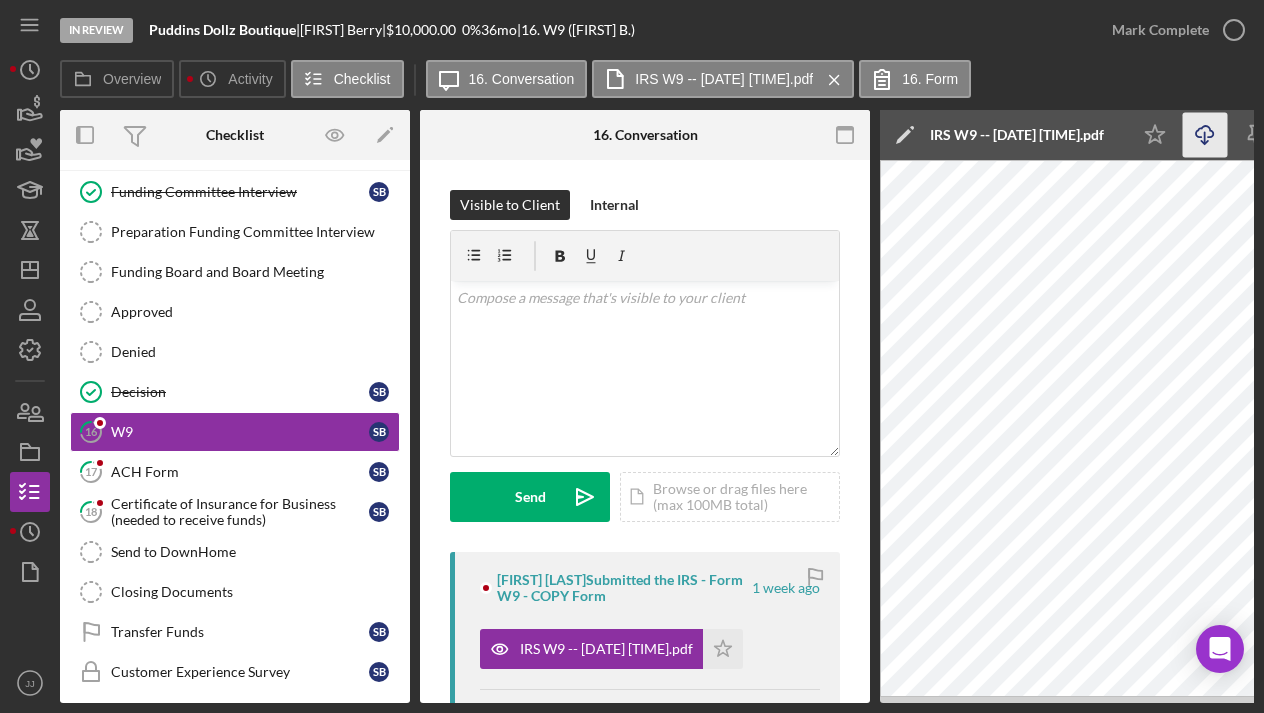 scroll, scrollTop: 0, scrollLeft: 0, axis: both 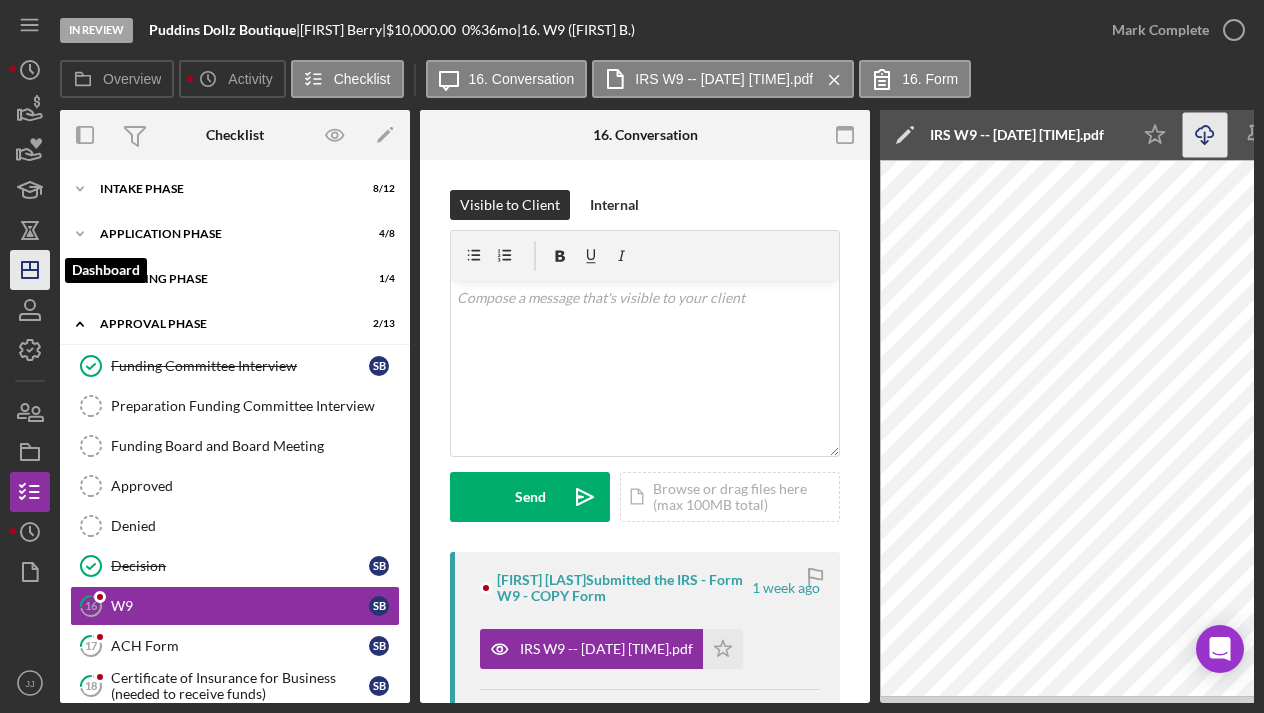 click 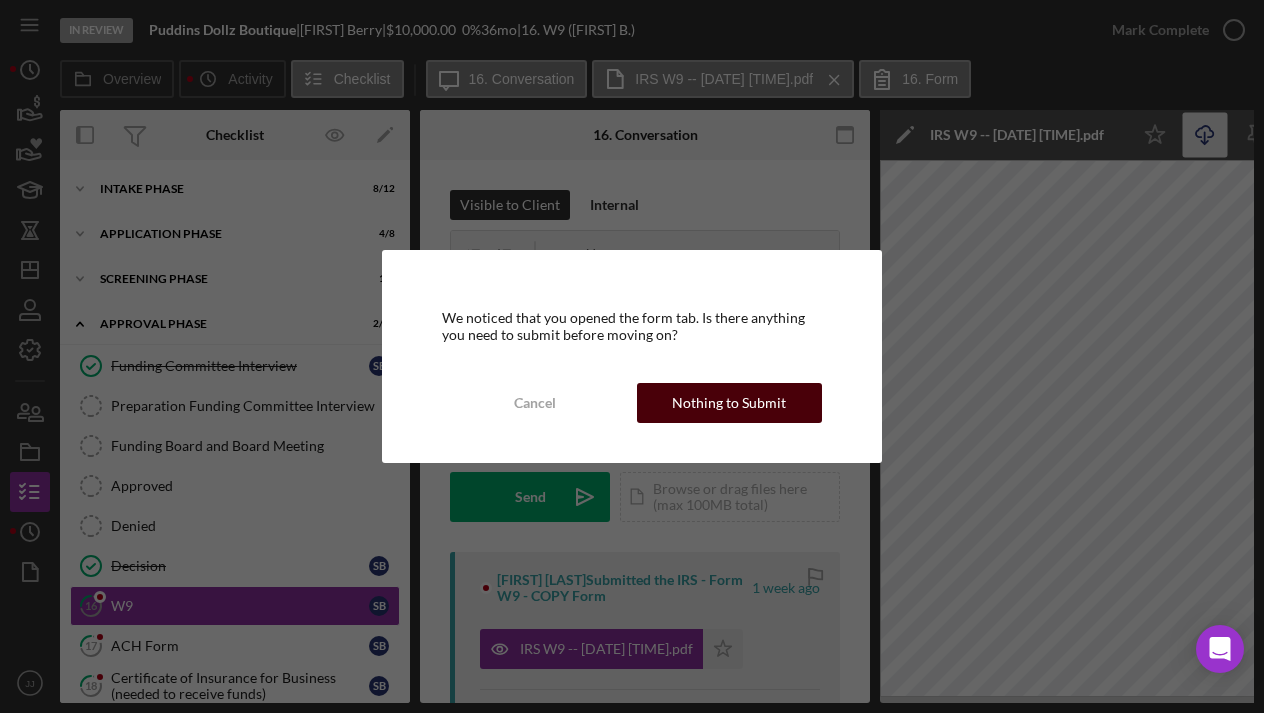 click on "Nothing to Submit" at bounding box center (729, 403) 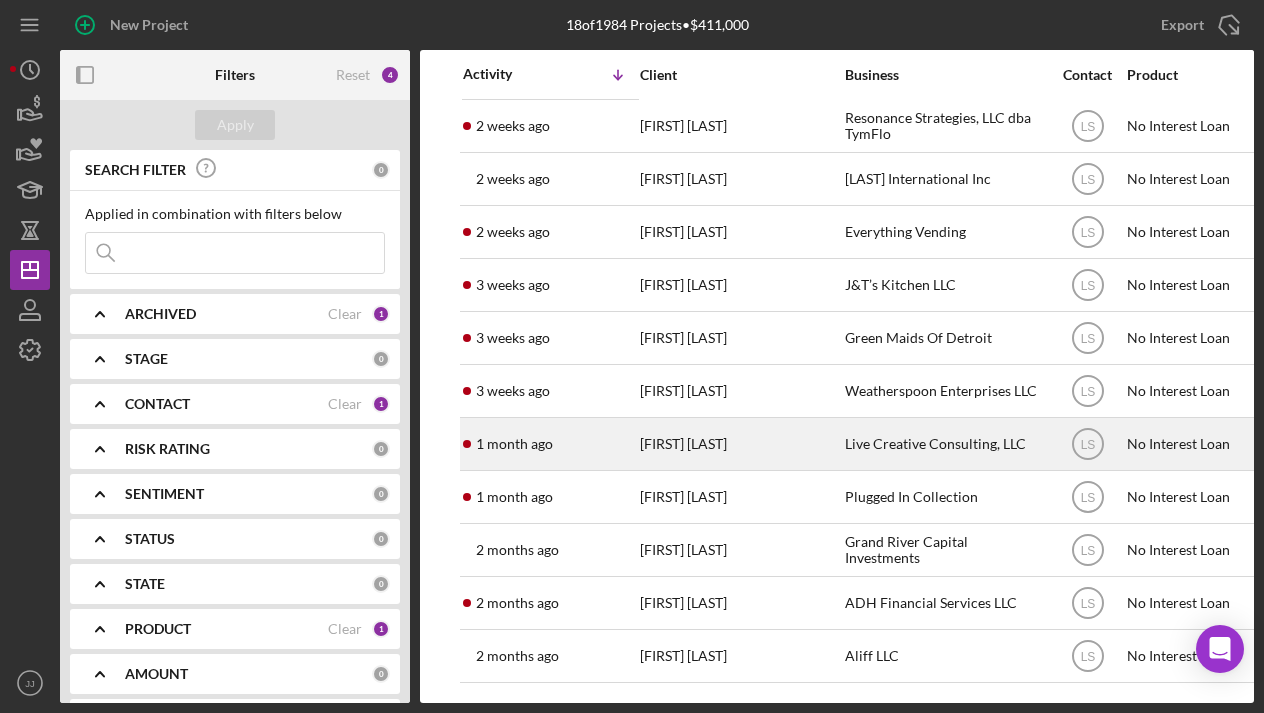scroll, scrollTop: 372, scrollLeft: 0, axis: vertical 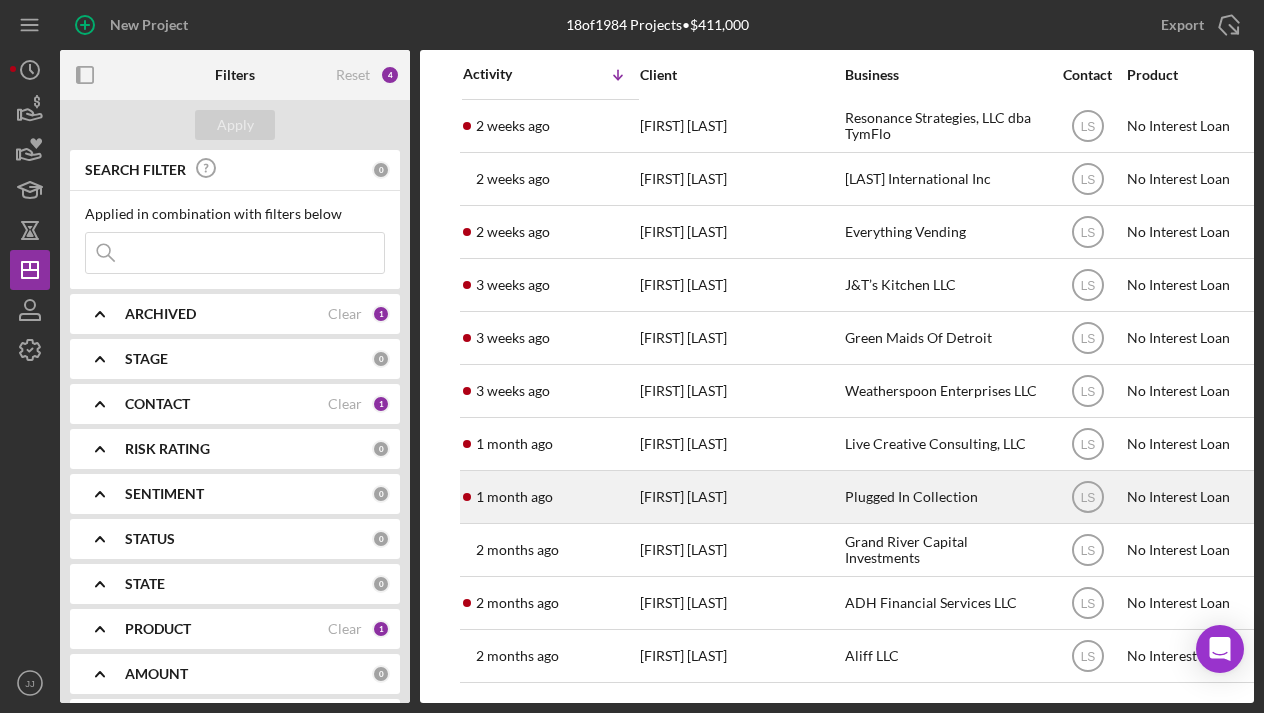 click on "Plugged In Collection" at bounding box center (945, 497) 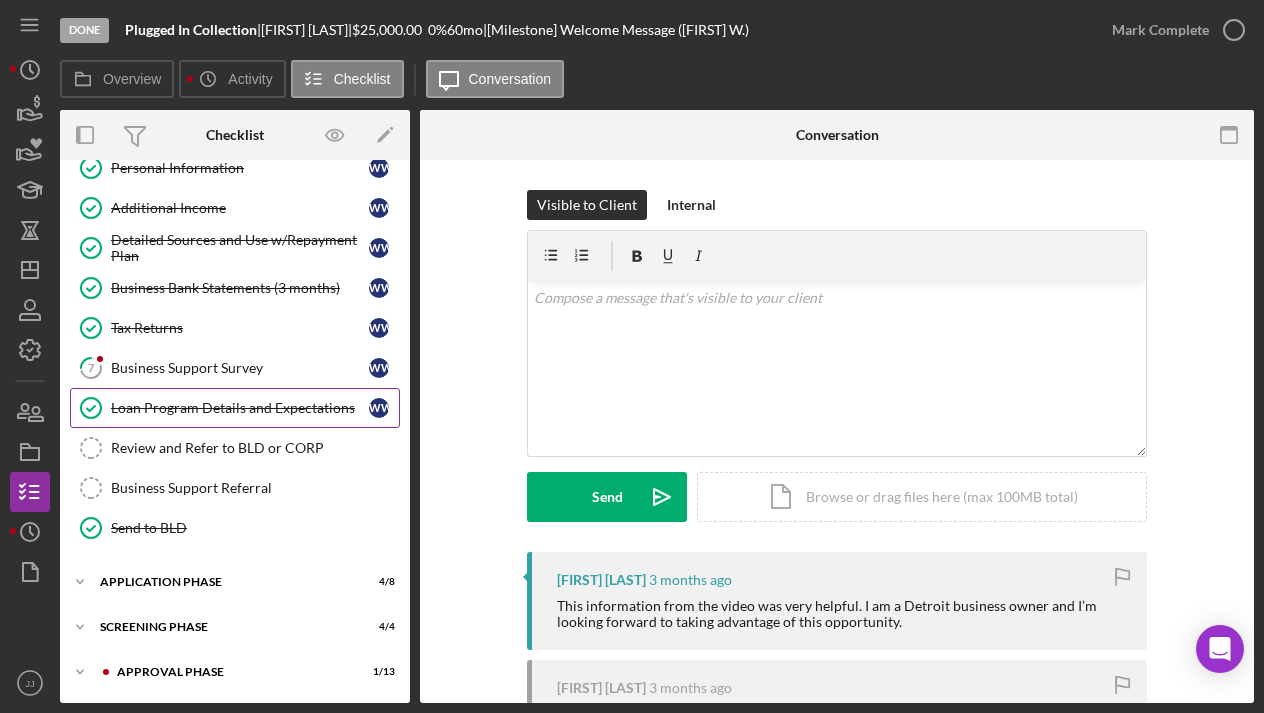 scroll, scrollTop: 143, scrollLeft: 0, axis: vertical 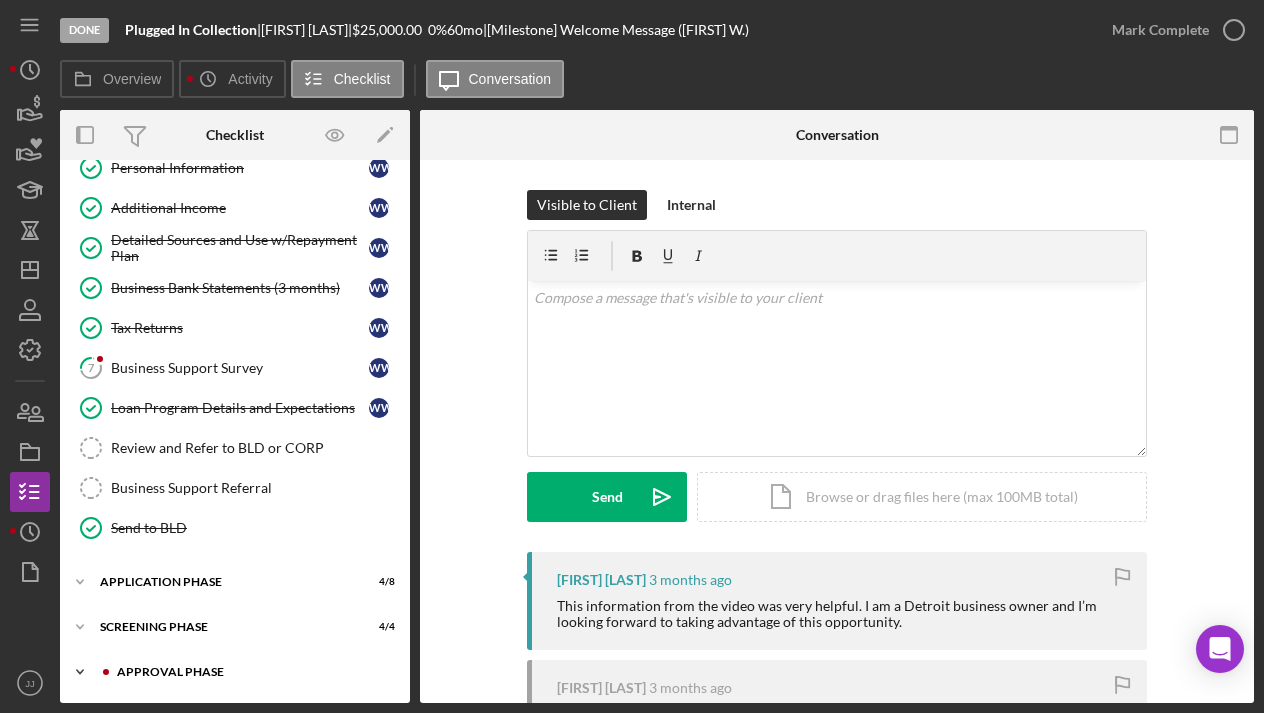 click on "Approval Phase" at bounding box center (251, 672) 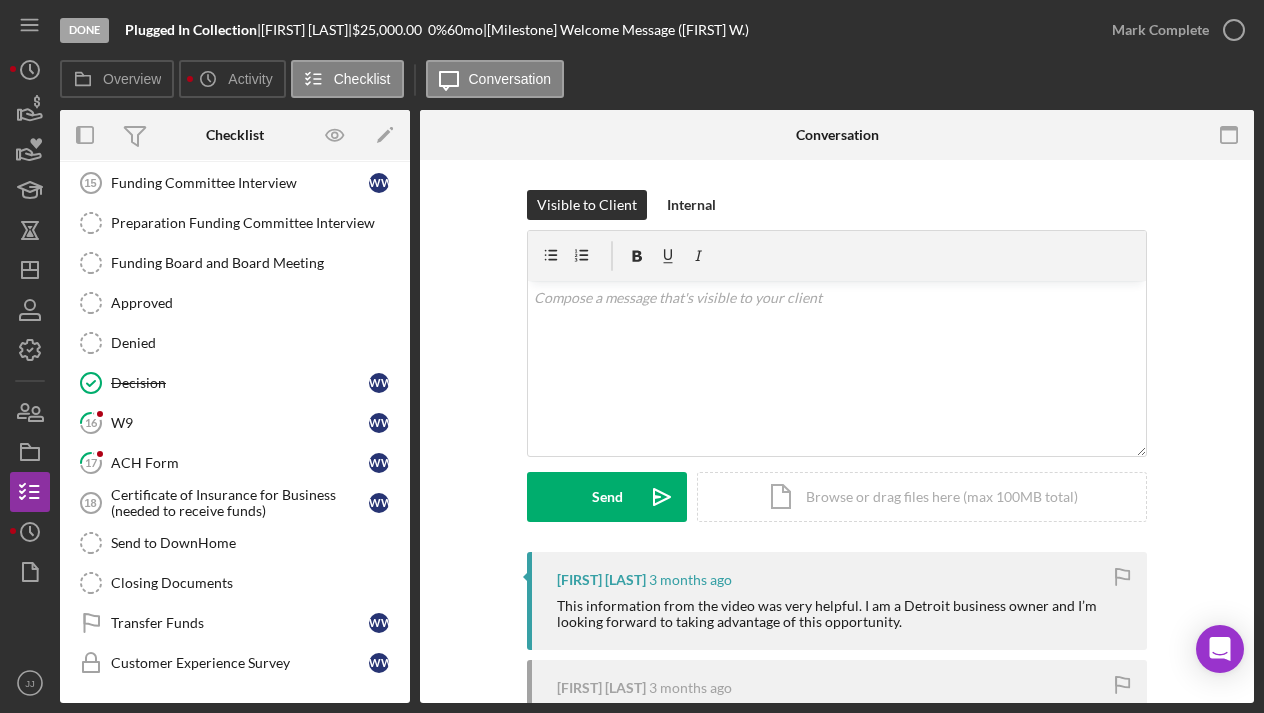 scroll, scrollTop: 674, scrollLeft: 0, axis: vertical 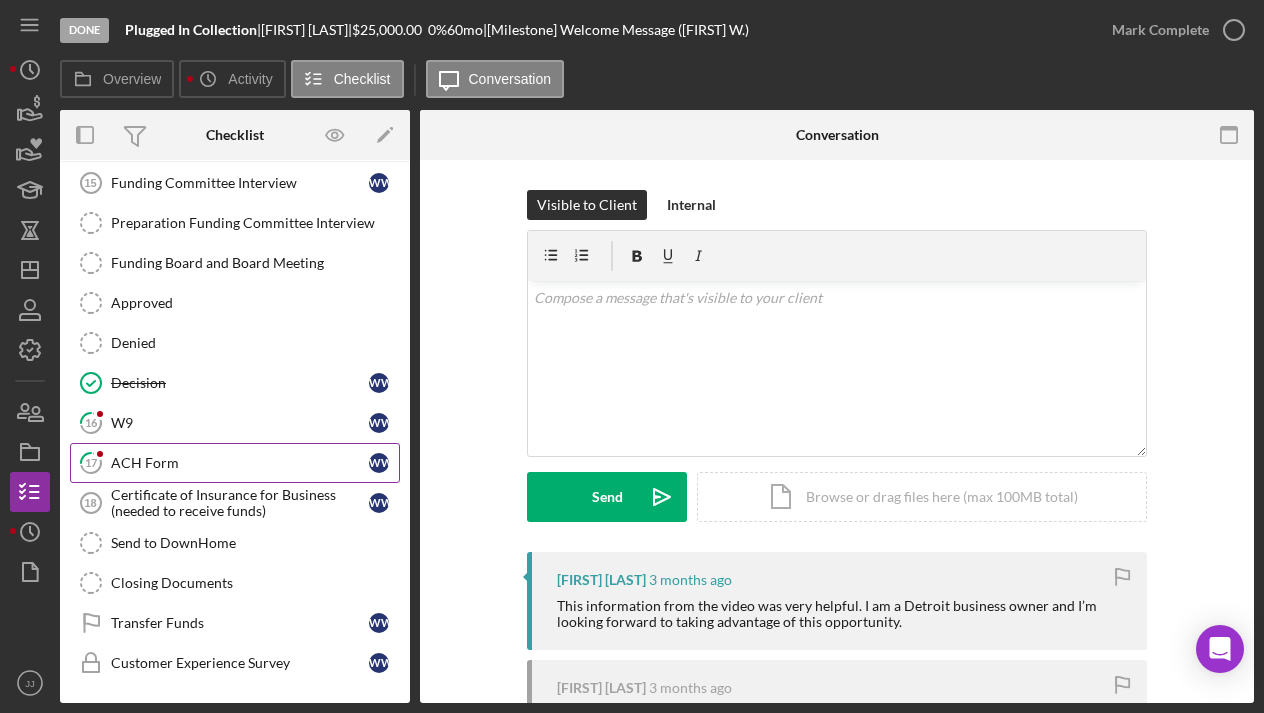 click on "17 ACH Form W W" at bounding box center (235, 463) 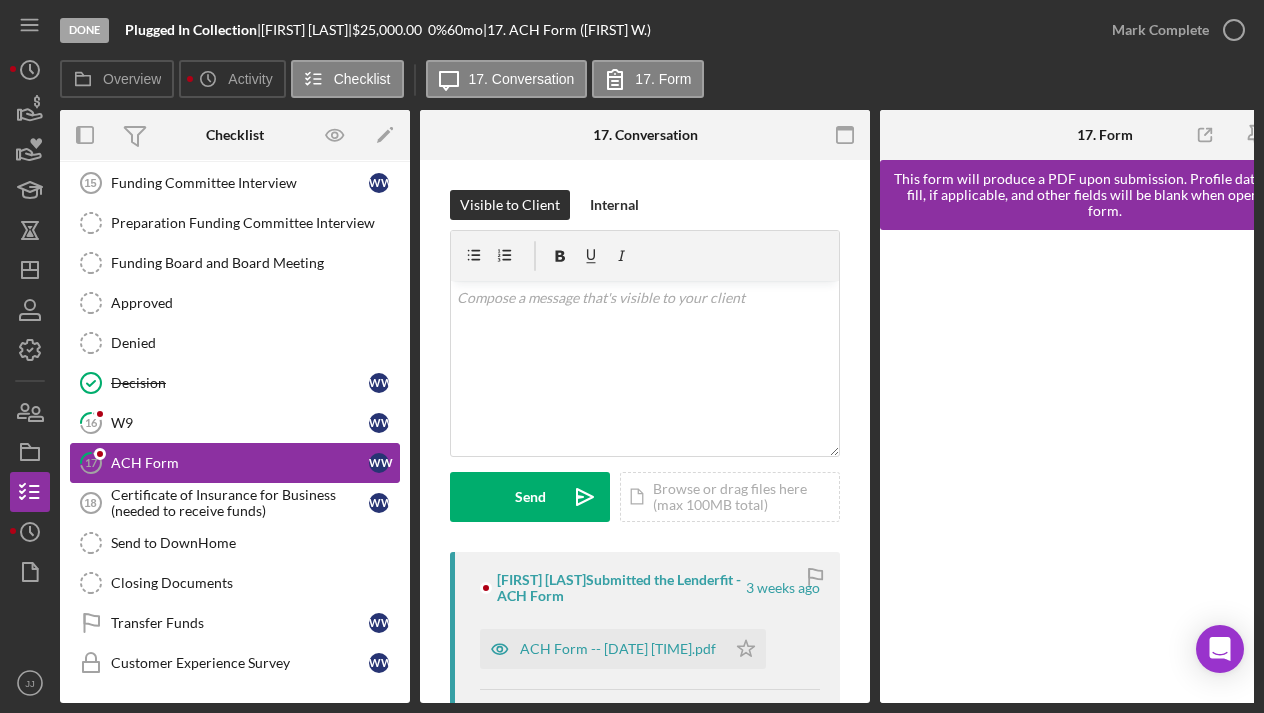 scroll, scrollTop: 672, scrollLeft: 0, axis: vertical 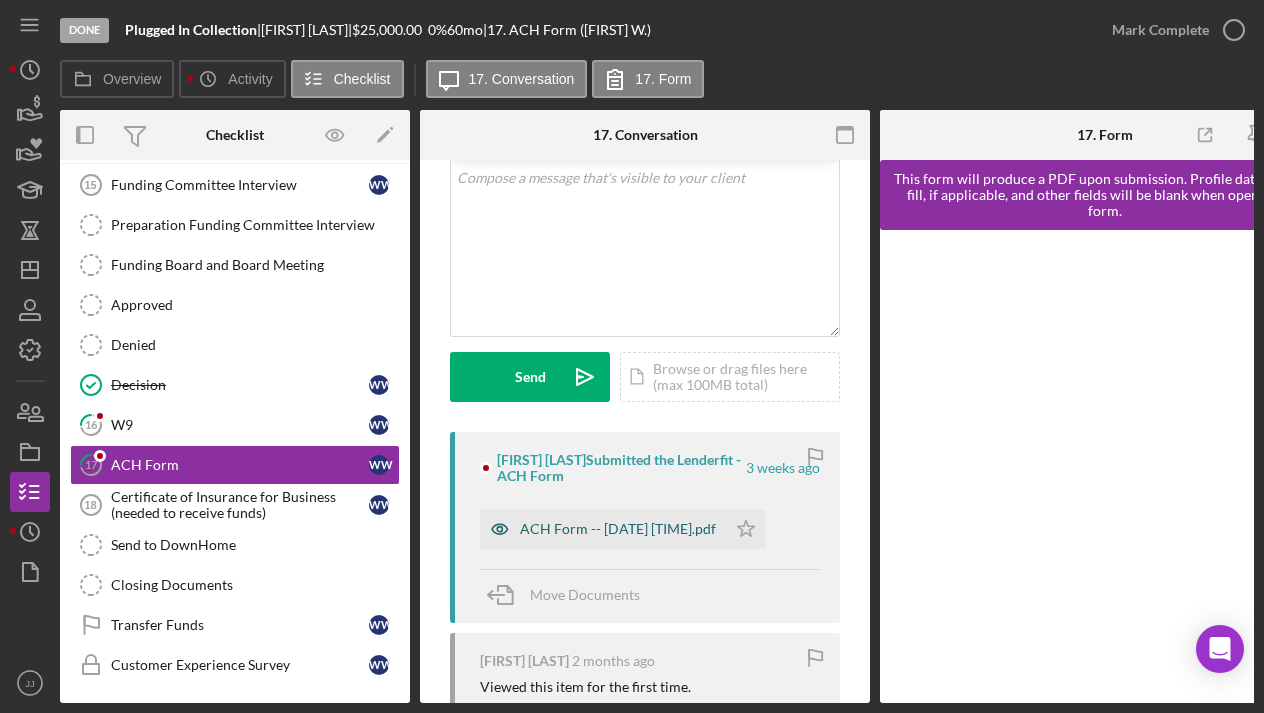 click on "ACH Form  -- 2025-06-25 02_42pm.pdf" at bounding box center (603, 529) 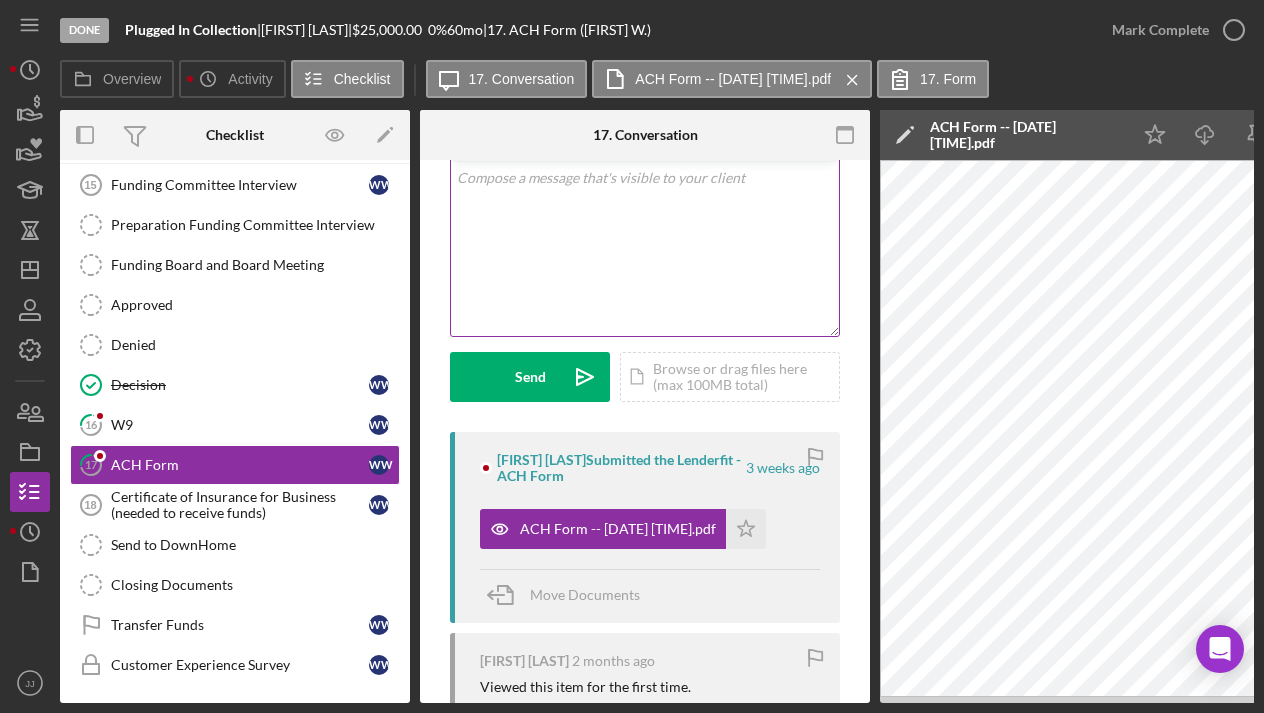 scroll, scrollTop: 0, scrollLeft: 0, axis: both 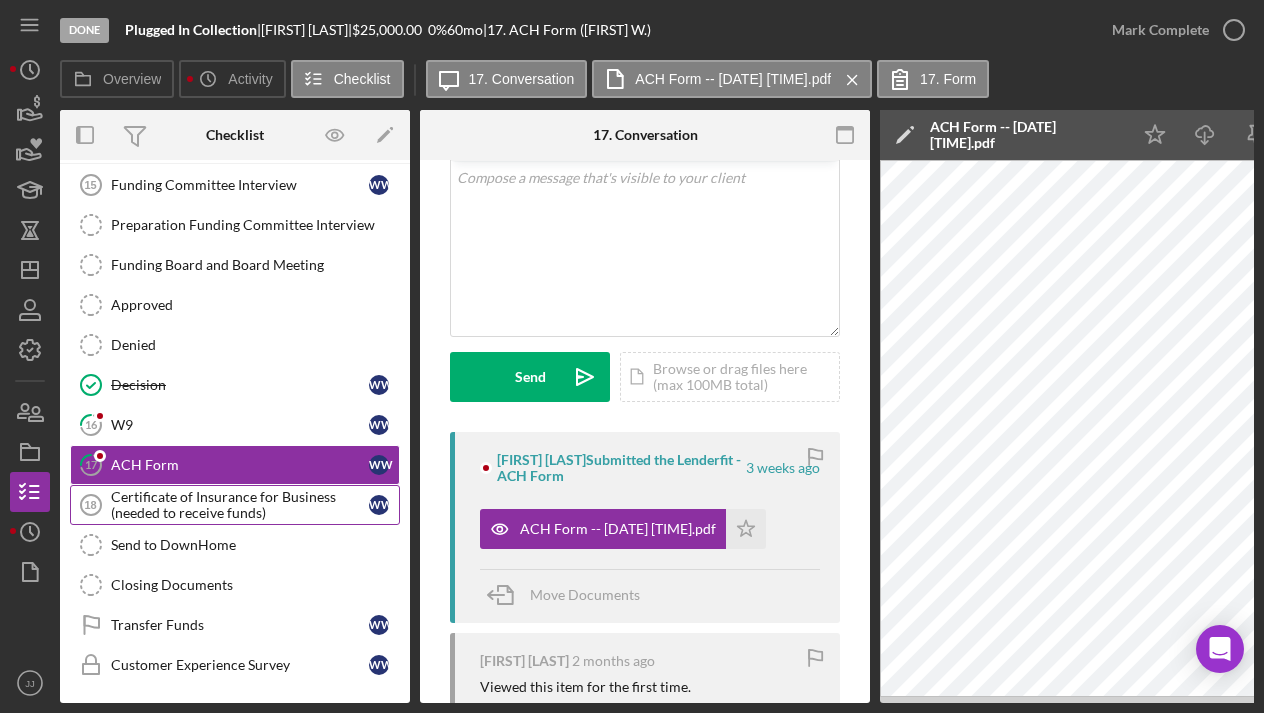 click on "Certificate of Insurance for Business (needed to receive funds)" at bounding box center [240, 505] 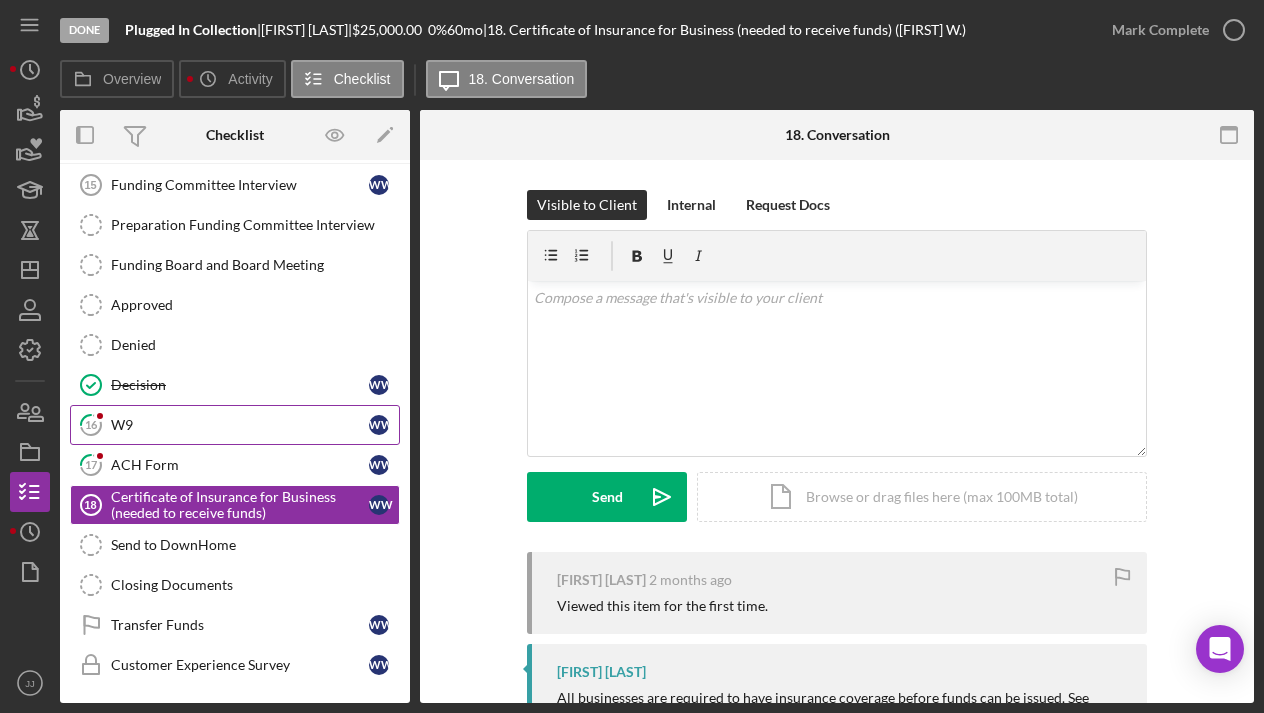 click on "W9" at bounding box center (240, 425) 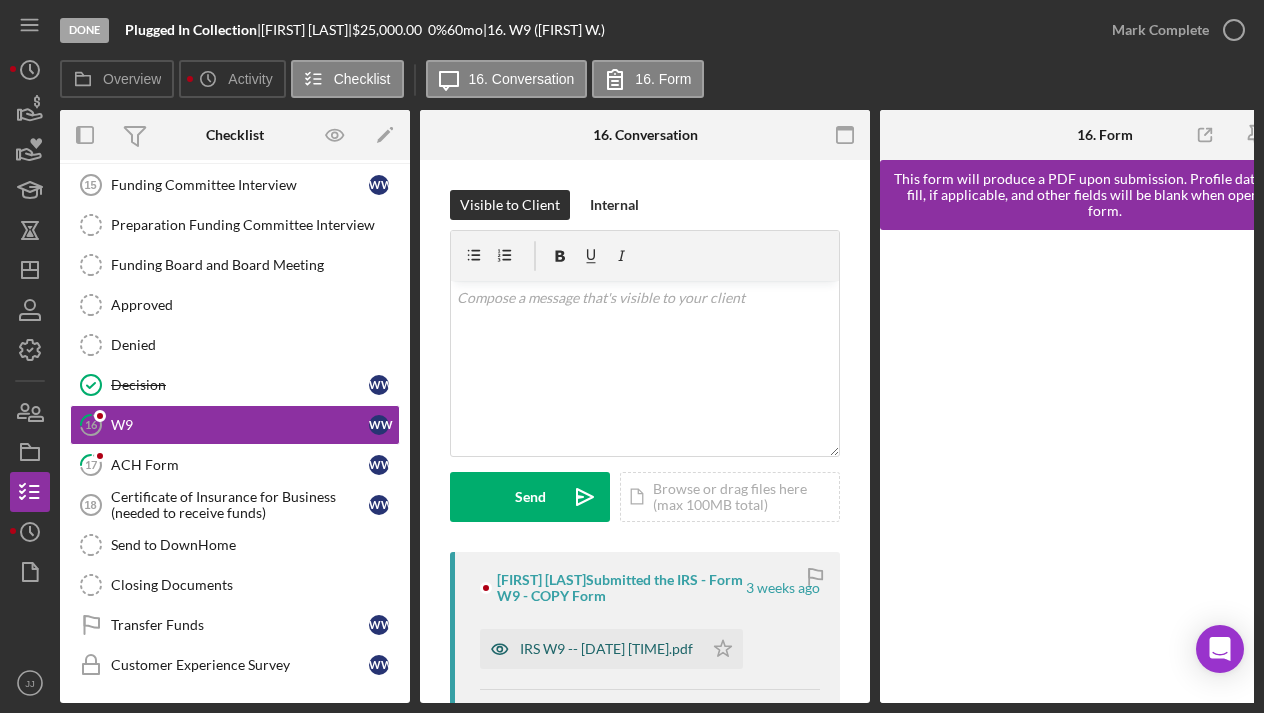 click on "IRS W9 -- 2025-06-25 02_32pm.pdf" at bounding box center [606, 649] 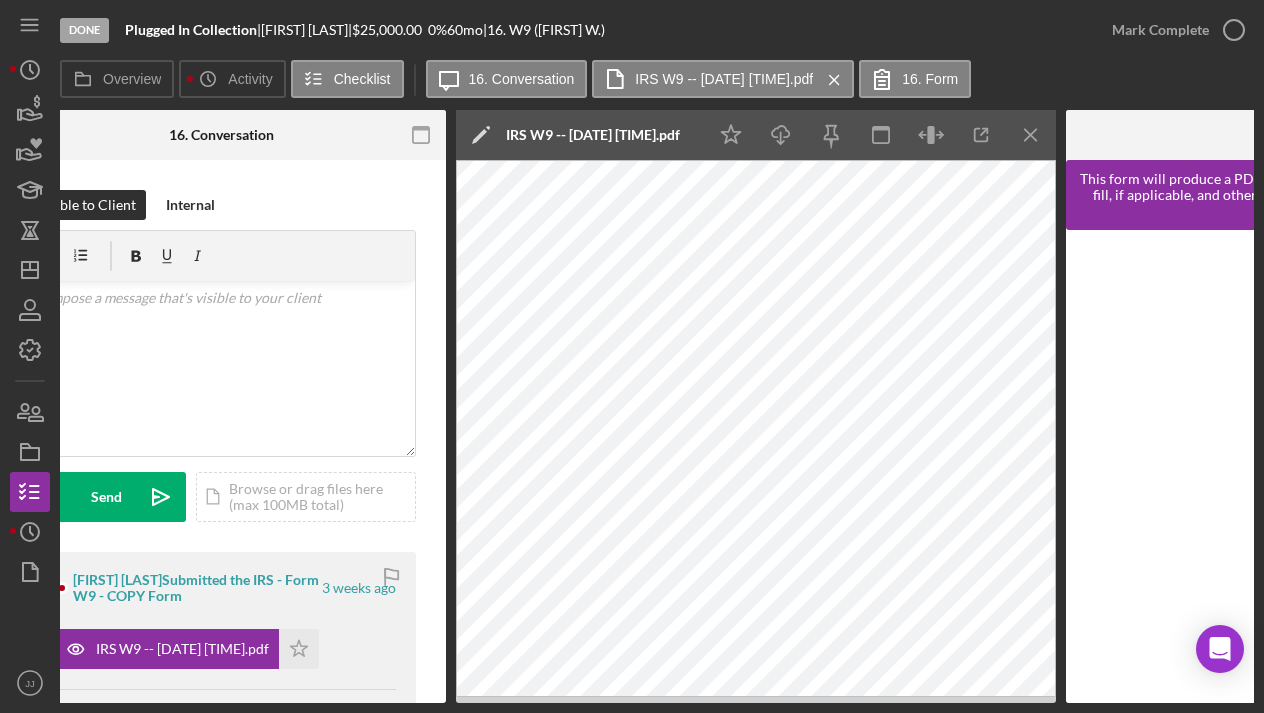 scroll, scrollTop: 0, scrollLeft: 441, axis: horizontal 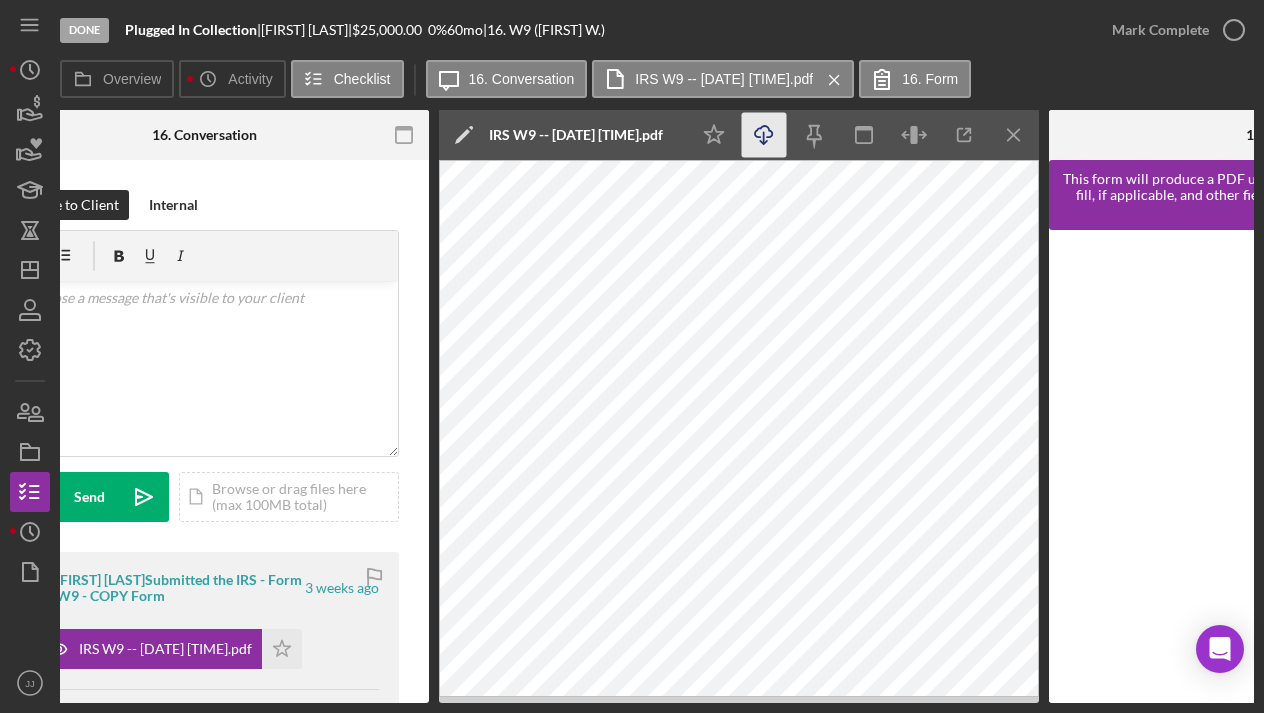 click on "Icon/Download" 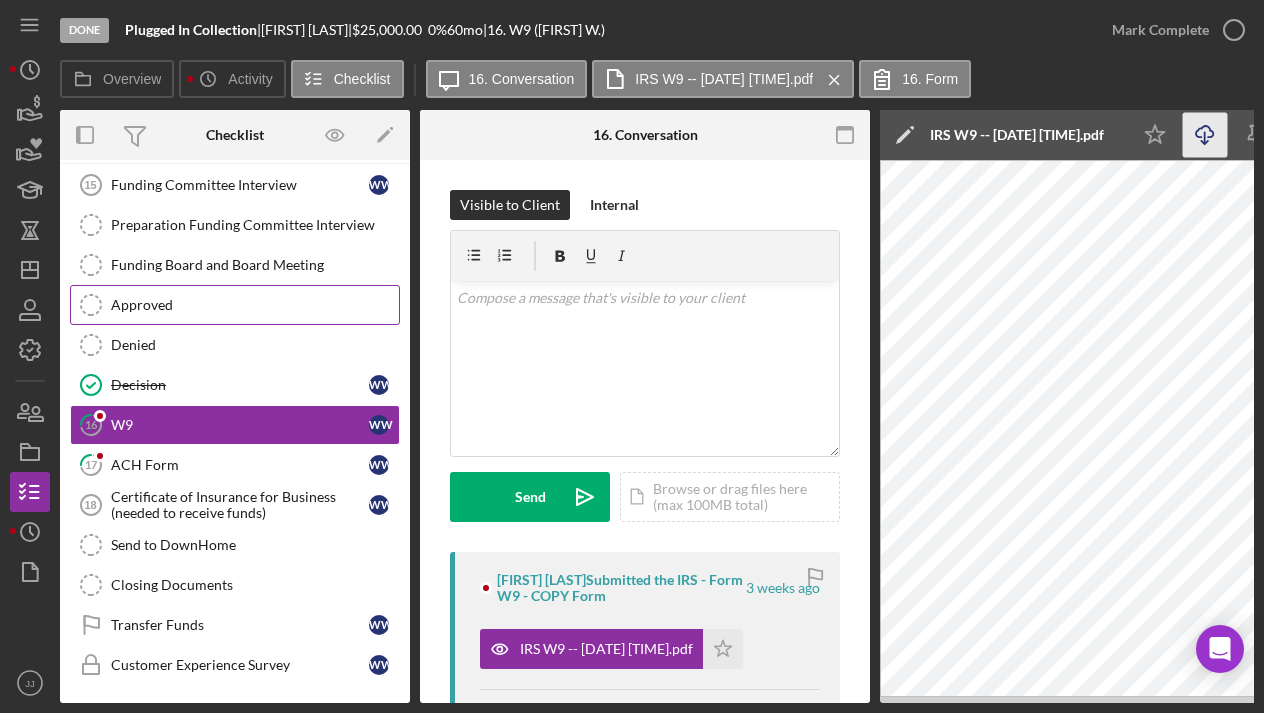 scroll, scrollTop: 0, scrollLeft: 0, axis: both 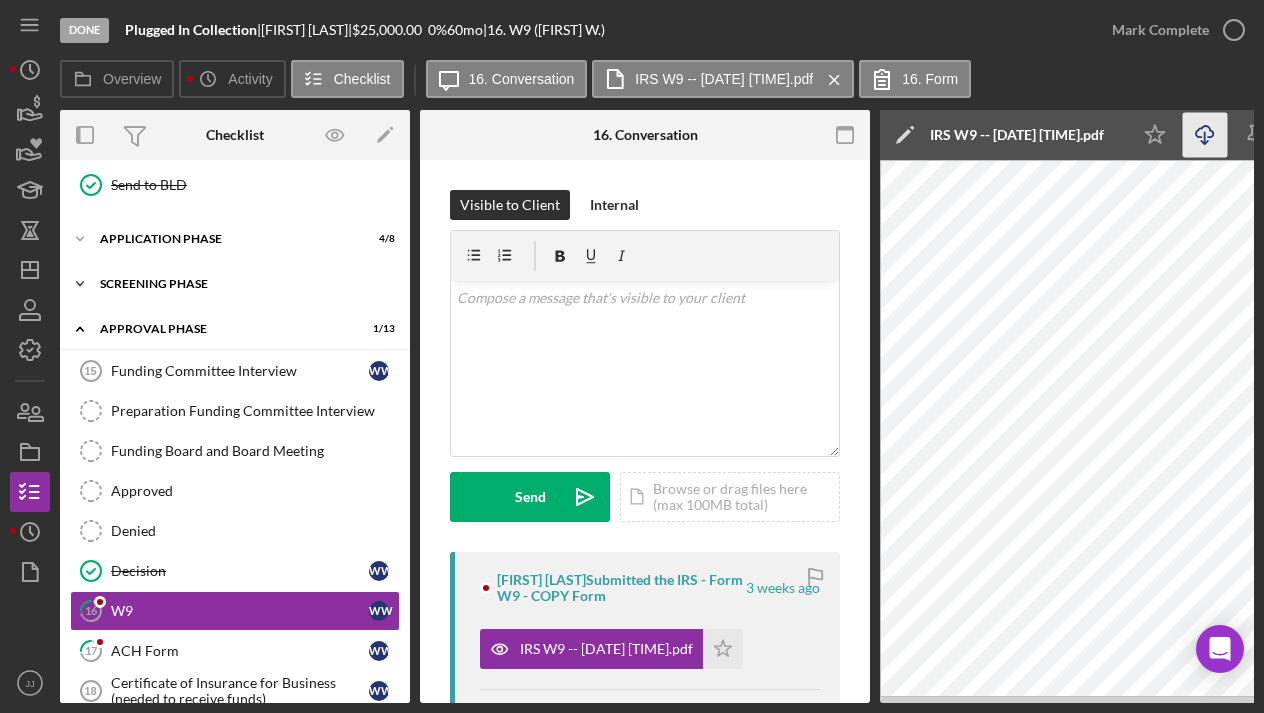 click on "Icon/Expander Screening Phase 4 / 4" at bounding box center (235, 284) 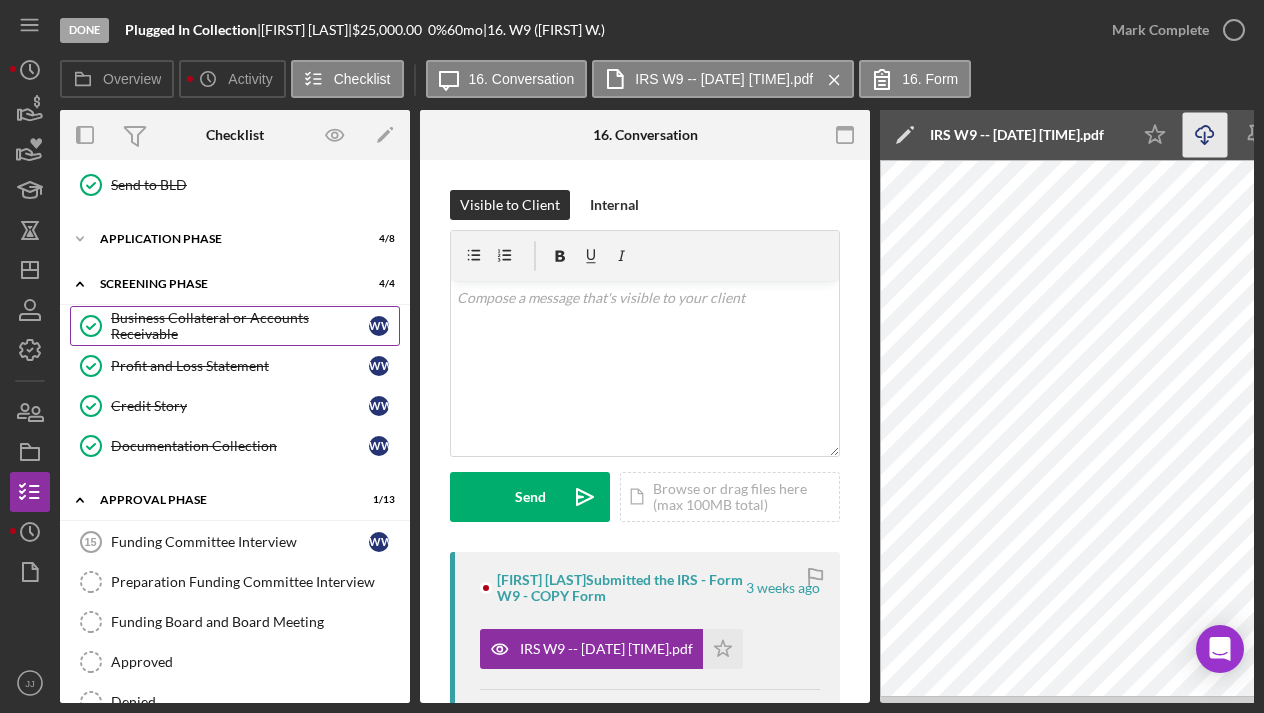 click on "Business Collateral or Accounts Receivable" at bounding box center [240, 326] 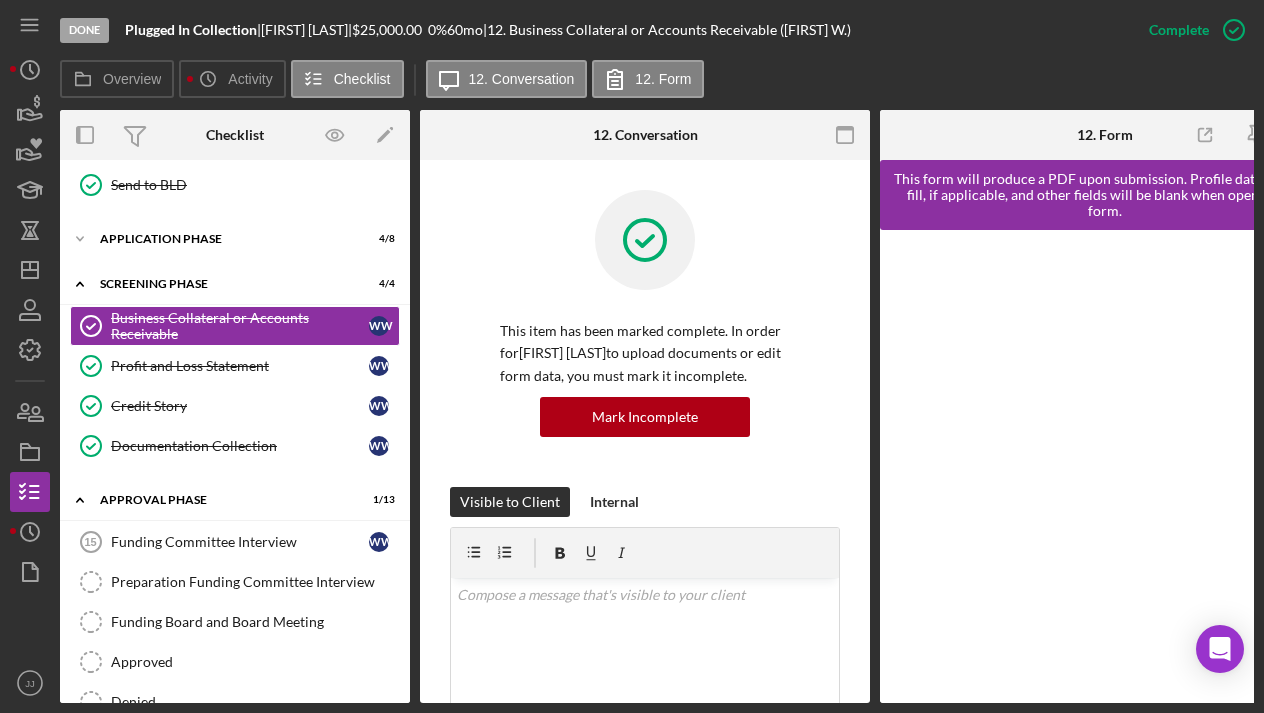 scroll, scrollTop: 0, scrollLeft: 0, axis: both 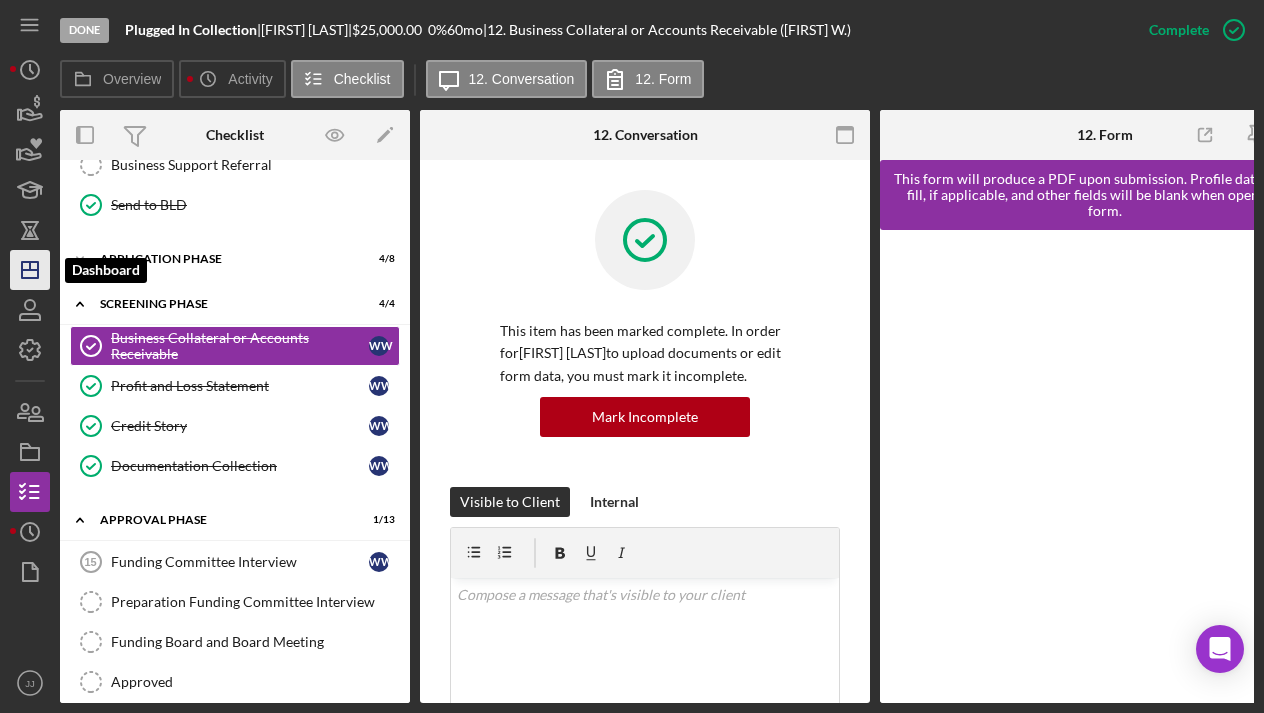 click on "Icon/Dashboard" 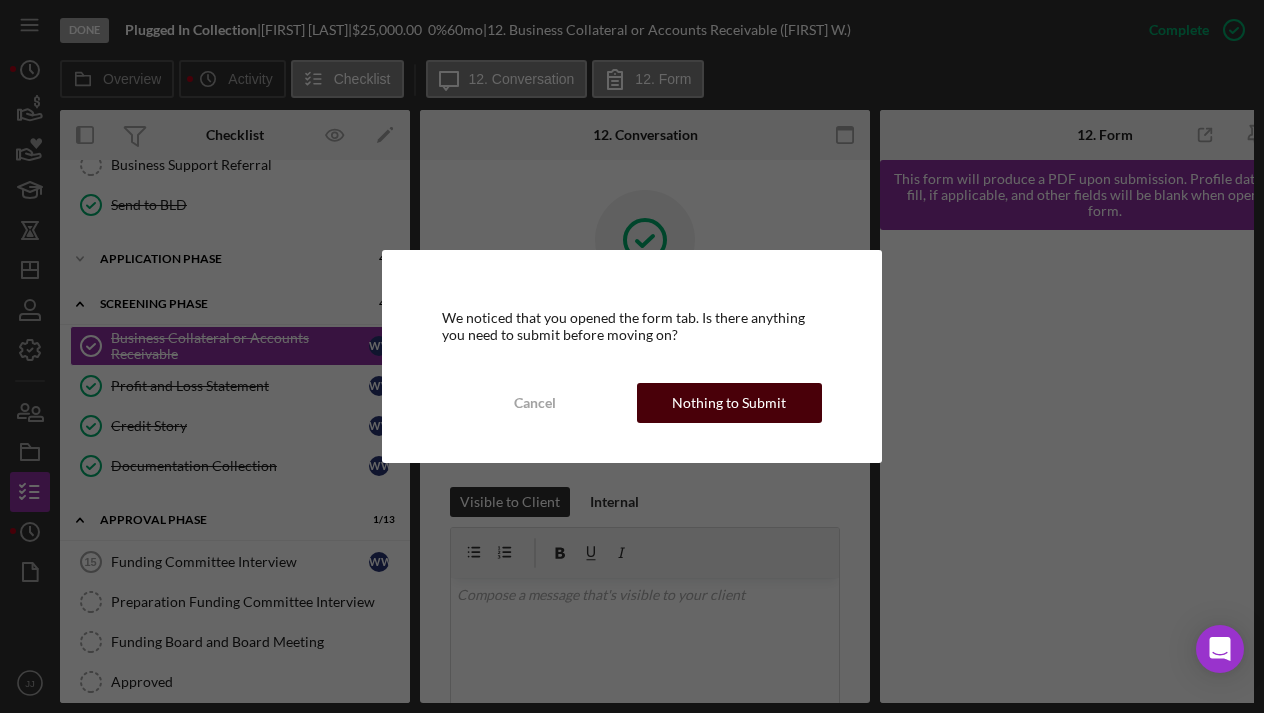 click on "Nothing to Submit" at bounding box center [729, 403] 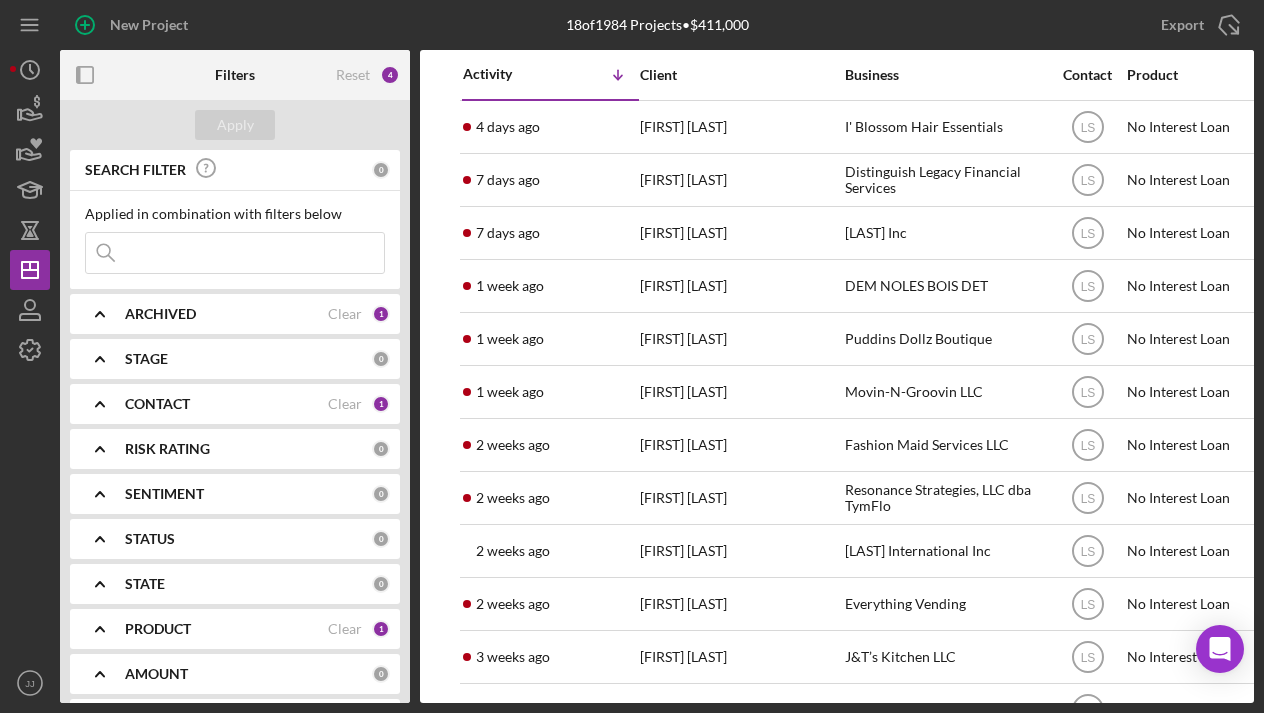 scroll, scrollTop: 99, scrollLeft: 0, axis: vertical 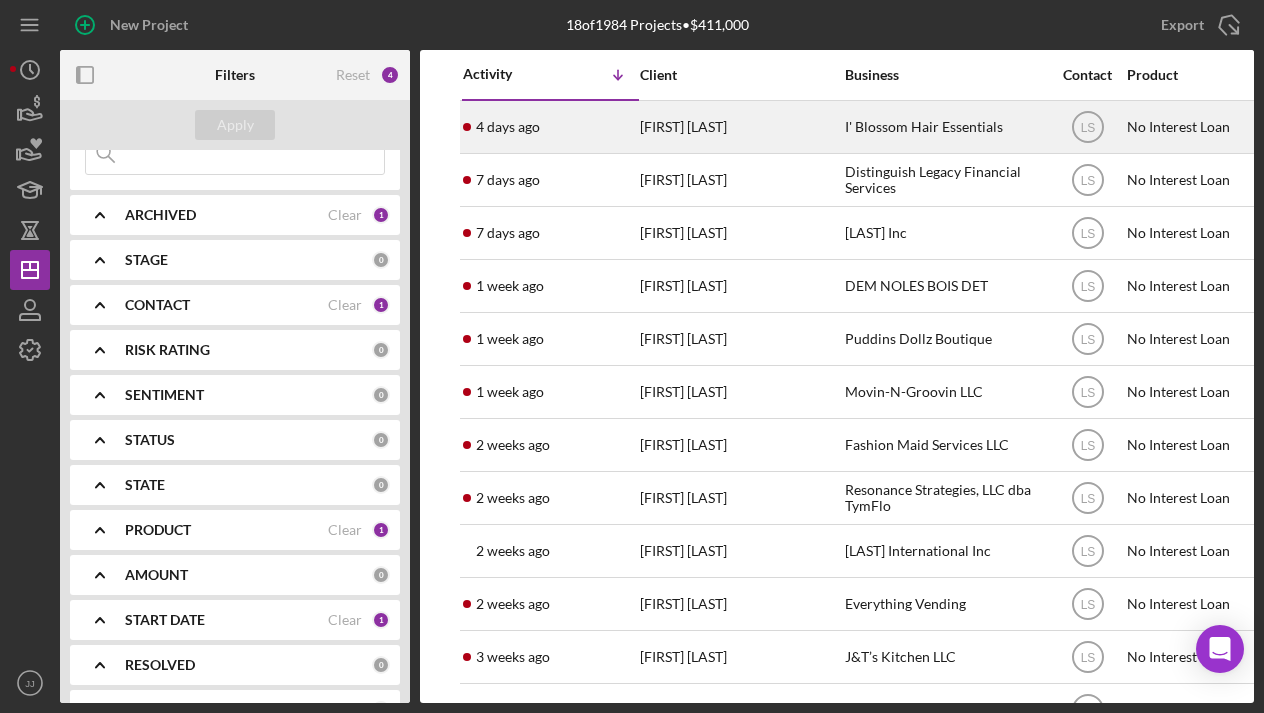 click on "Iris Humes" at bounding box center [740, 127] 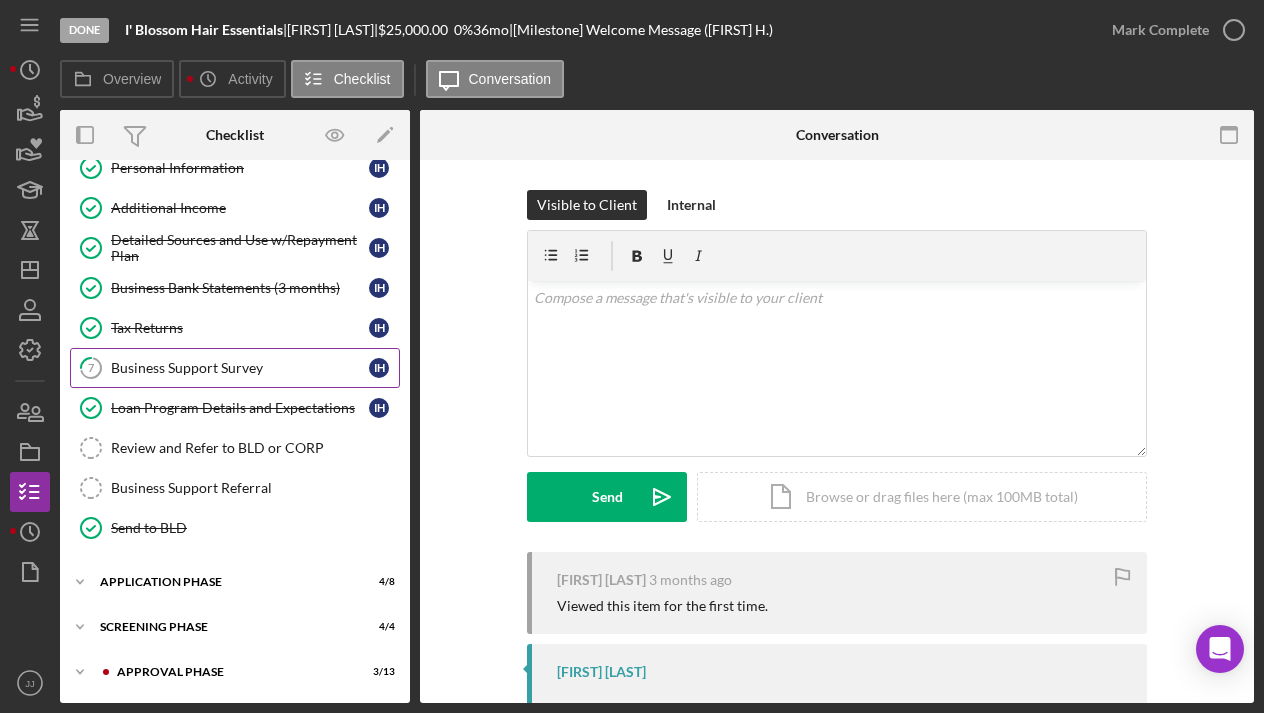 scroll, scrollTop: 143, scrollLeft: 0, axis: vertical 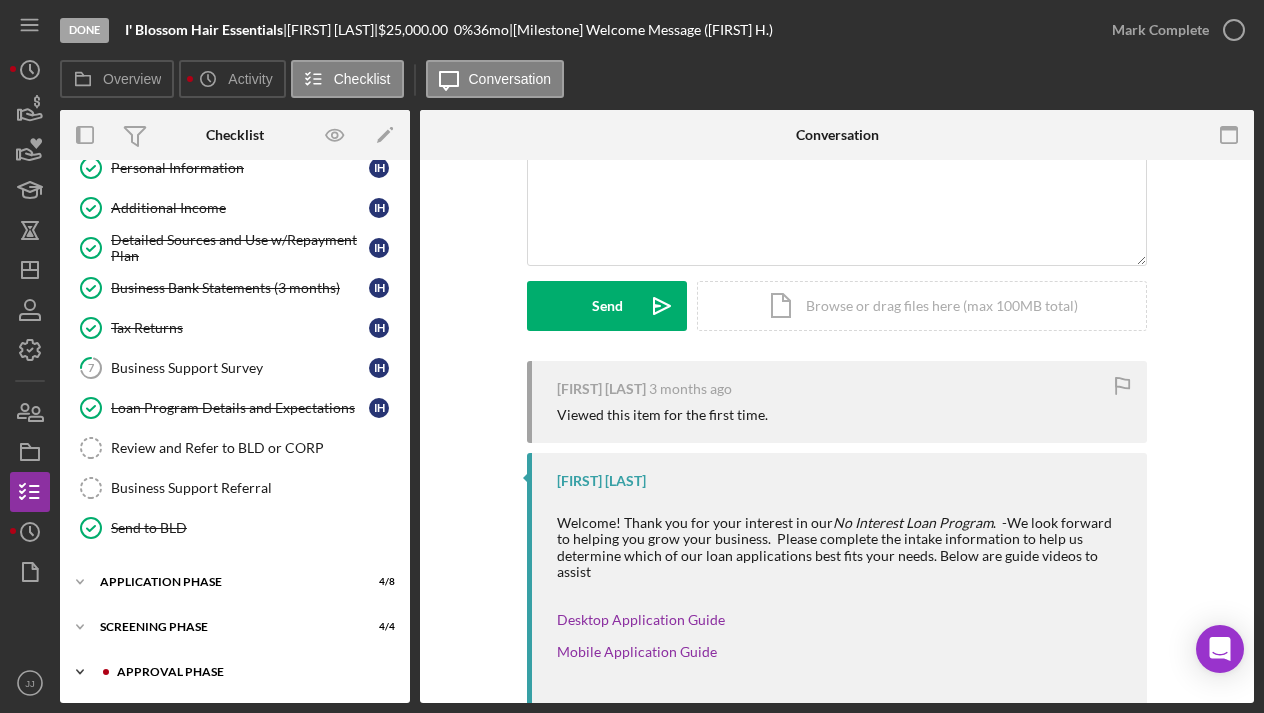 click on "Approval Phase" at bounding box center [251, 672] 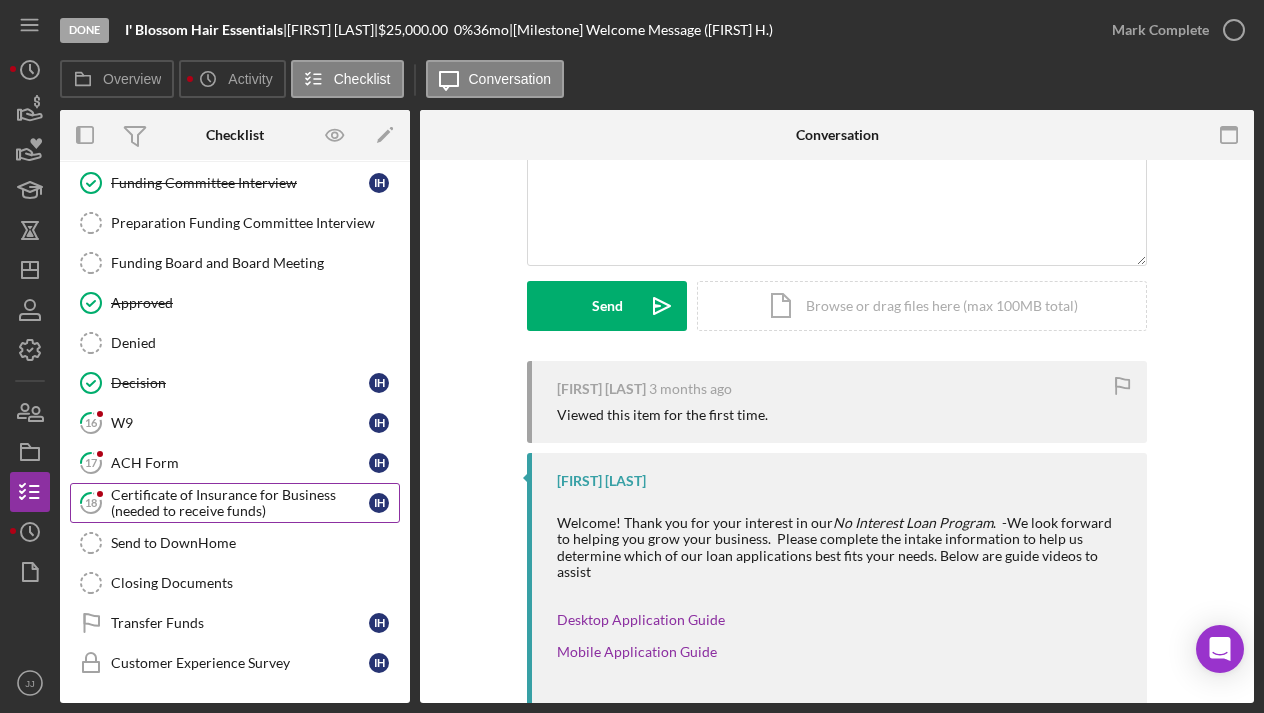 scroll, scrollTop: 674, scrollLeft: 0, axis: vertical 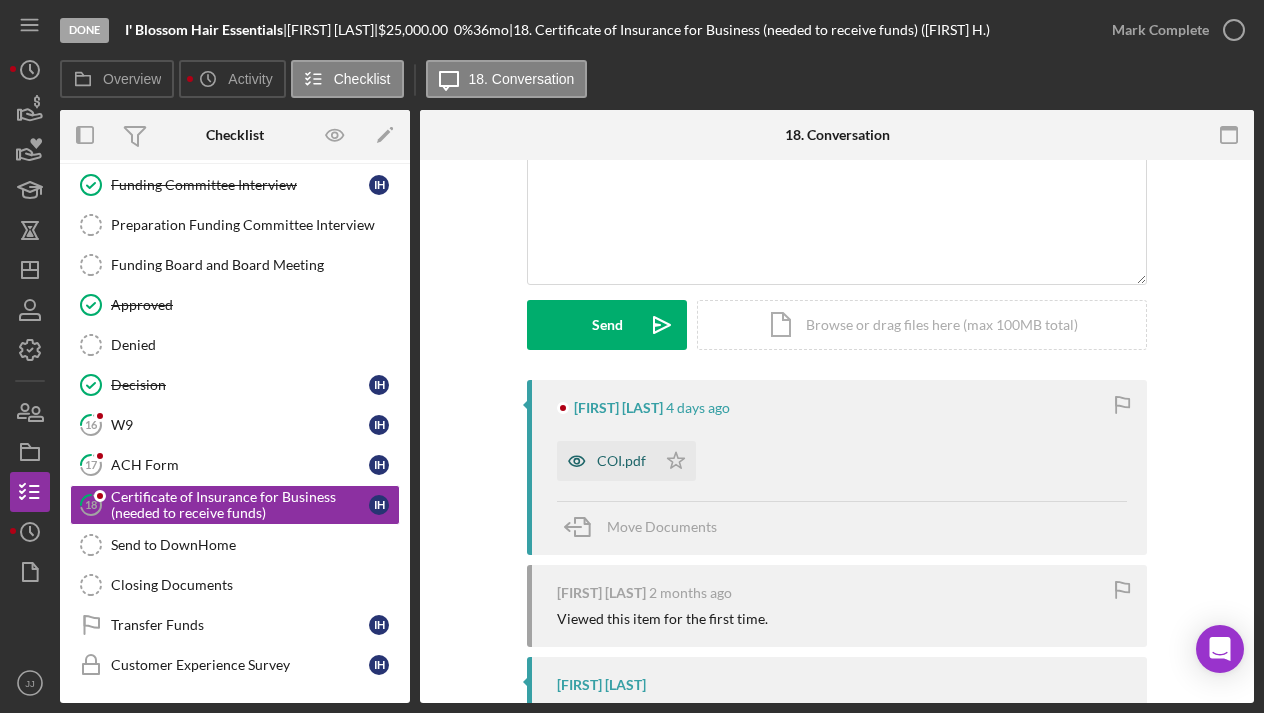 click on "COI.pdf" at bounding box center (621, 461) 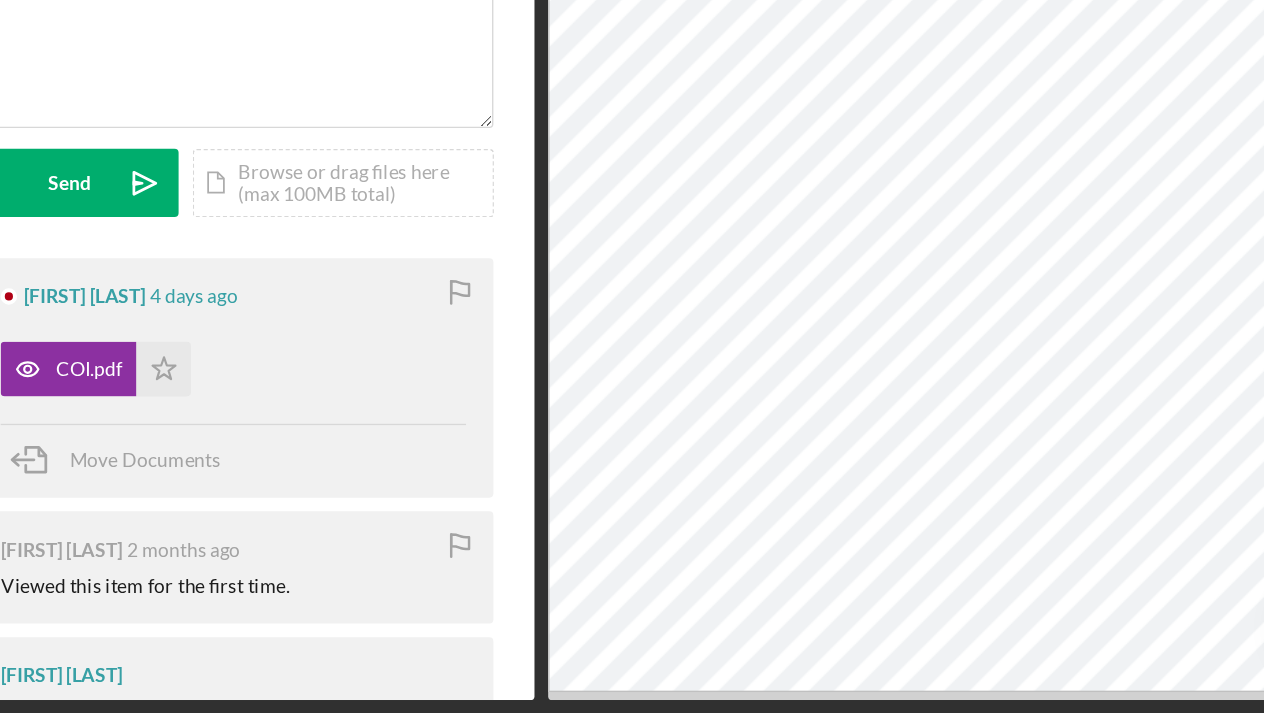 scroll, scrollTop: 0, scrollLeft: 226, axis: horizontal 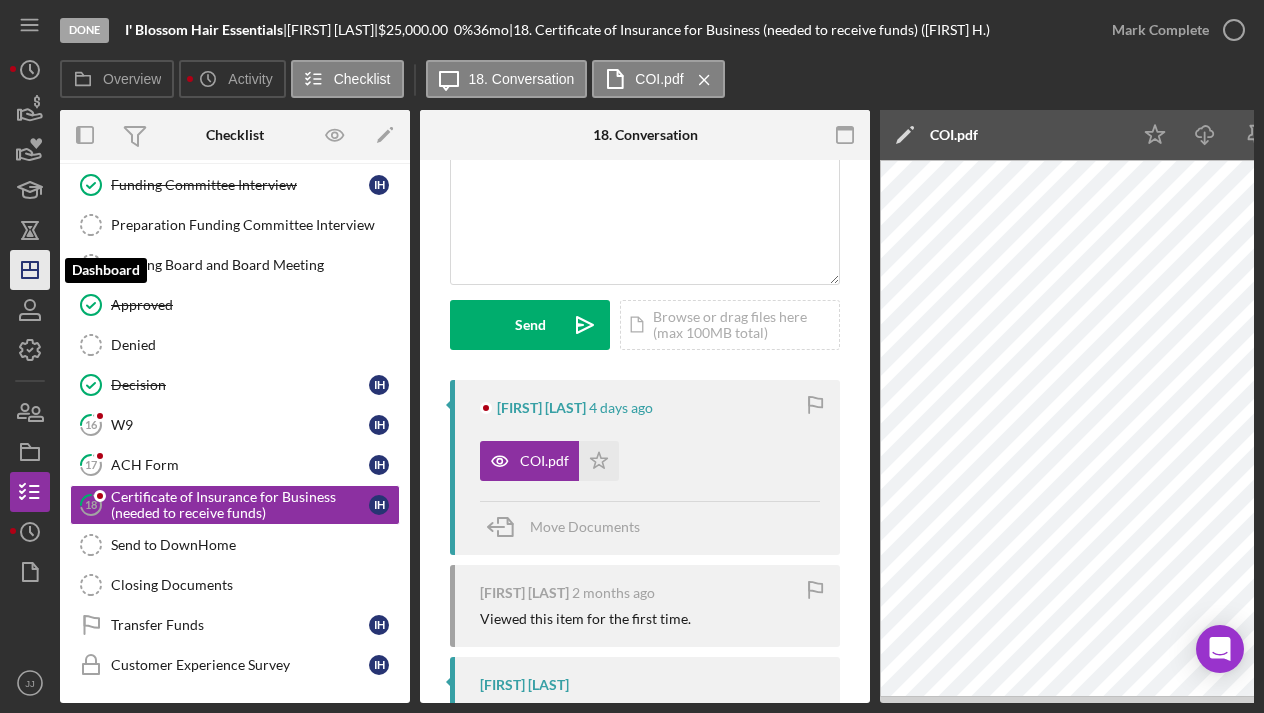 click on "Icon/Dashboard" 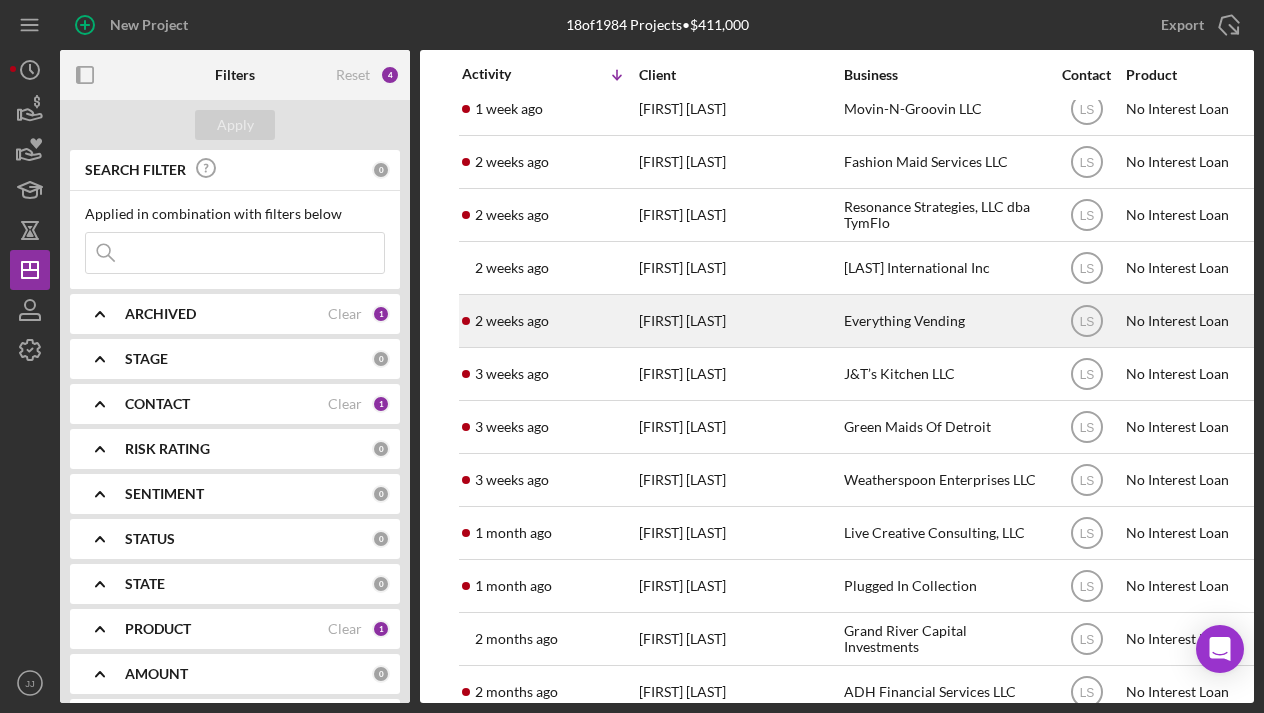 scroll, scrollTop: 284, scrollLeft: 2, axis: both 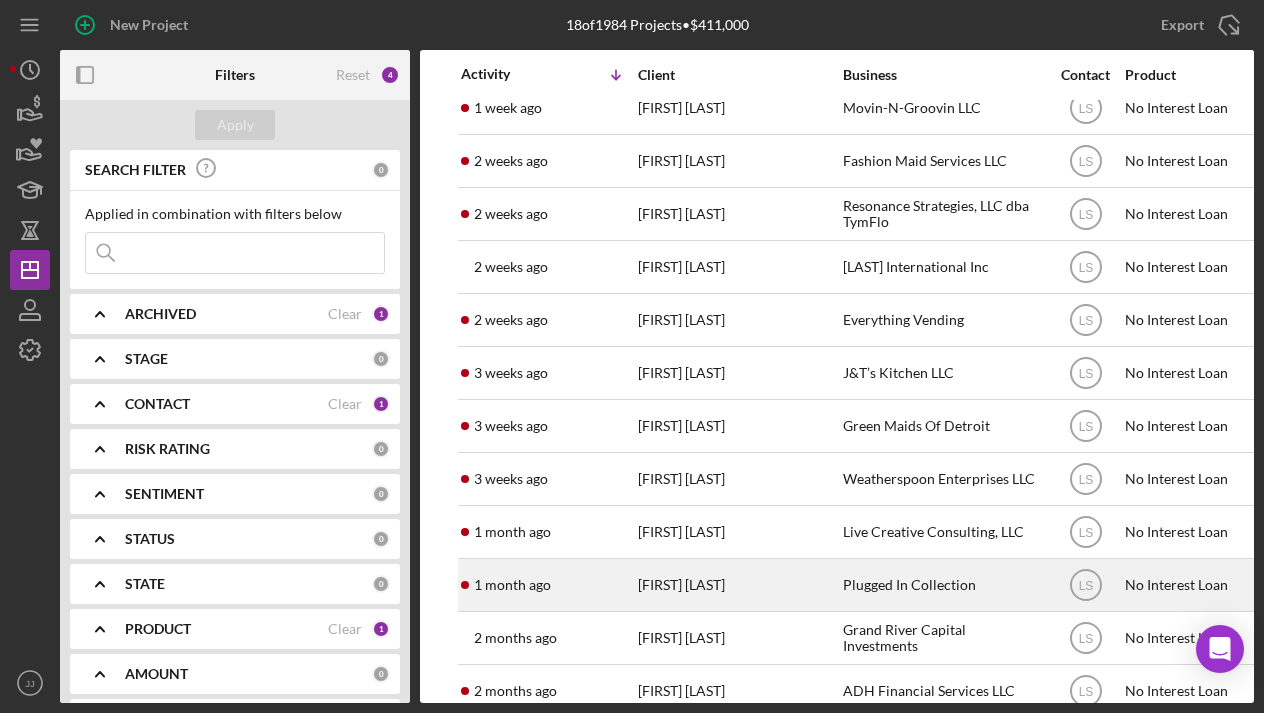 click on "William Willingham II" at bounding box center (738, 585) 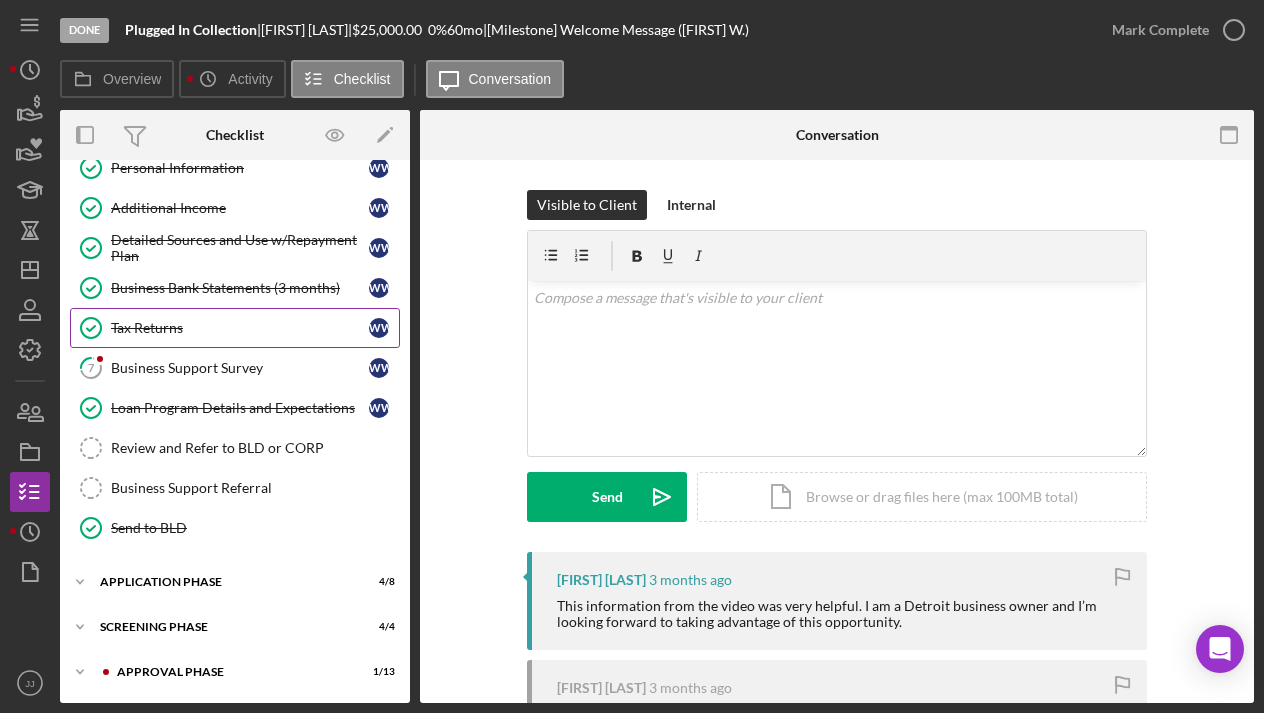 scroll, scrollTop: 143, scrollLeft: 0, axis: vertical 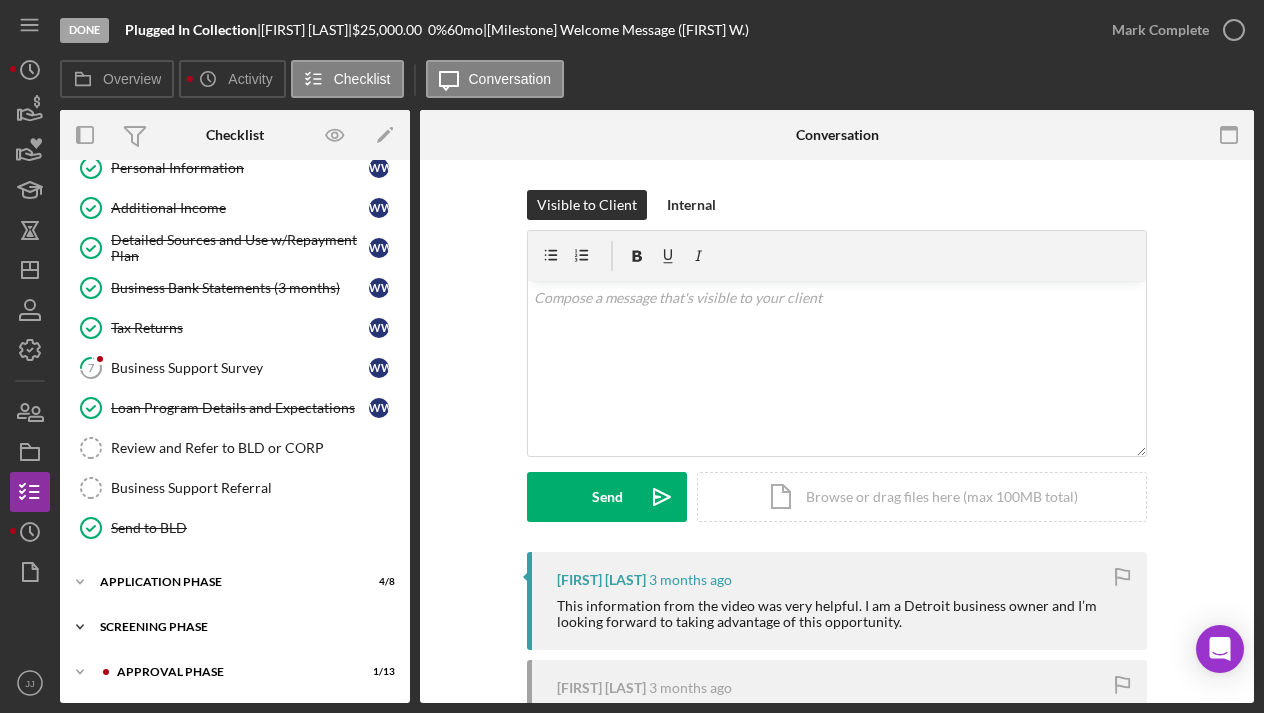 click on "Screening Phase" at bounding box center (242, 627) 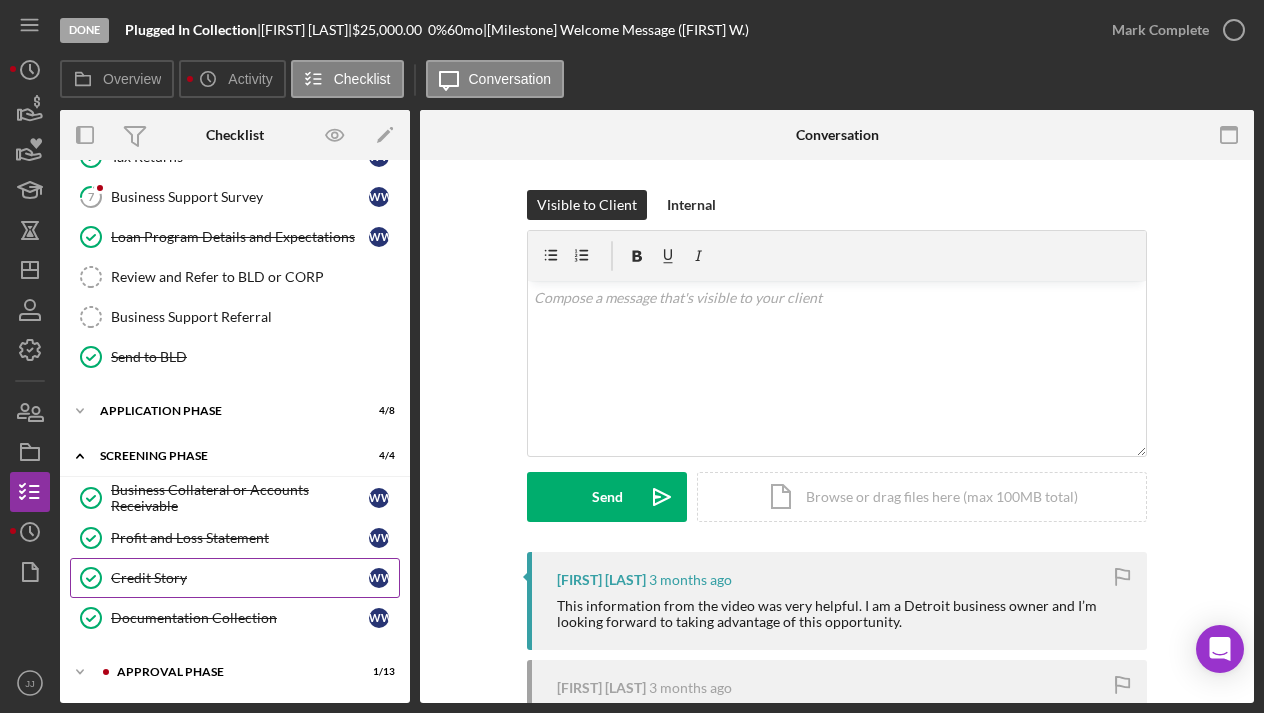 scroll, scrollTop: 314, scrollLeft: 0, axis: vertical 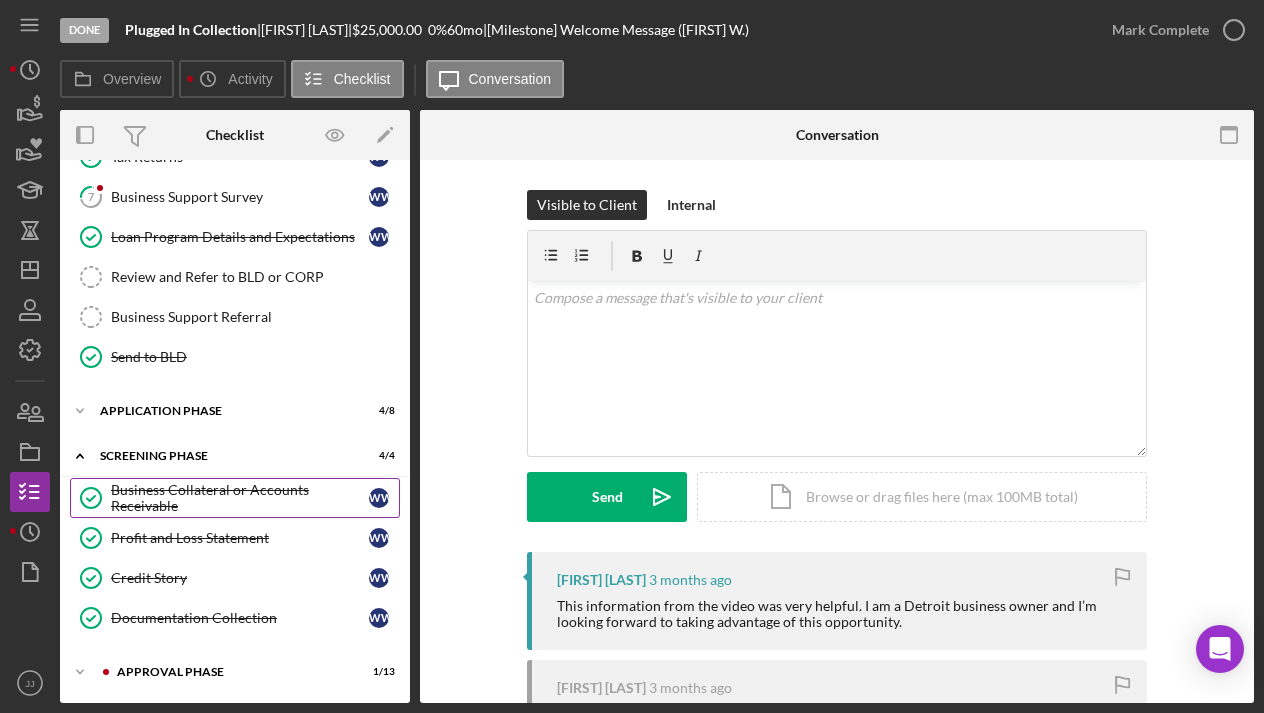 click on "Business Collateral or Accounts Receivable" at bounding box center [240, 498] 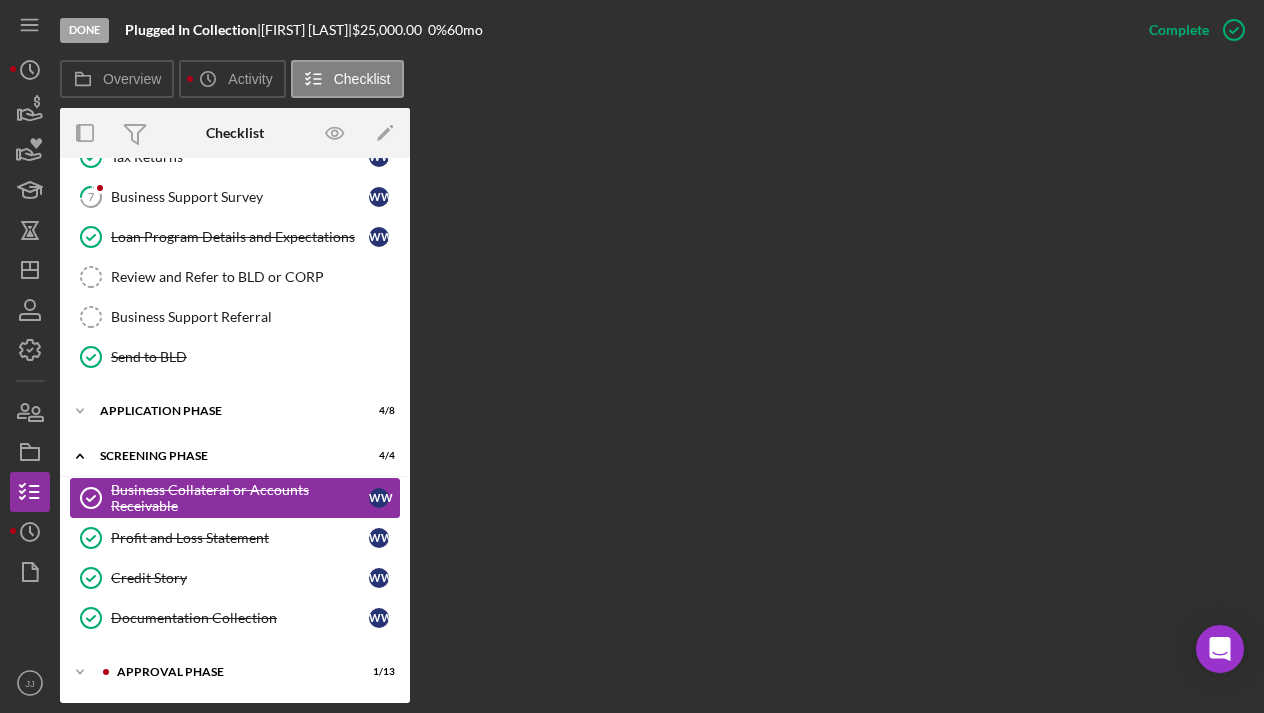scroll, scrollTop: 312, scrollLeft: 0, axis: vertical 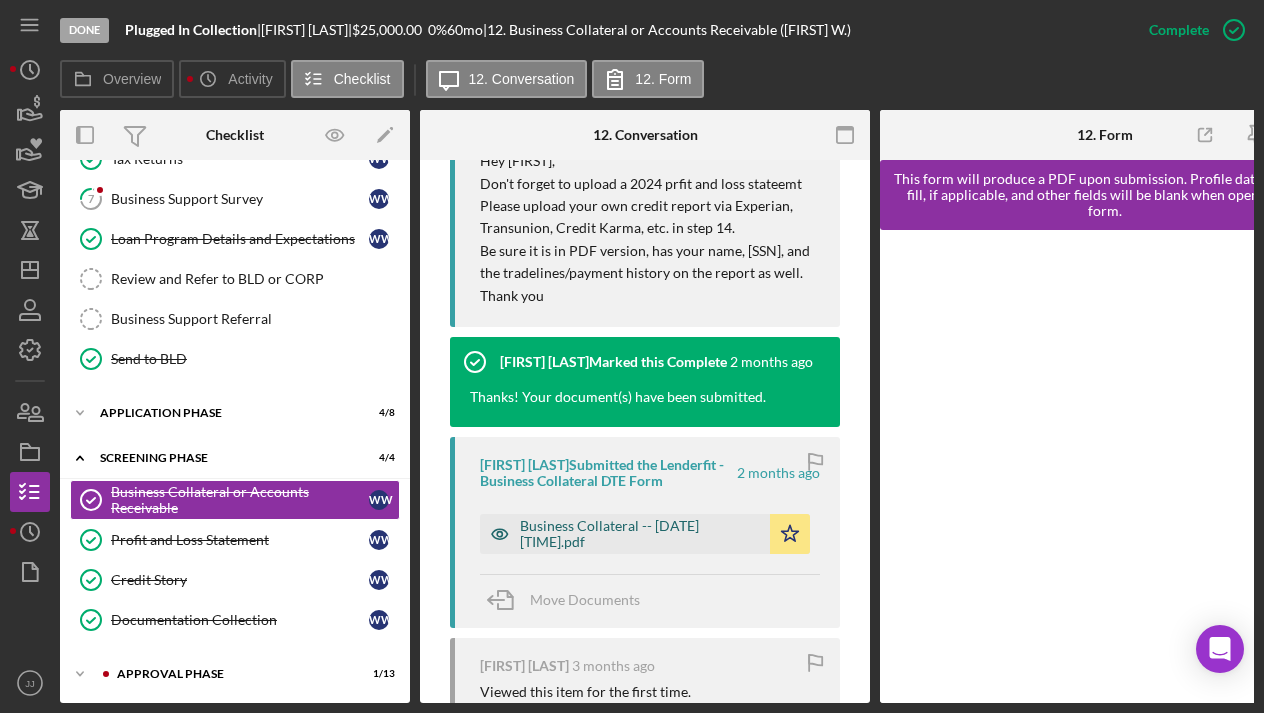 click on "Business Collateral -- 2025-05-05 11_27am.pdf" at bounding box center [640, 534] 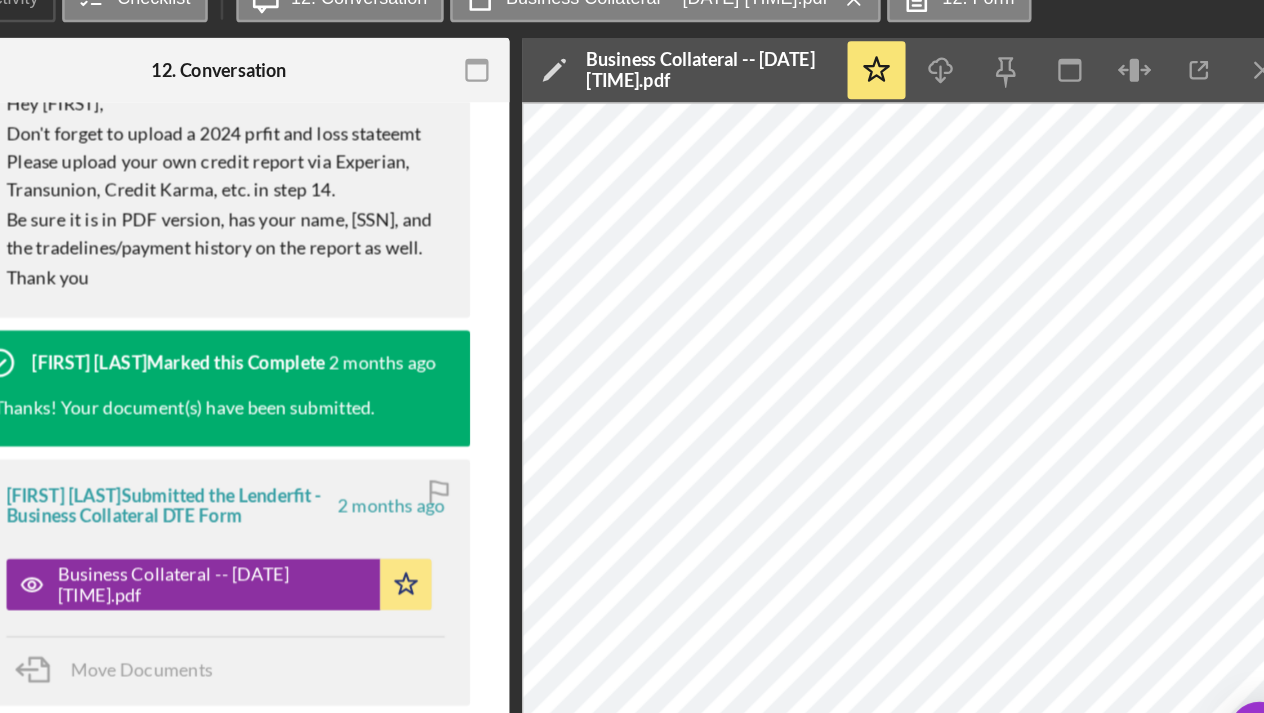scroll, scrollTop: 0, scrollLeft: 225, axis: horizontal 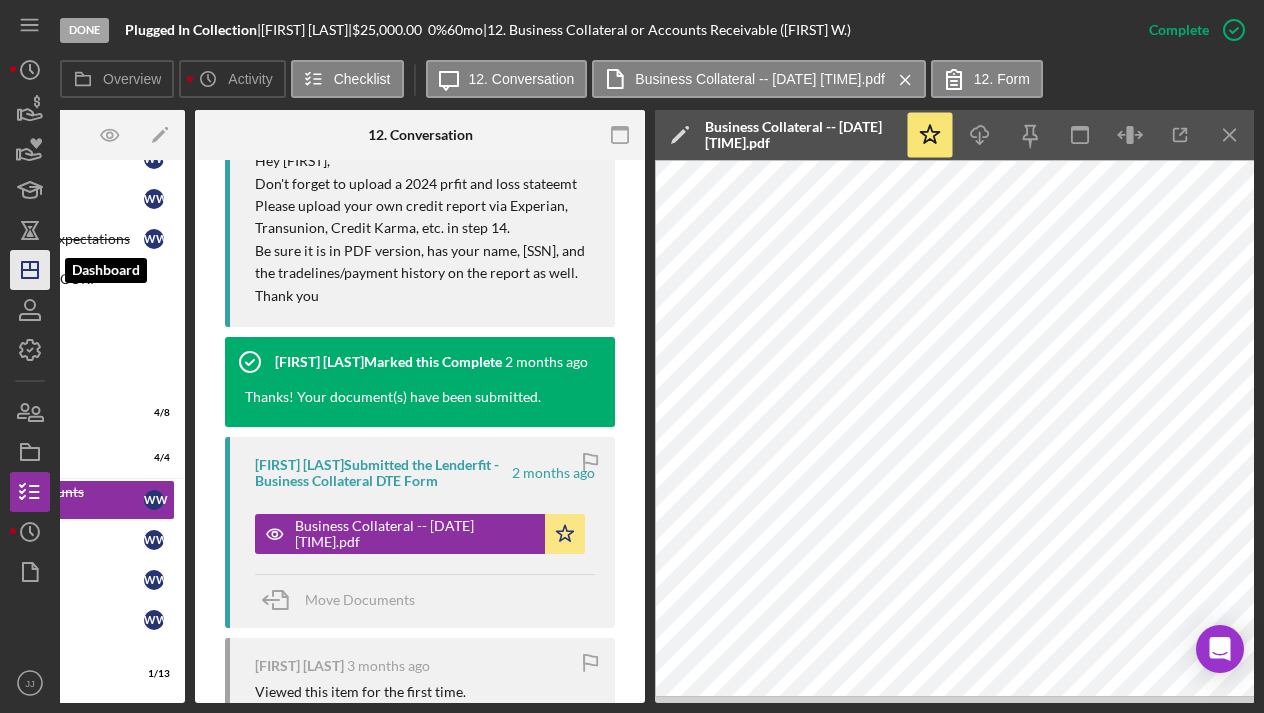 click 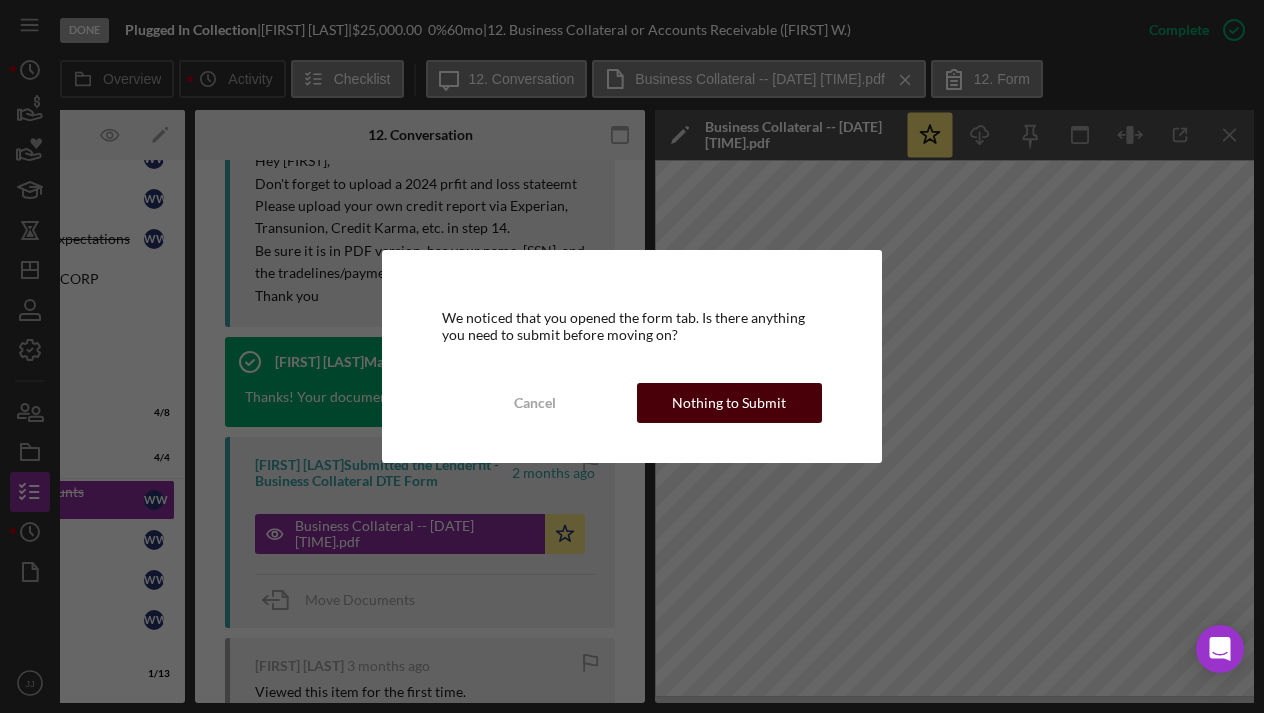 click on "Nothing to Submit" at bounding box center (729, 403) 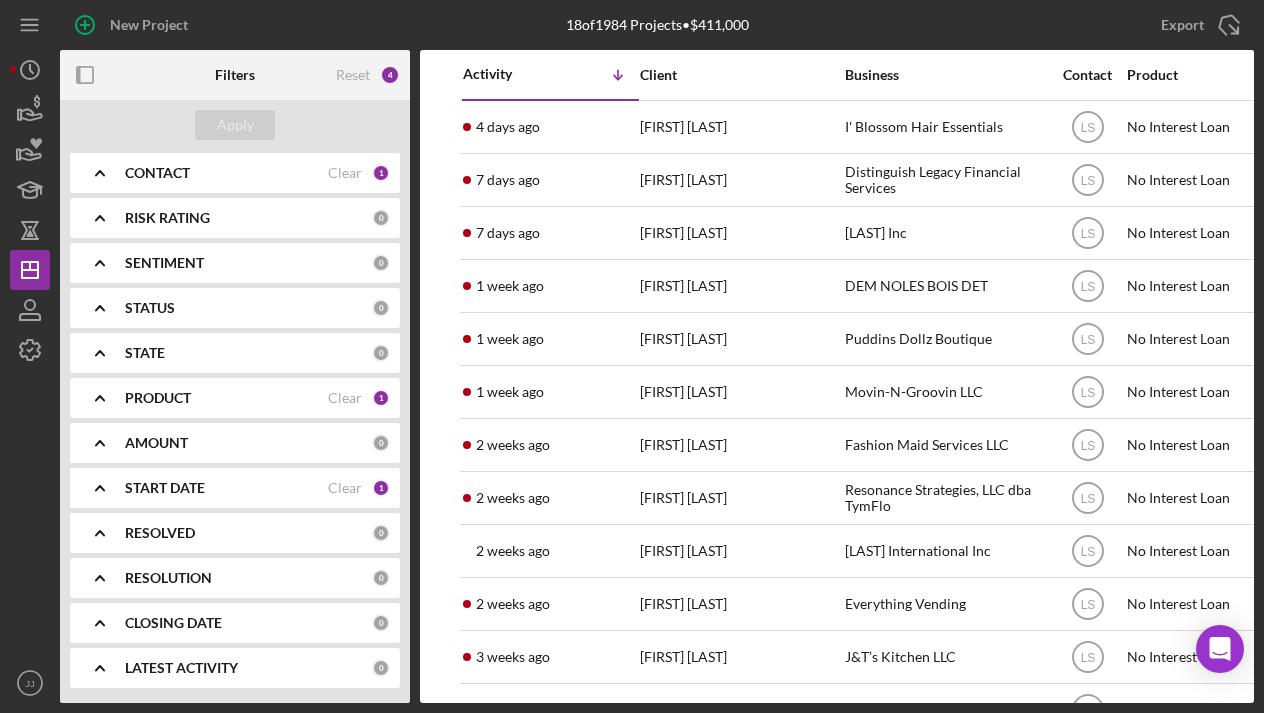 scroll, scrollTop: 231, scrollLeft: 0, axis: vertical 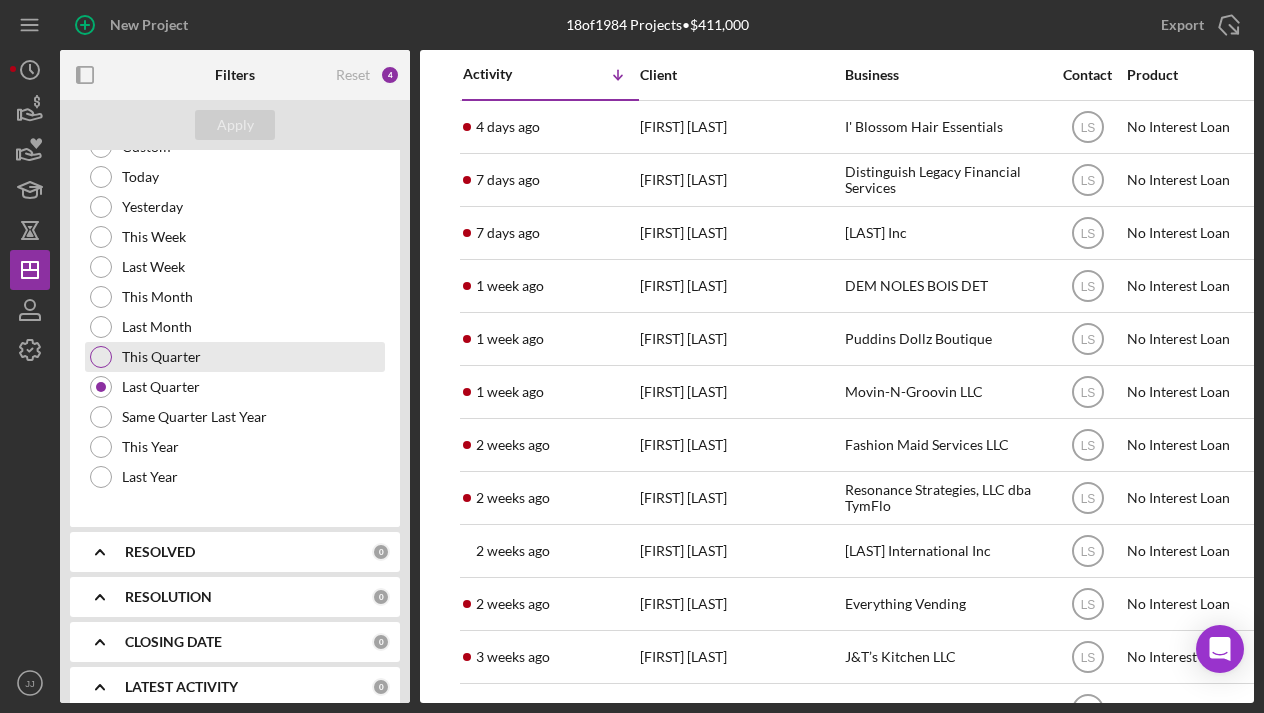 click at bounding box center [101, 357] 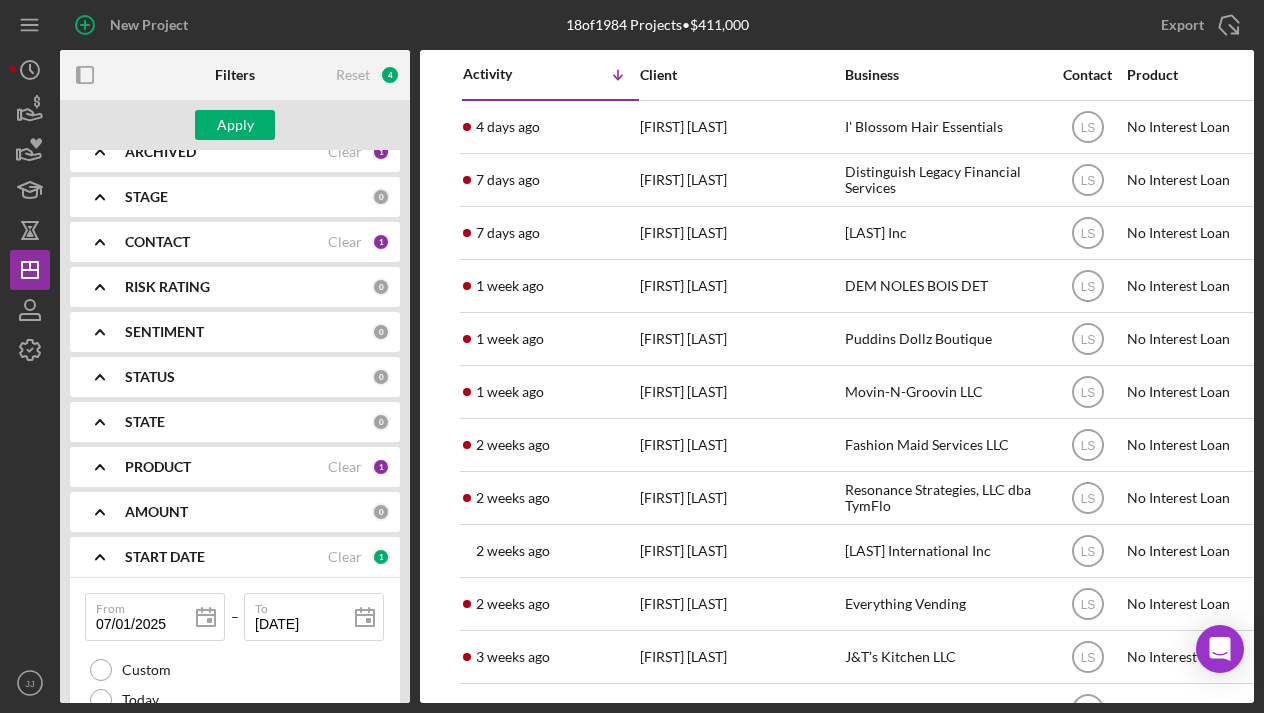scroll, scrollTop: 179, scrollLeft: 0, axis: vertical 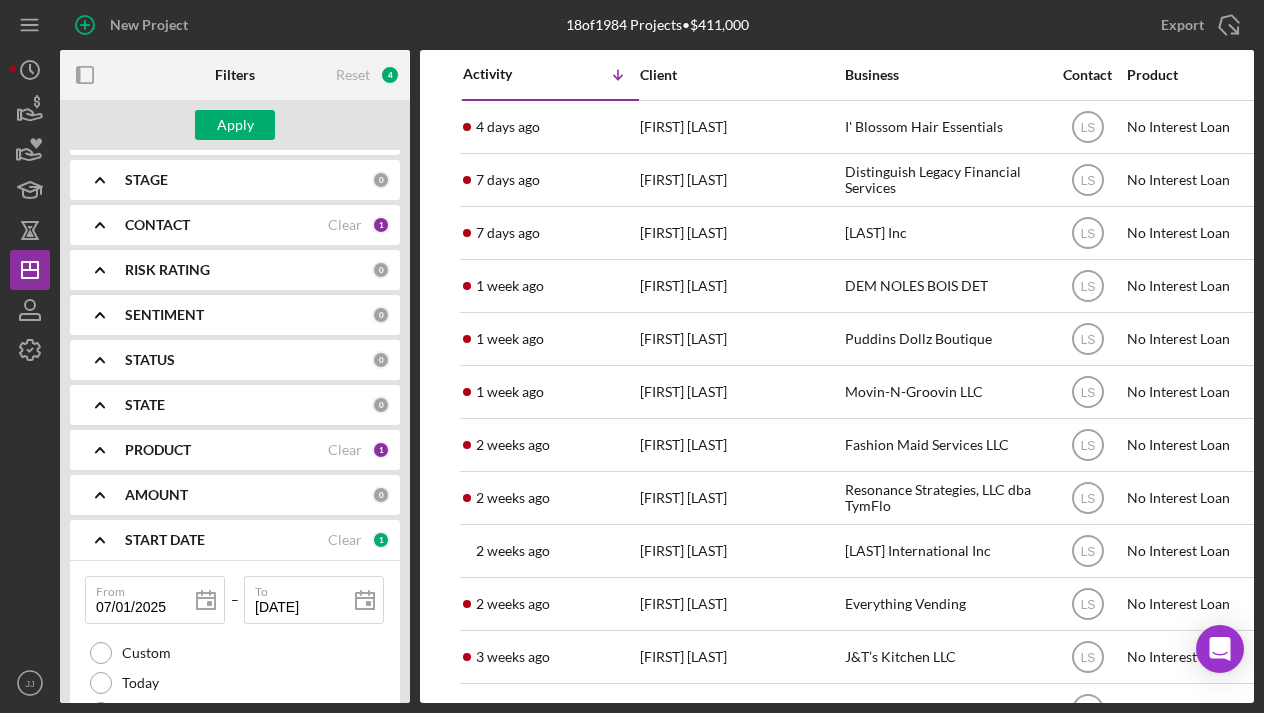 click on "PRODUCT" at bounding box center [226, 450] 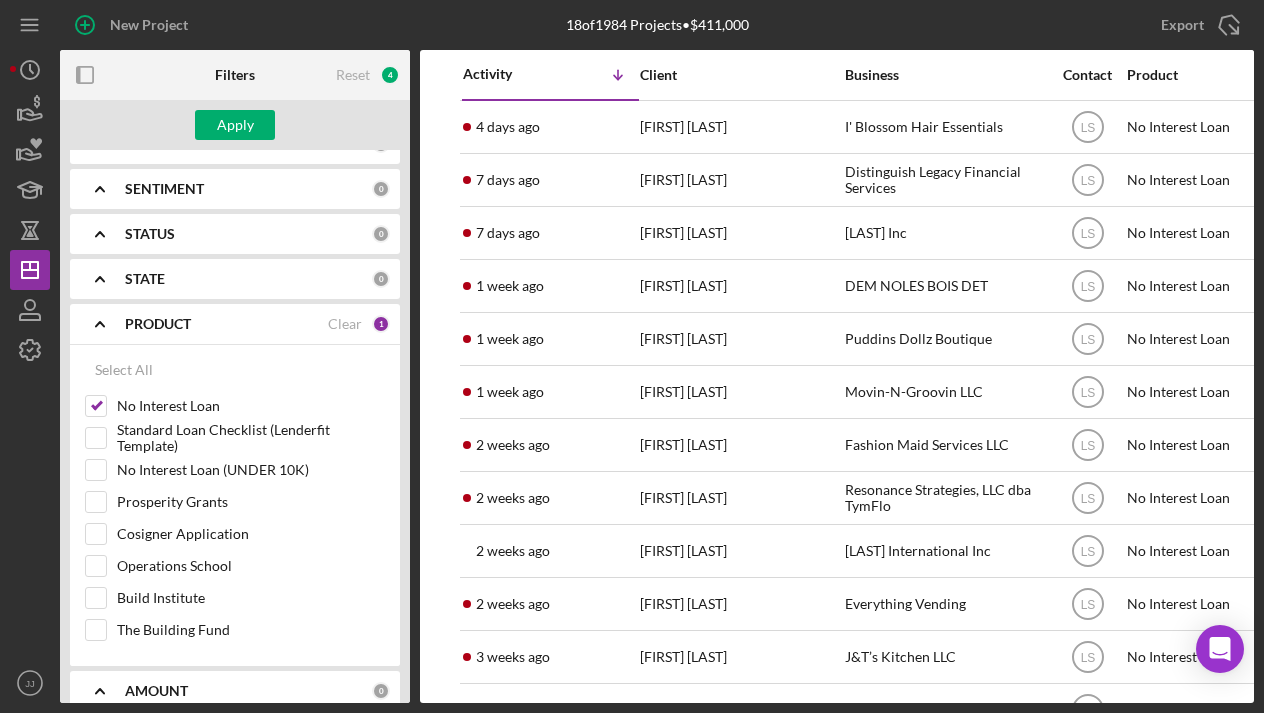 scroll, scrollTop: 315, scrollLeft: 0, axis: vertical 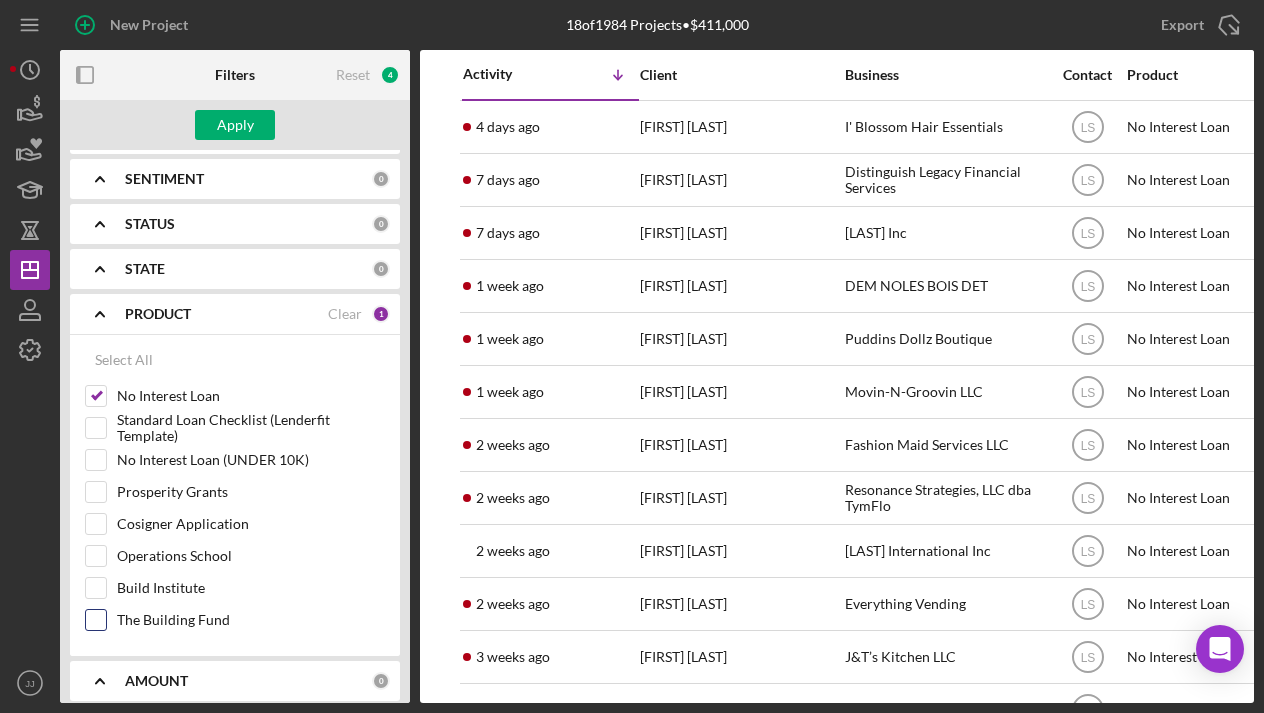 click on "The Building Fund" at bounding box center [96, 620] 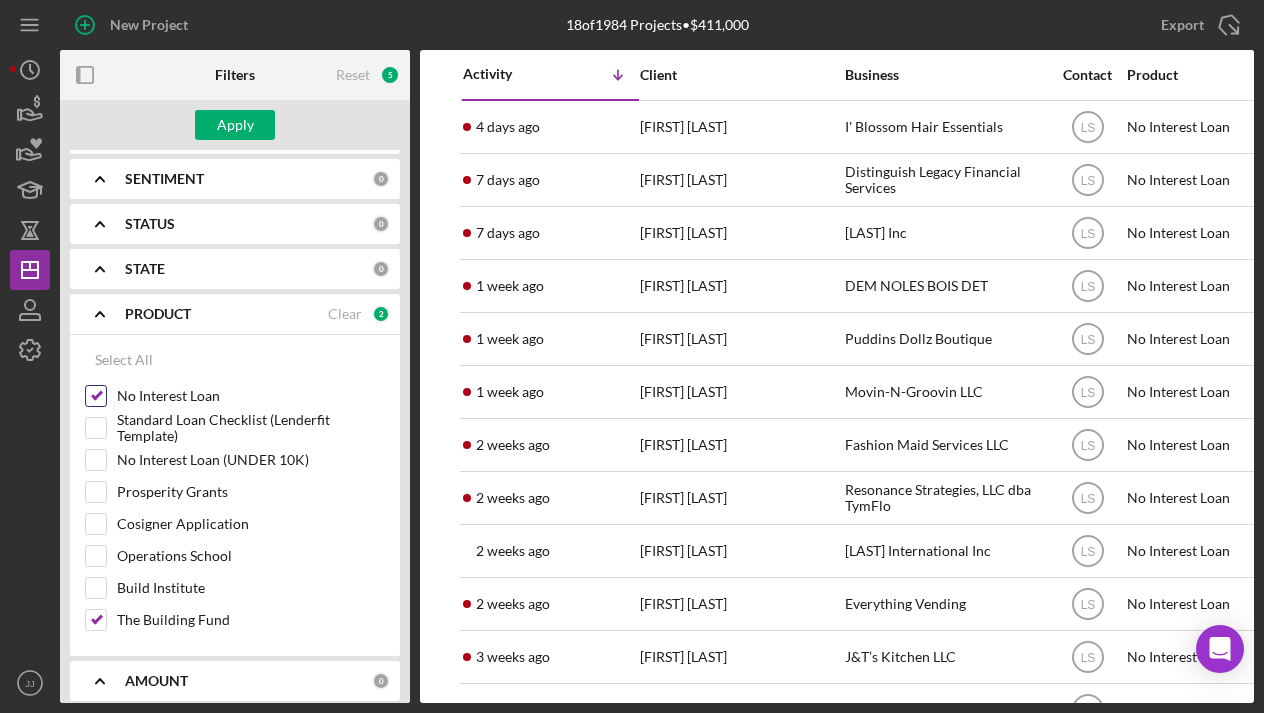 click on "No Interest Loan" at bounding box center [96, 396] 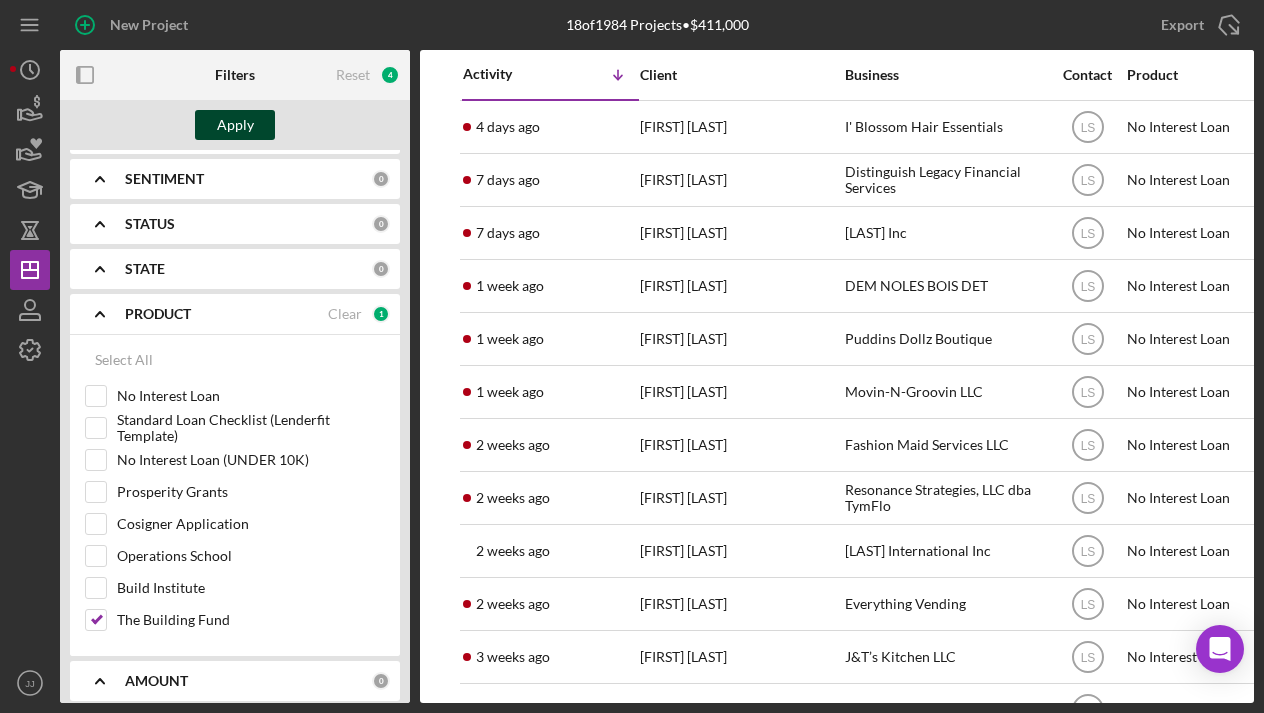 click on "Apply" at bounding box center (235, 125) 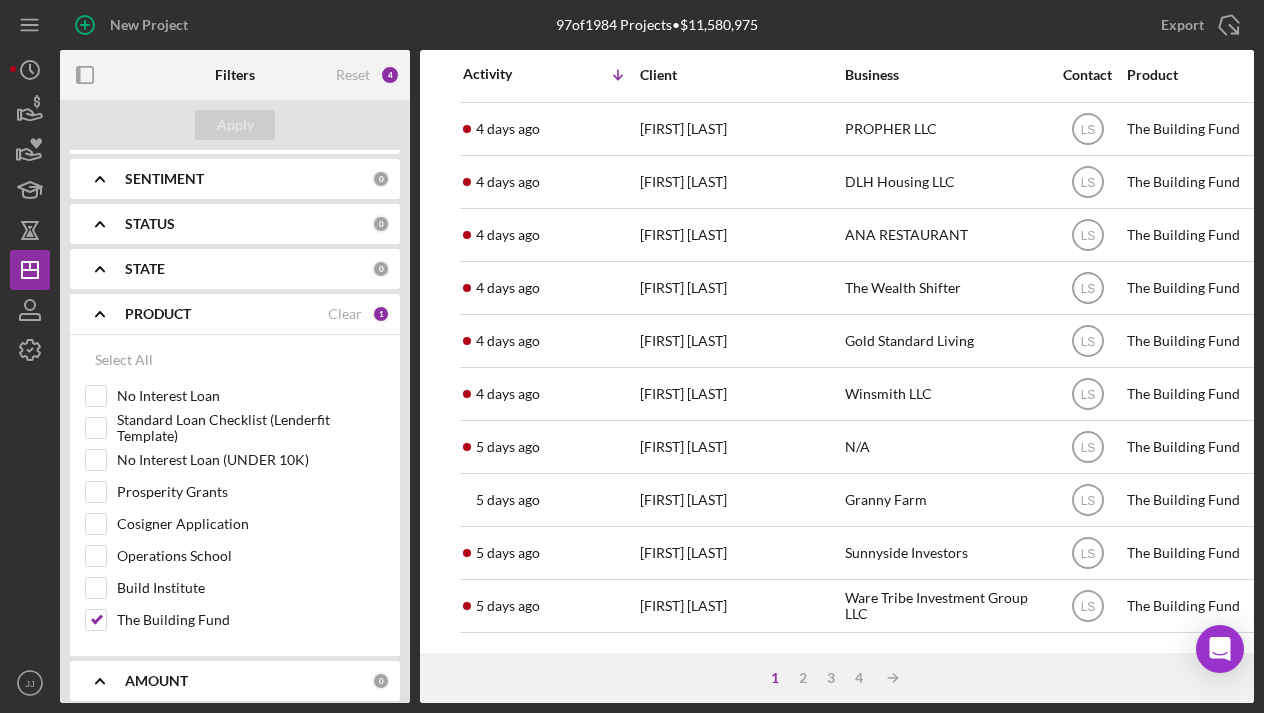 scroll, scrollTop: 793, scrollLeft: 0, axis: vertical 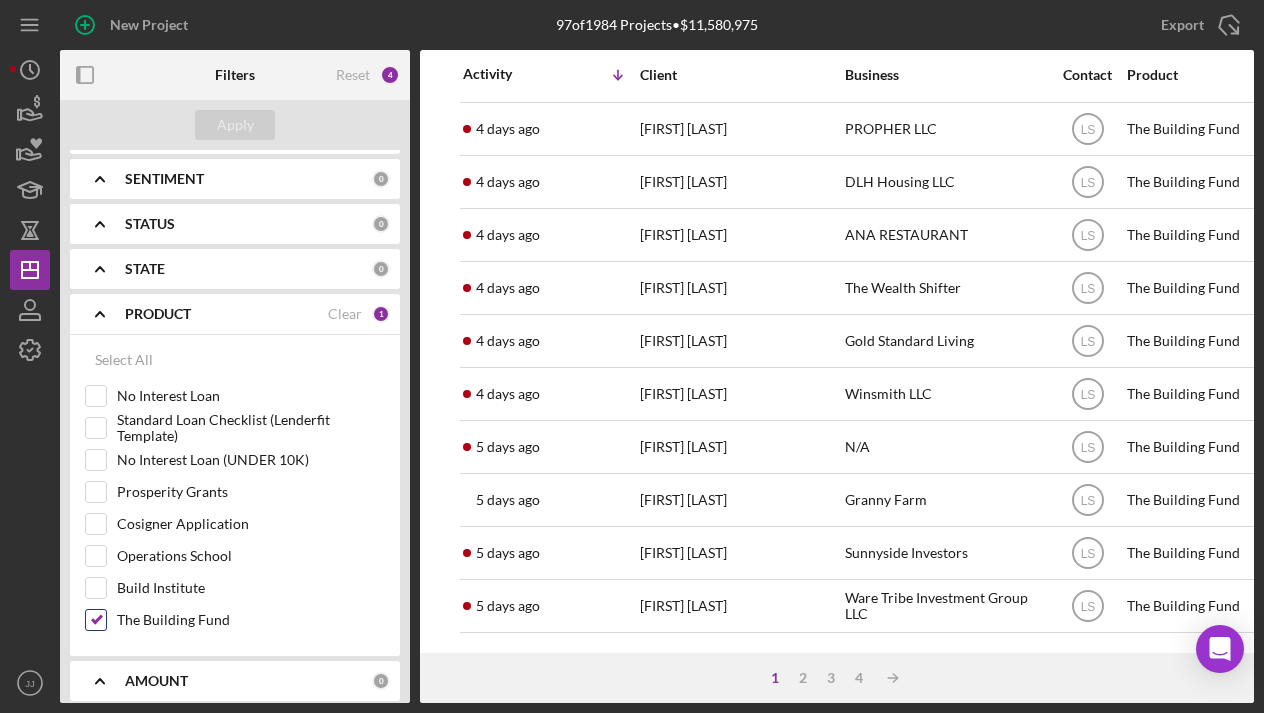 click on "The Building Fund" at bounding box center [96, 620] 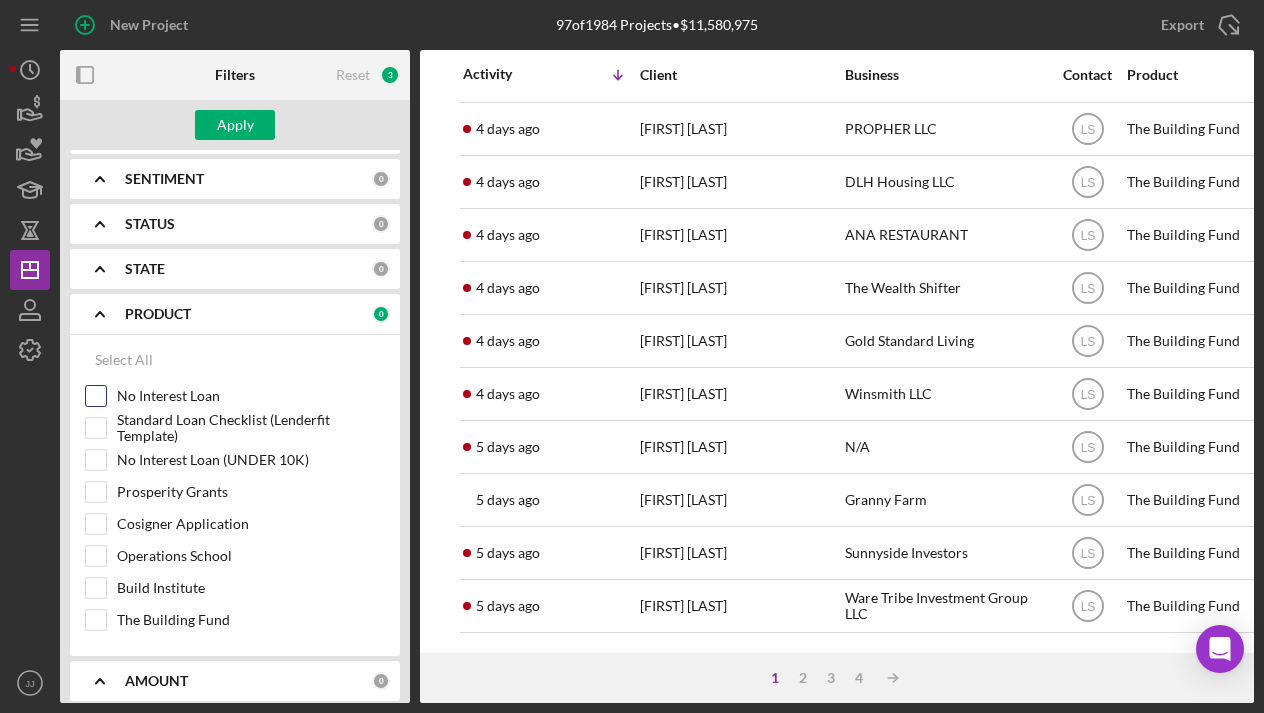 click on "No Interest Loan" at bounding box center [235, 401] 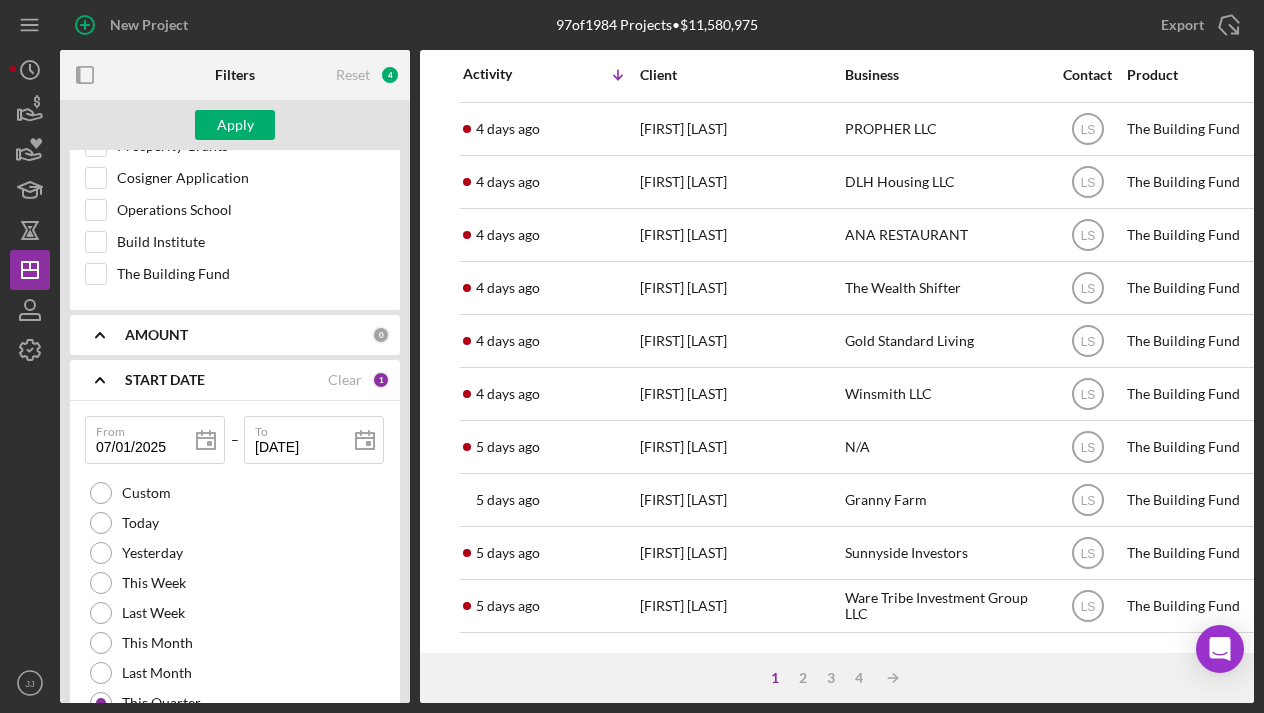 scroll, scrollTop: 280, scrollLeft: 0, axis: vertical 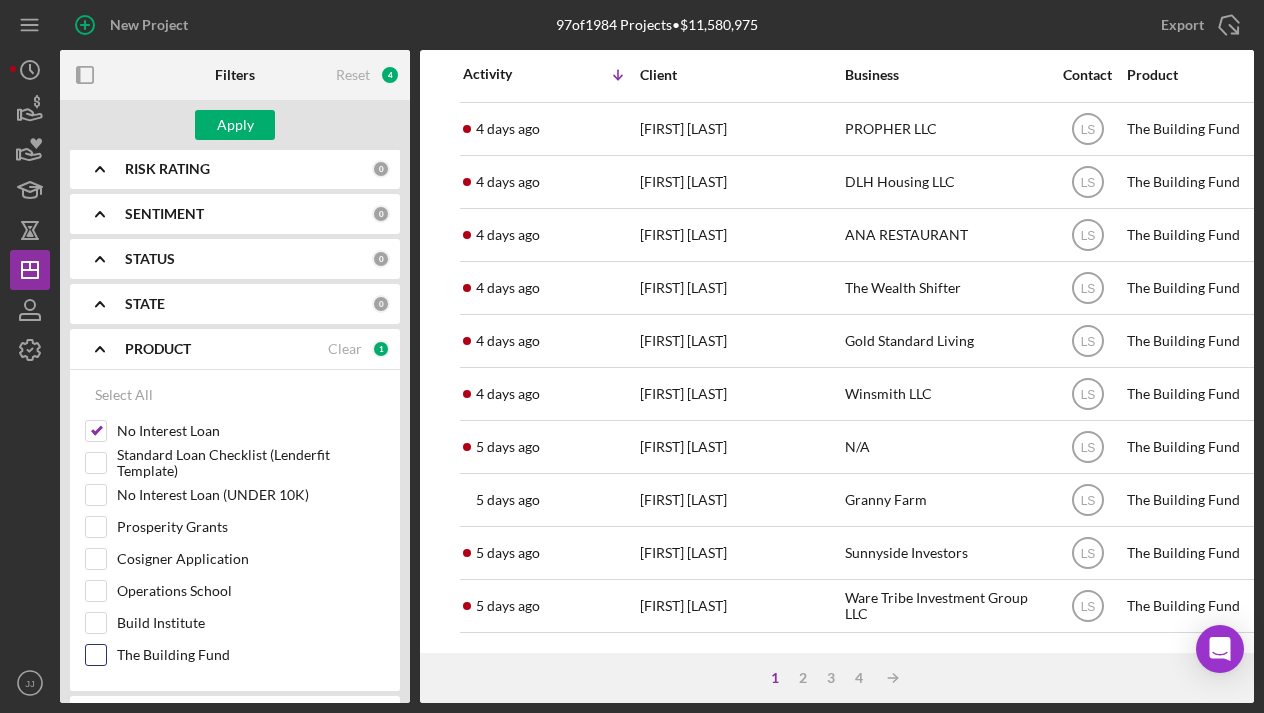 click on "The Building Fund" at bounding box center (96, 655) 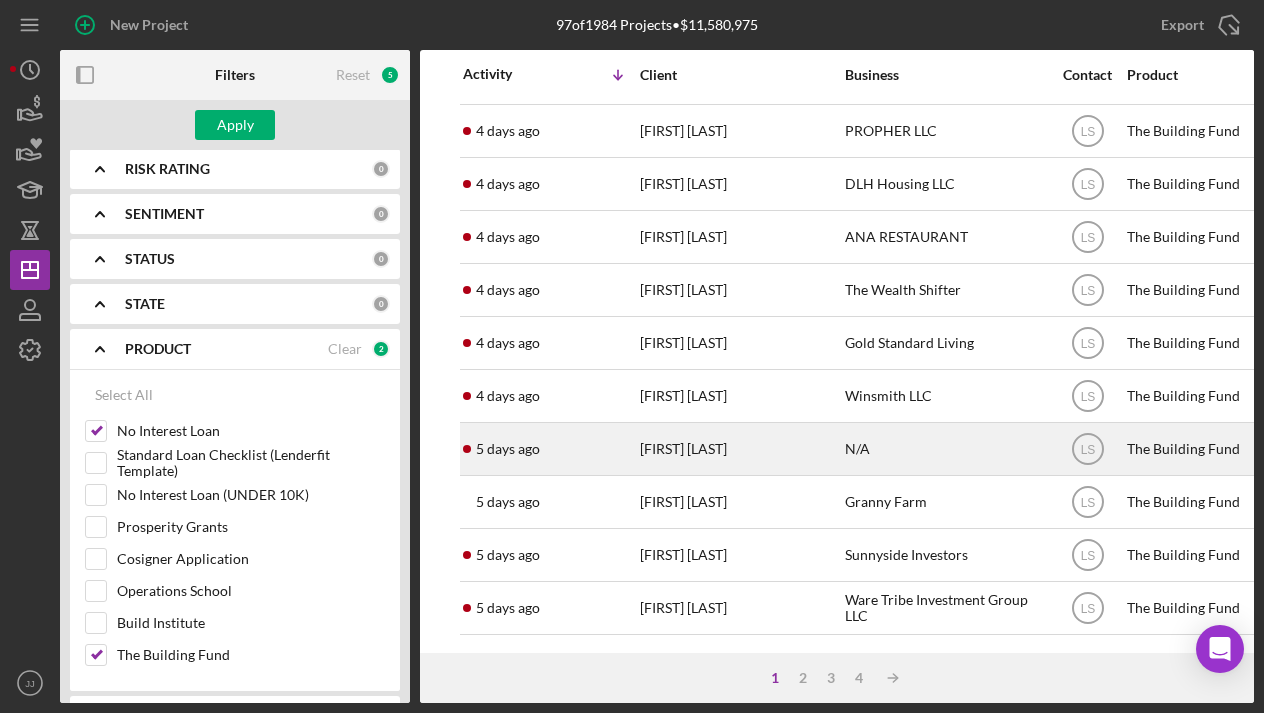 scroll, scrollTop: 791, scrollLeft: 0, axis: vertical 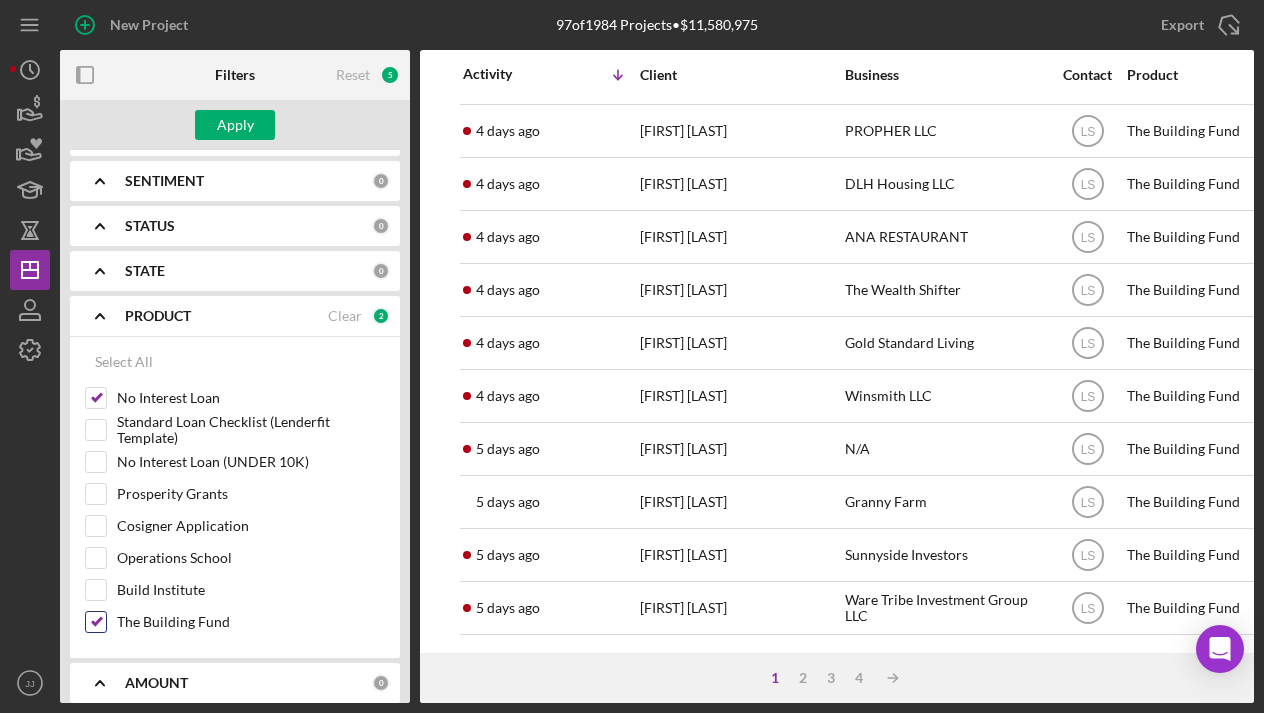 click on "The Building Fund" at bounding box center [96, 622] 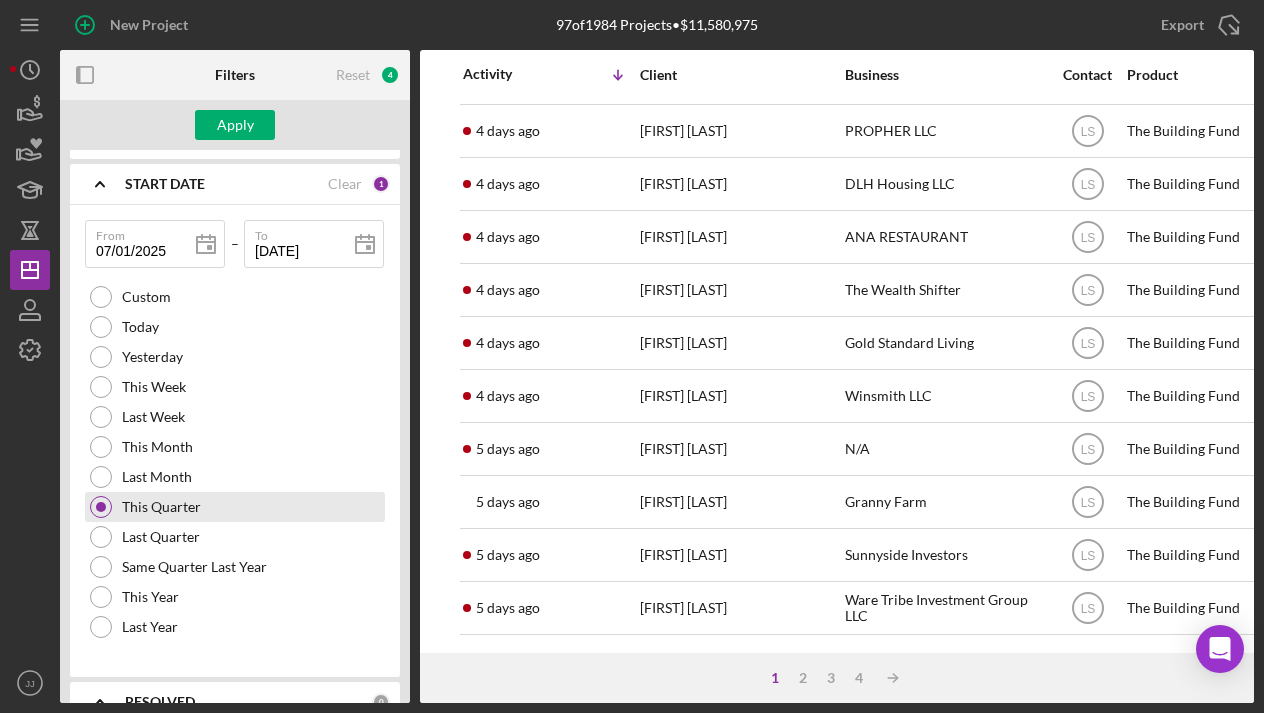 scroll, scrollTop: 868, scrollLeft: 0, axis: vertical 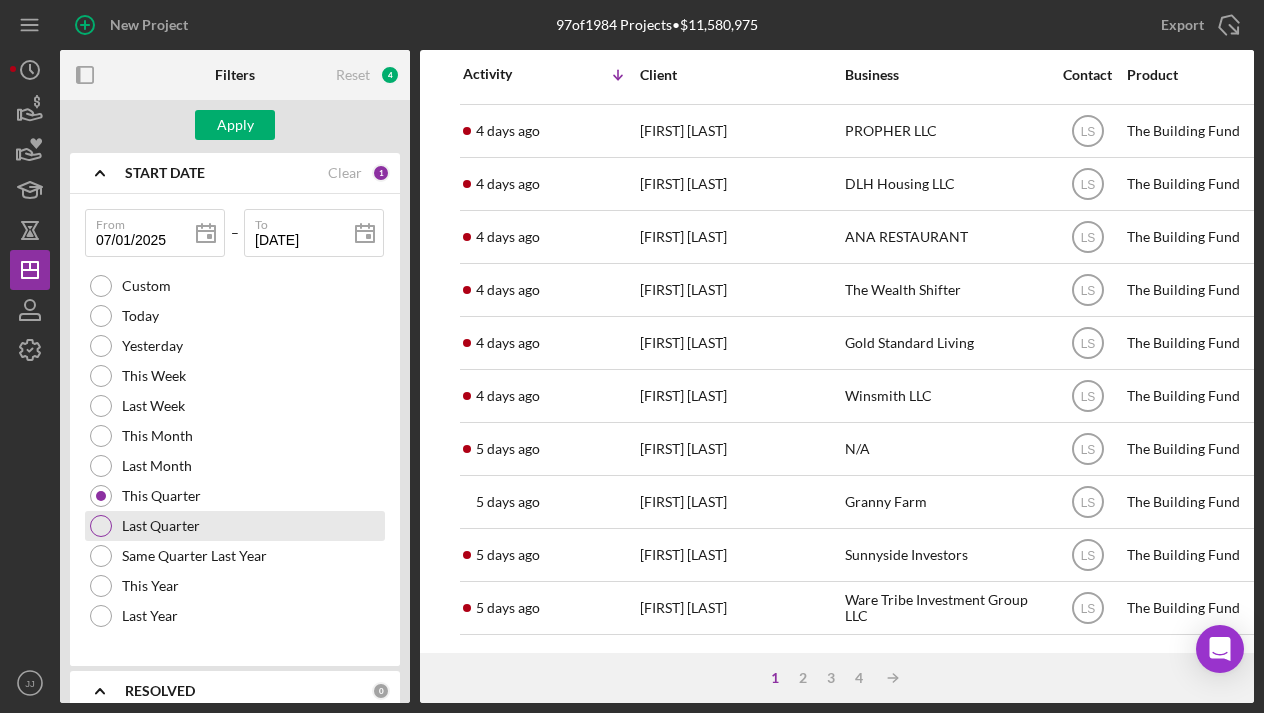 click at bounding box center (101, 526) 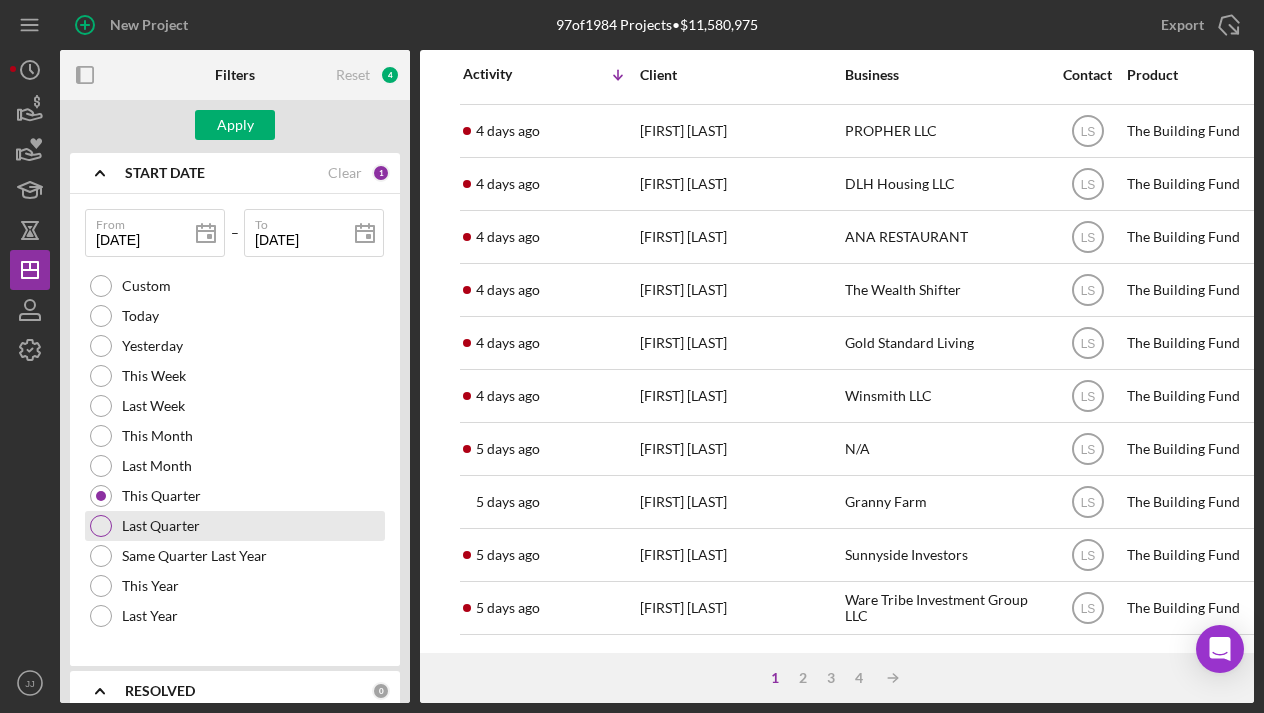 type on "2025-06-30" 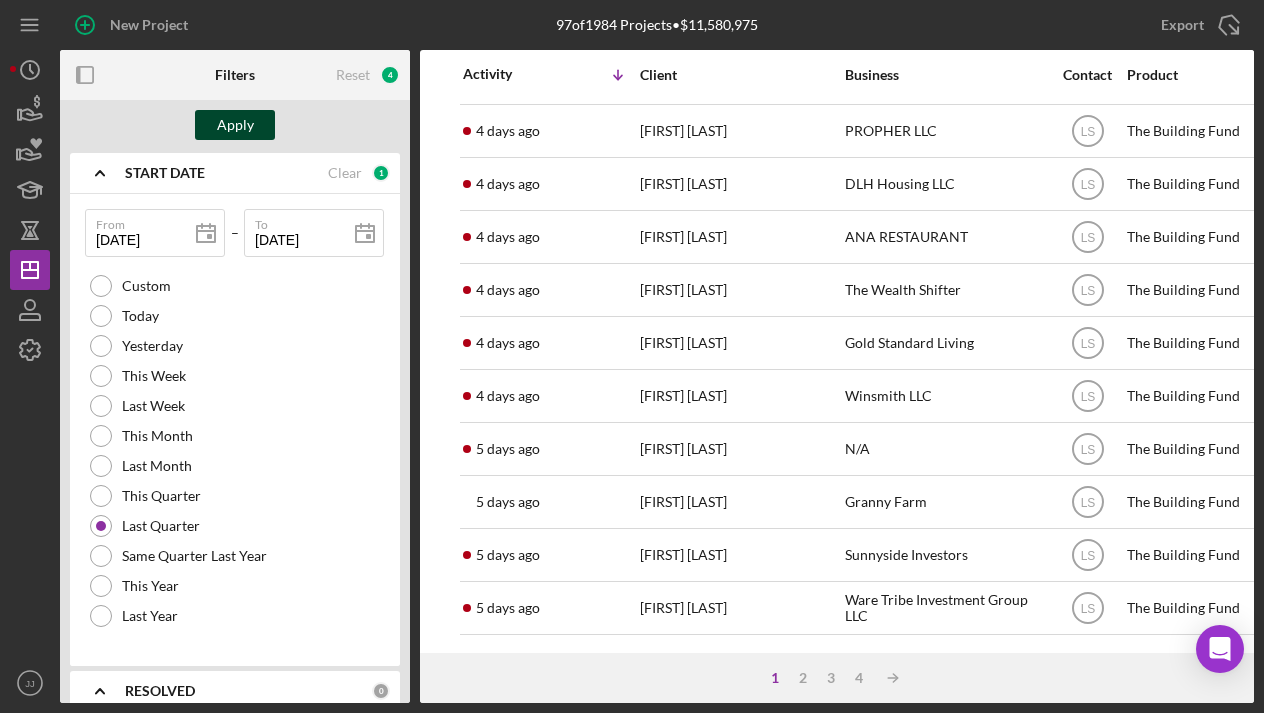 click on "Apply" at bounding box center (235, 125) 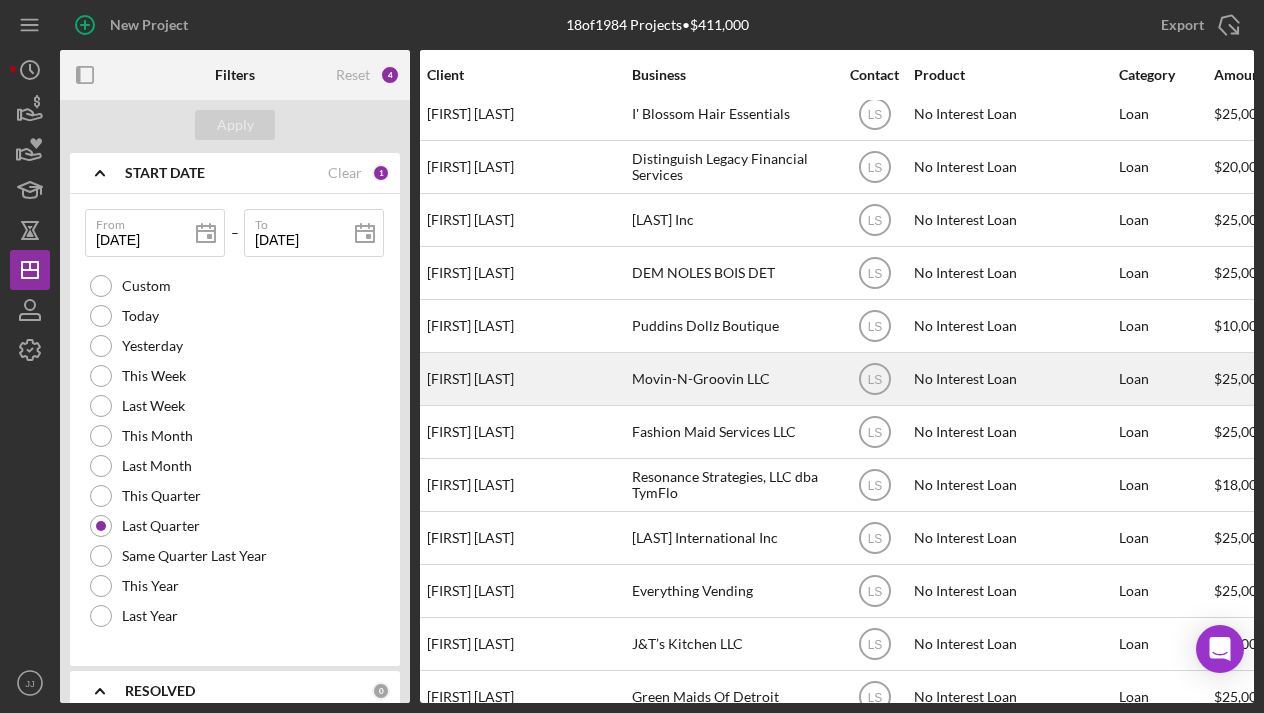 scroll, scrollTop: 12, scrollLeft: 213, axis: both 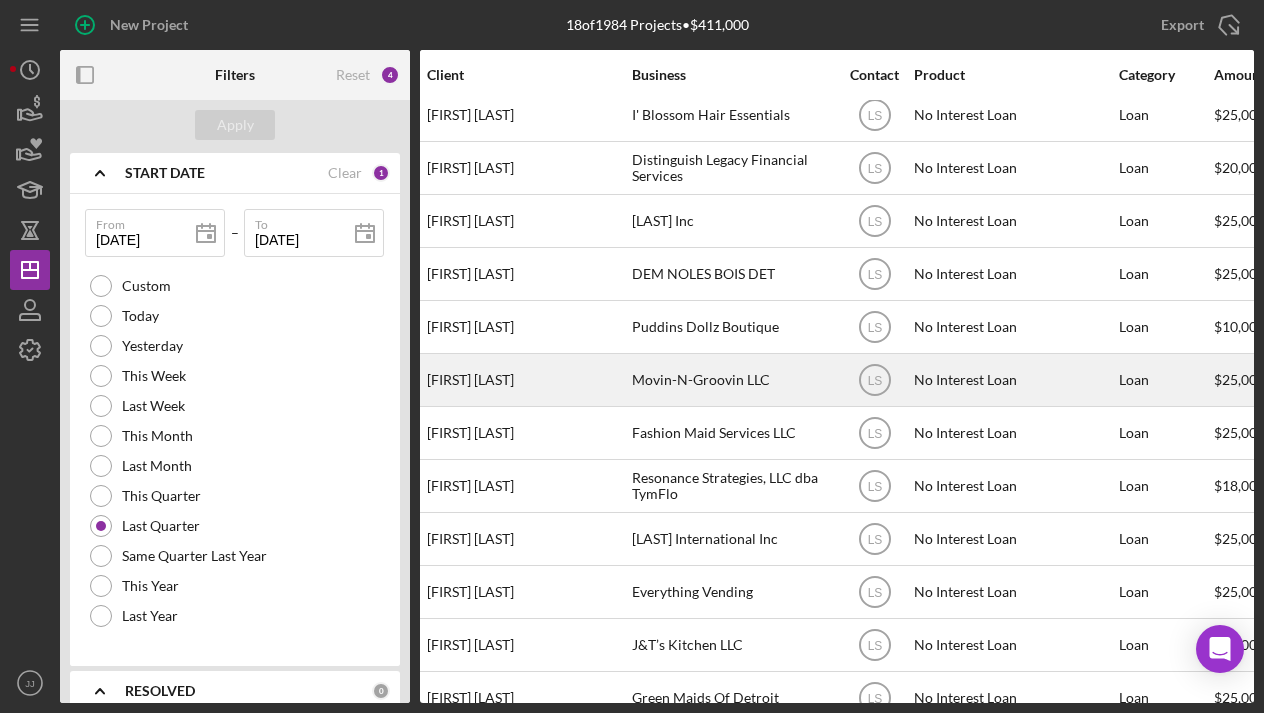 click on "Movin-N-Groovin LLC" at bounding box center (732, 380) 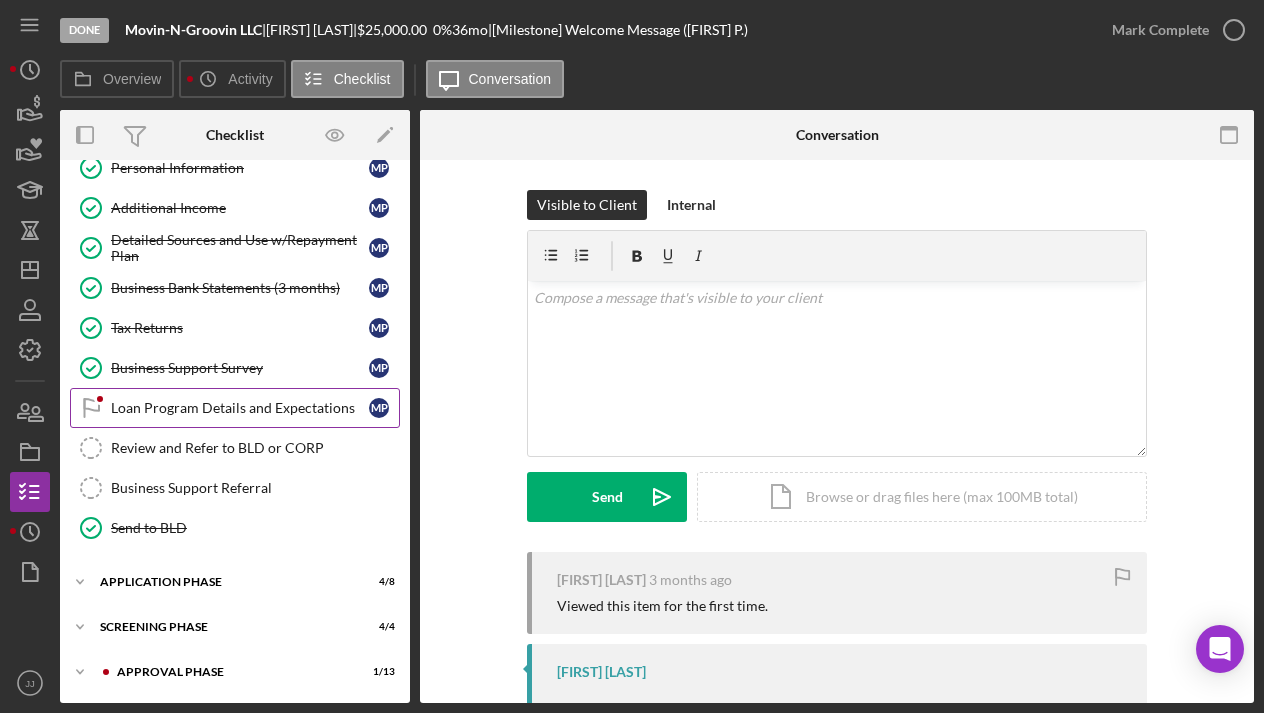 scroll, scrollTop: 143, scrollLeft: 0, axis: vertical 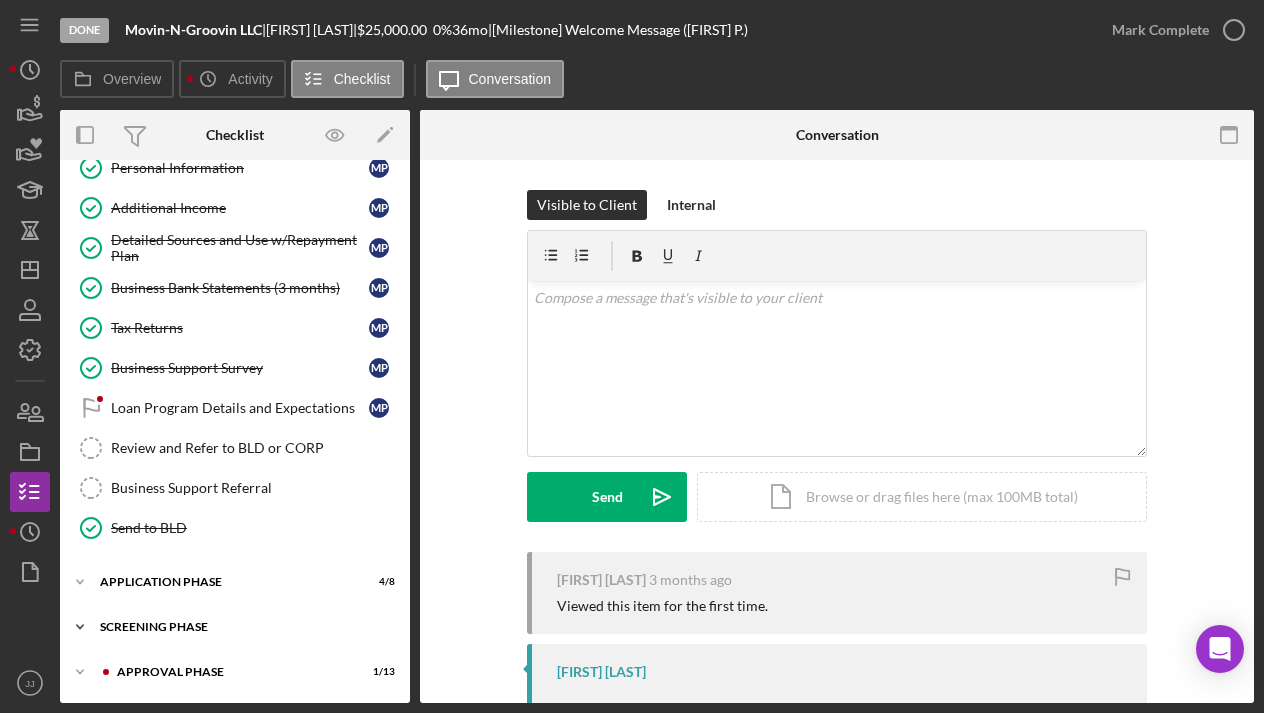 click on "Screening Phase" at bounding box center [242, 627] 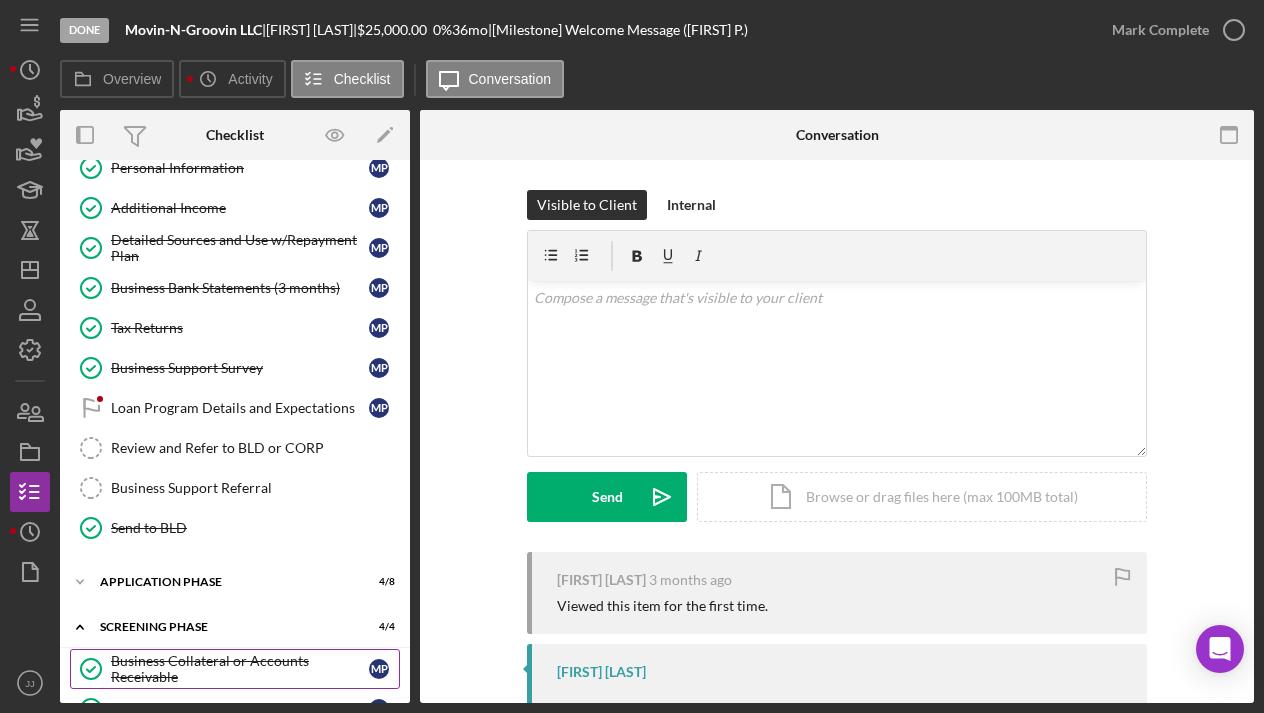 click on "Business Collateral or Accounts Receivable" at bounding box center [240, 669] 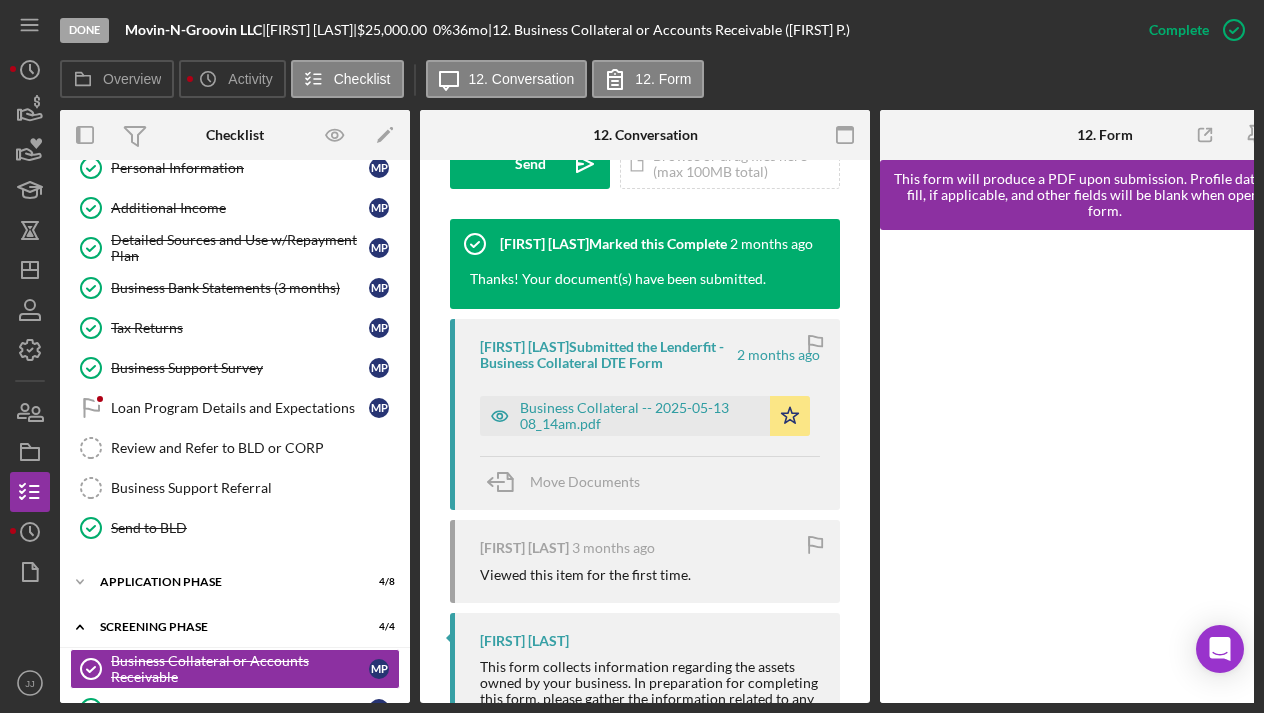 scroll, scrollTop: 633, scrollLeft: 0, axis: vertical 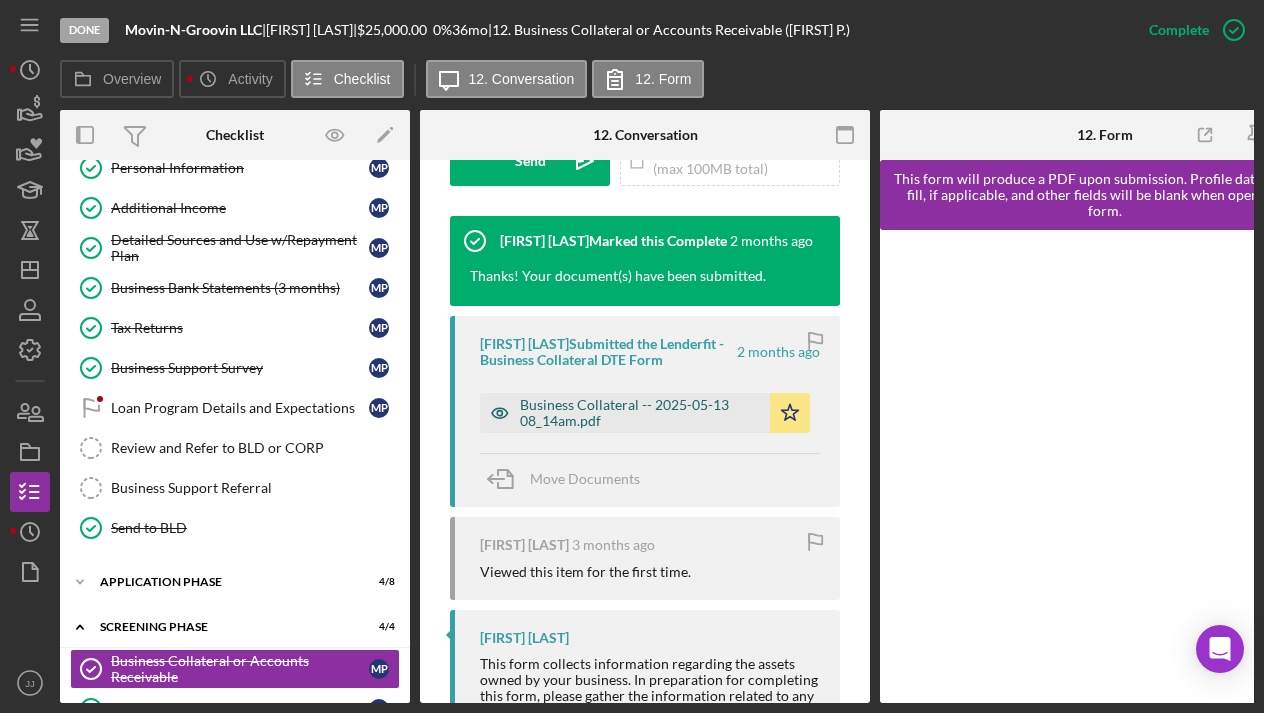 click on "Business Collateral -- [DATE] [TIME].pdf" at bounding box center [640, 413] 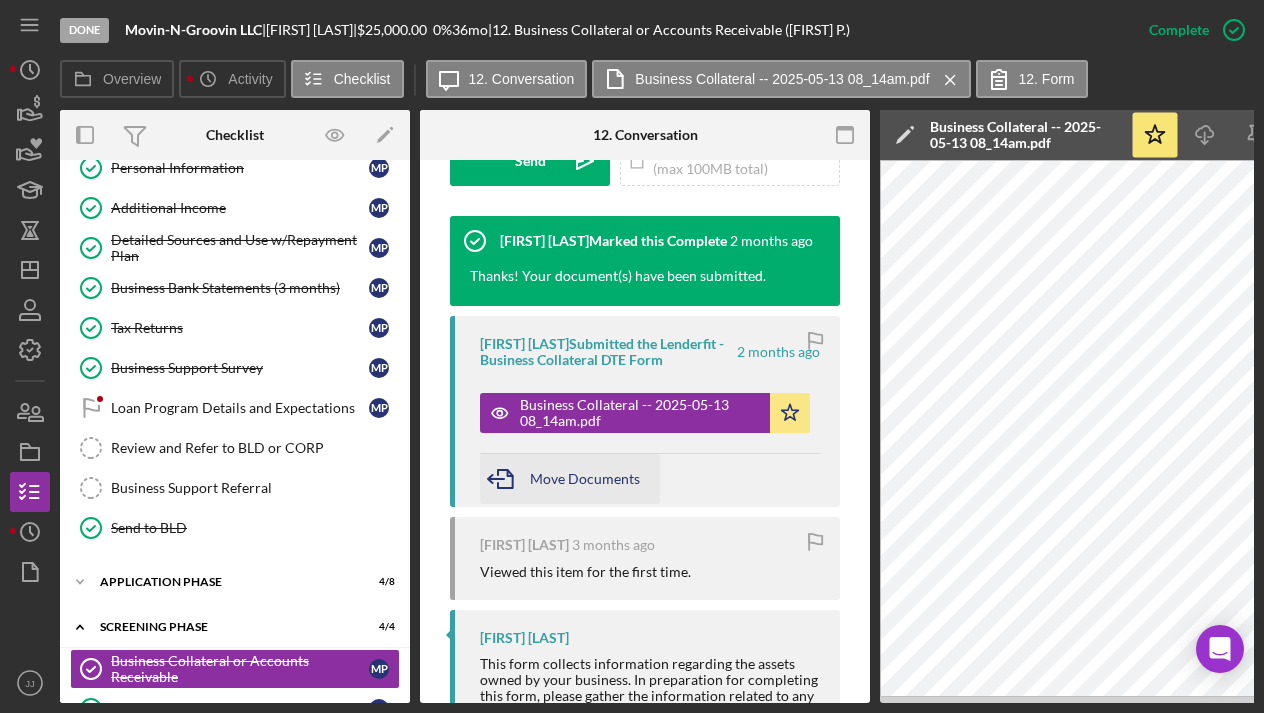 scroll, scrollTop: 0, scrollLeft: 0, axis: both 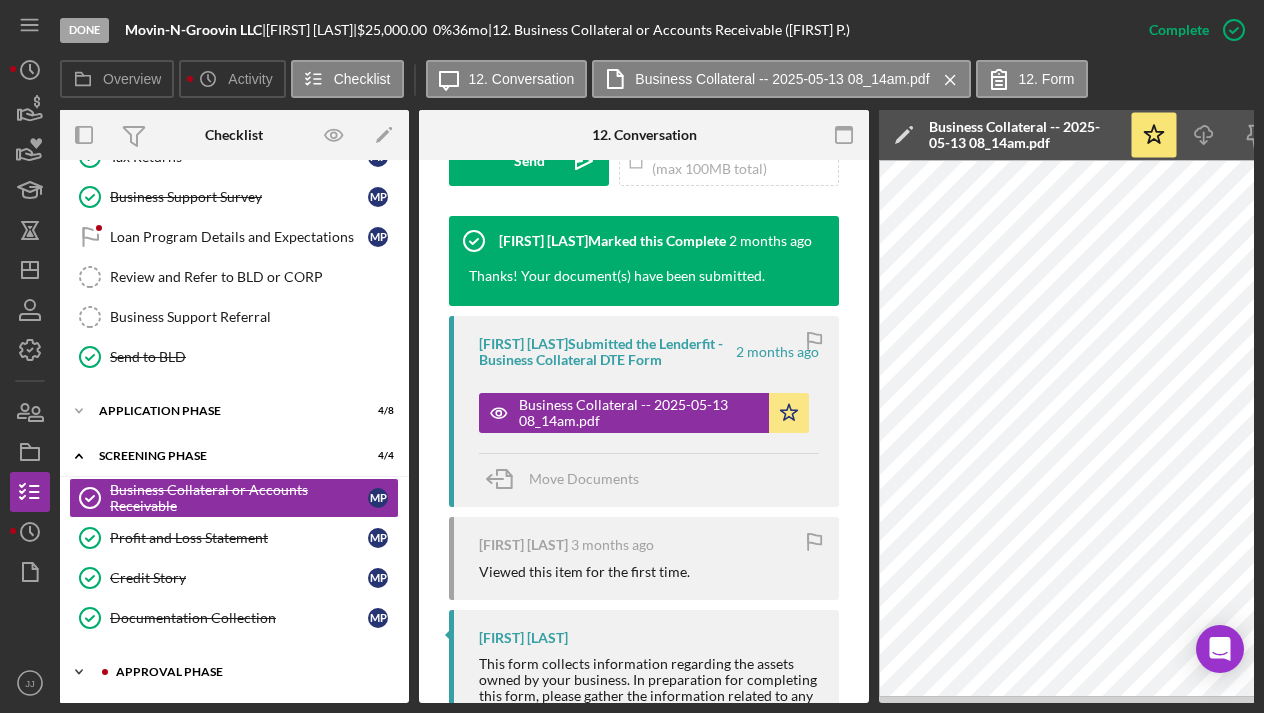 click on "Approval Phase" at bounding box center (250, 672) 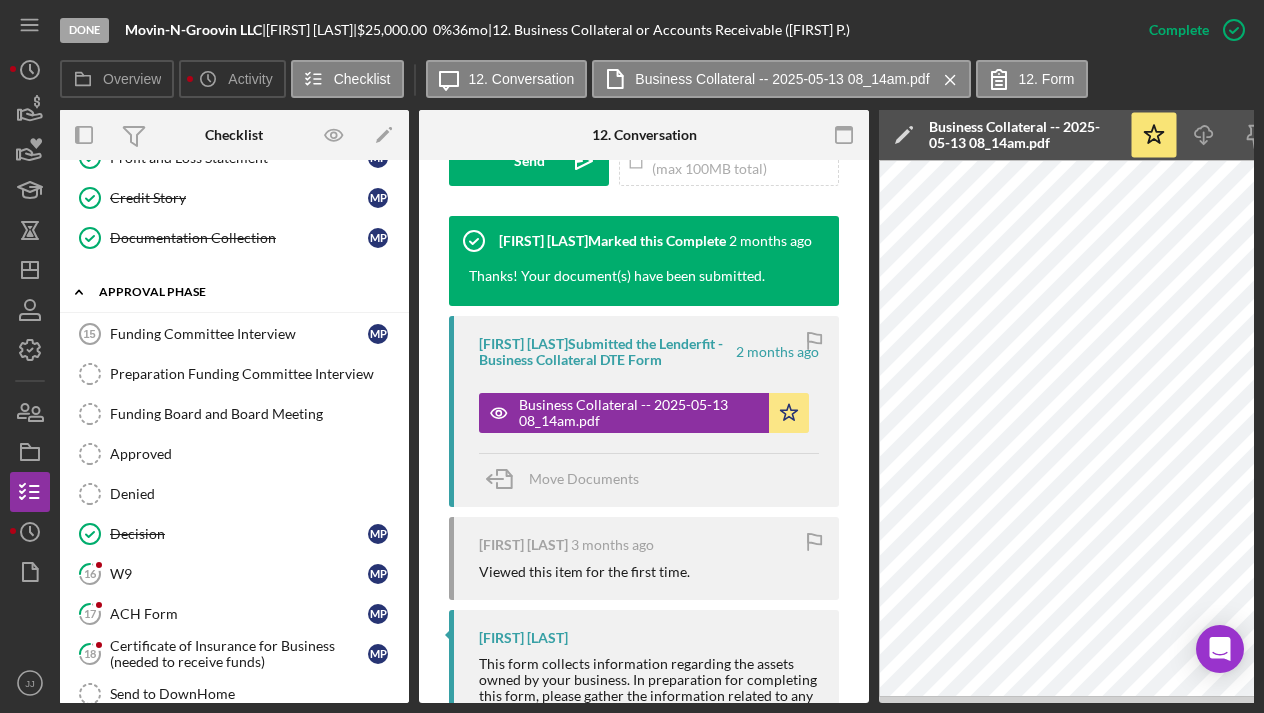 scroll, scrollTop: 731, scrollLeft: 0, axis: vertical 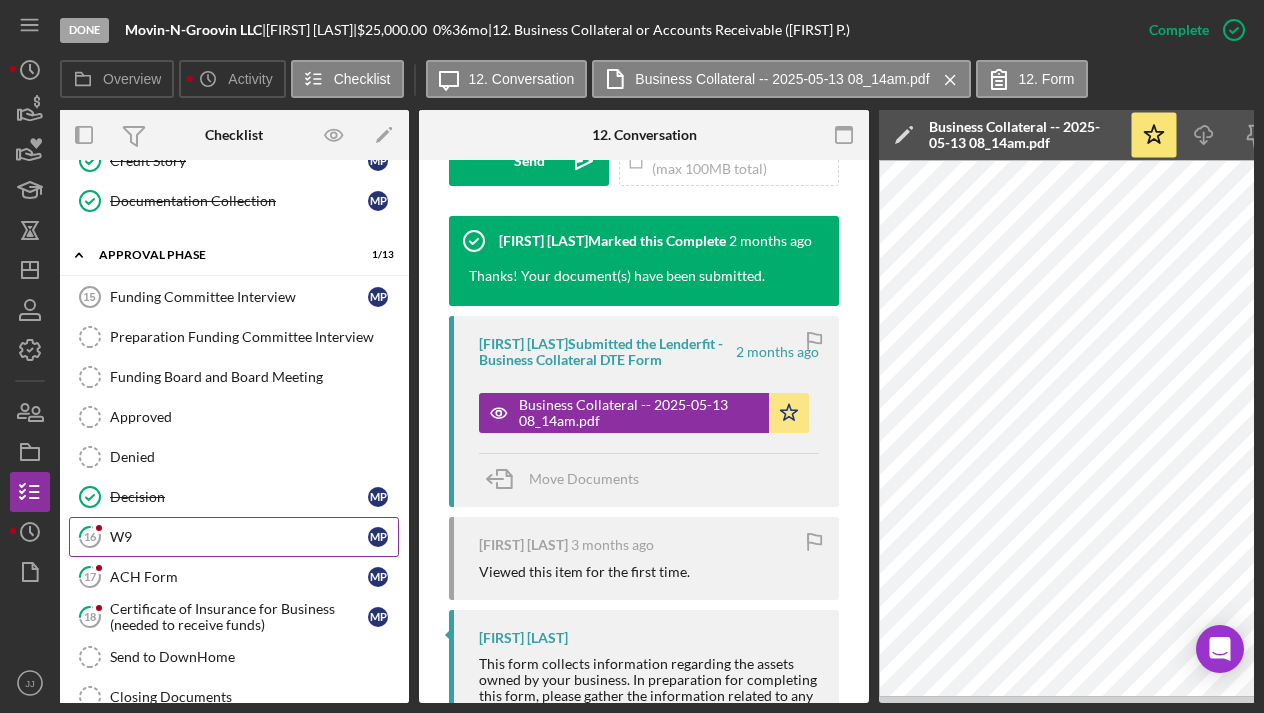 click on "W9" at bounding box center [239, 537] 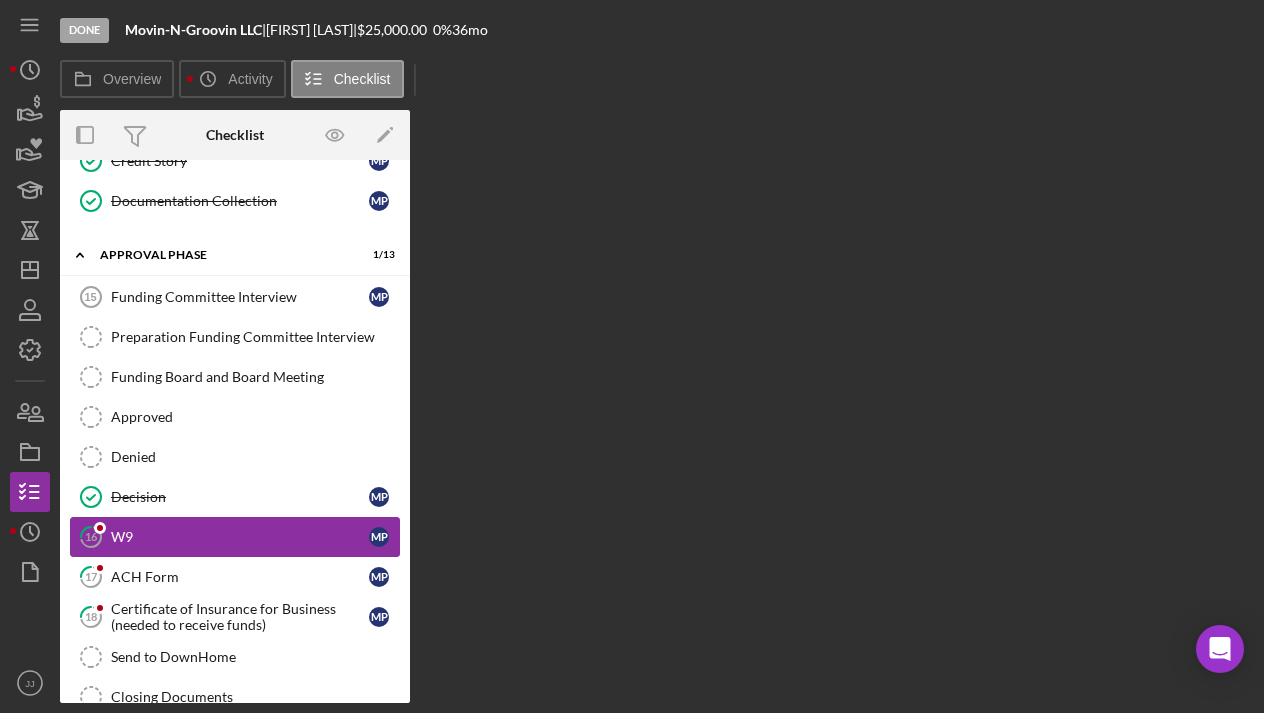 scroll, scrollTop: 0, scrollLeft: 0, axis: both 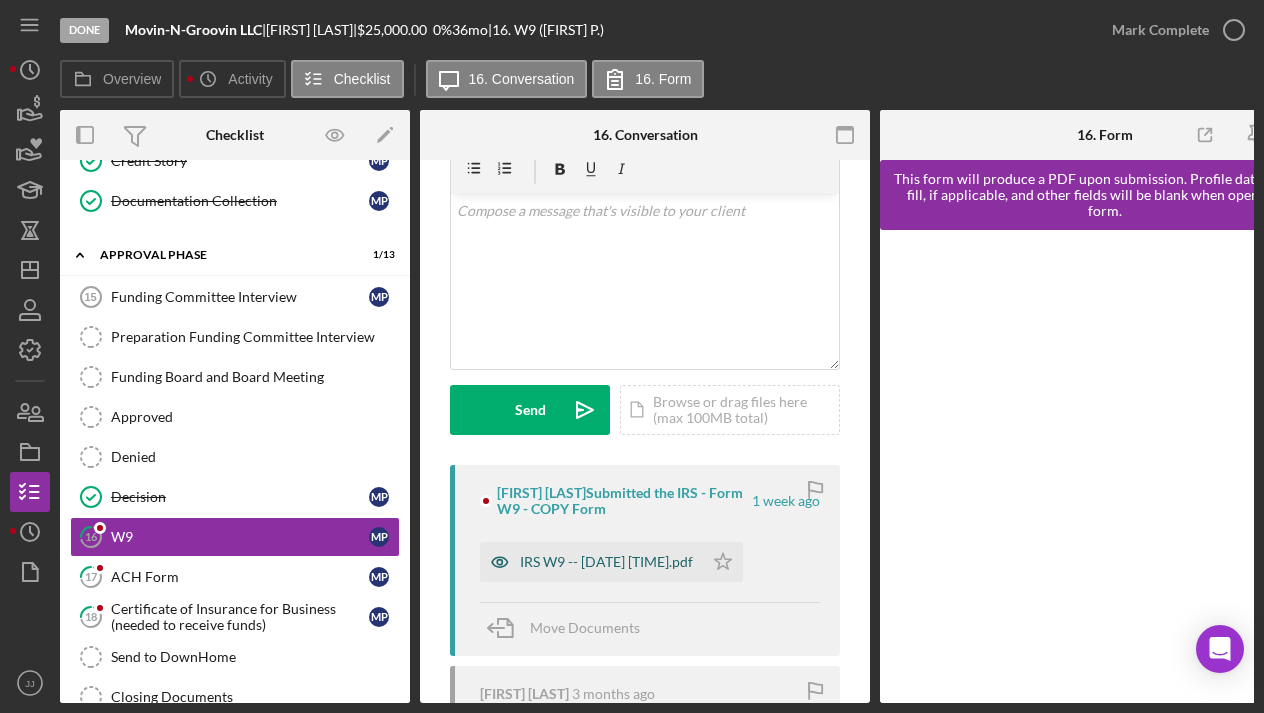 click on "IRS W9 -- [DATE] [TIME].pdf" at bounding box center [606, 562] 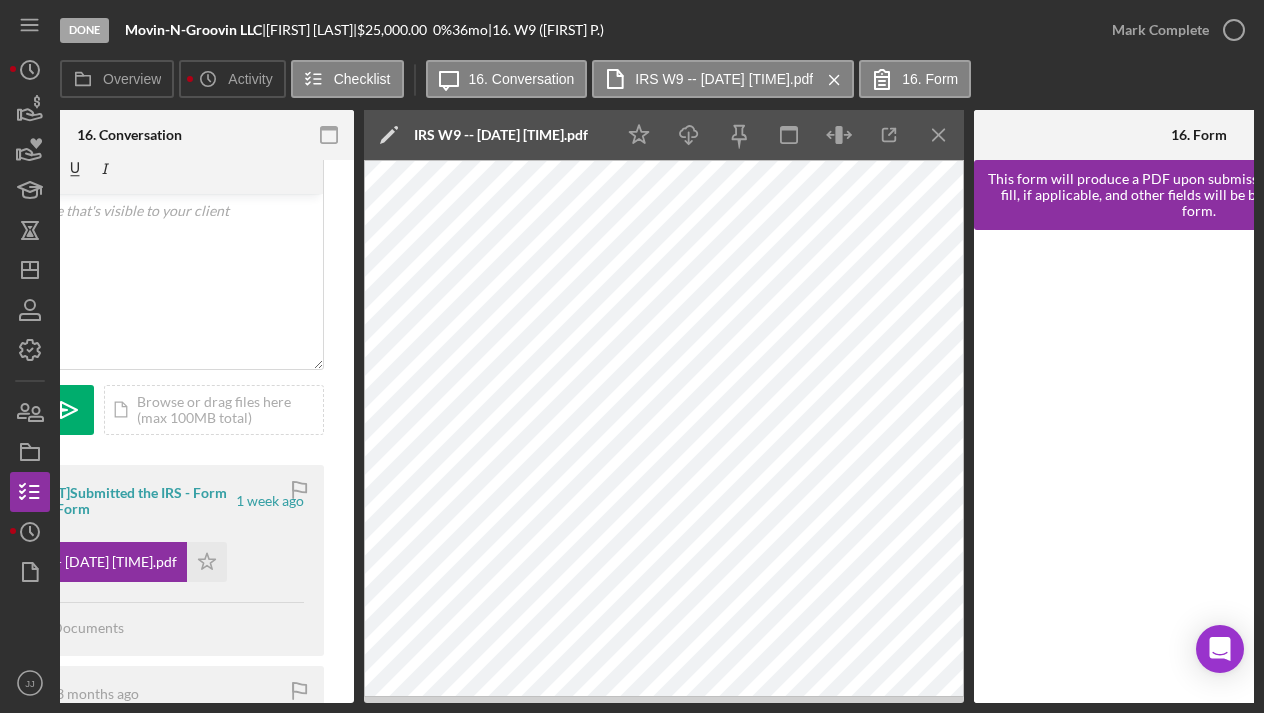 scroll, scrollTop: 0, scrollLeft: 519, axis: horizontal 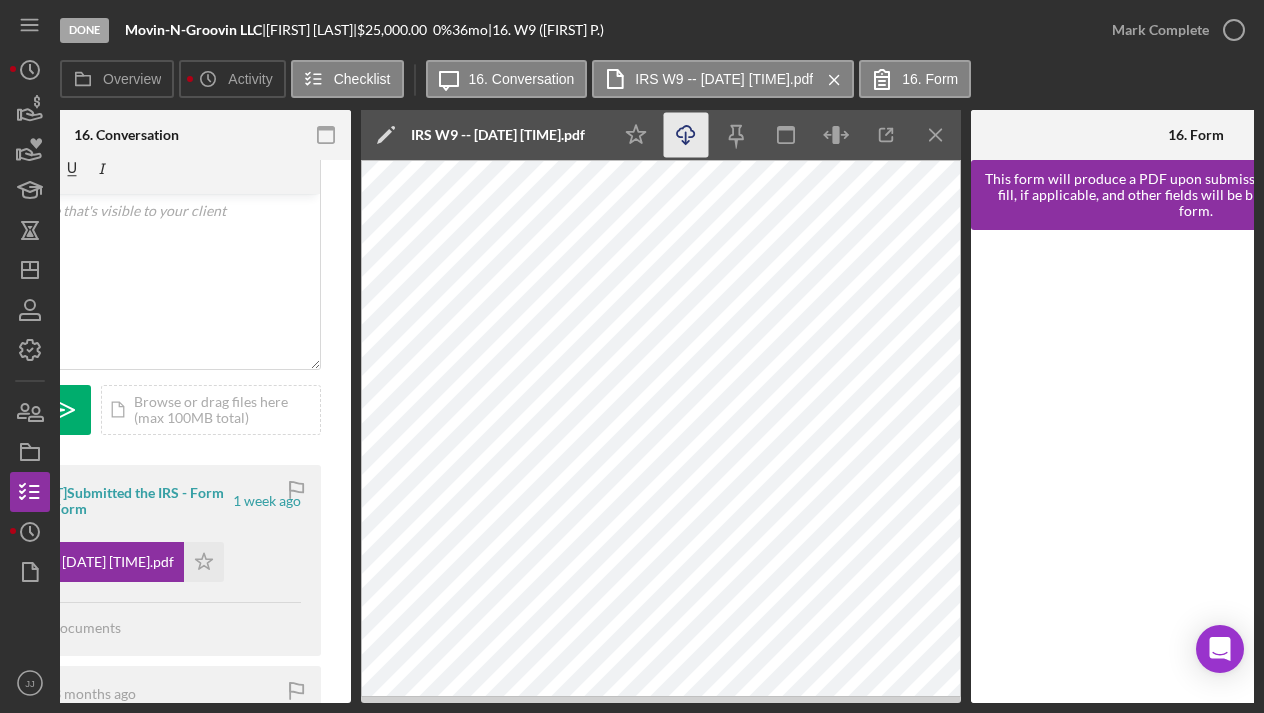 click 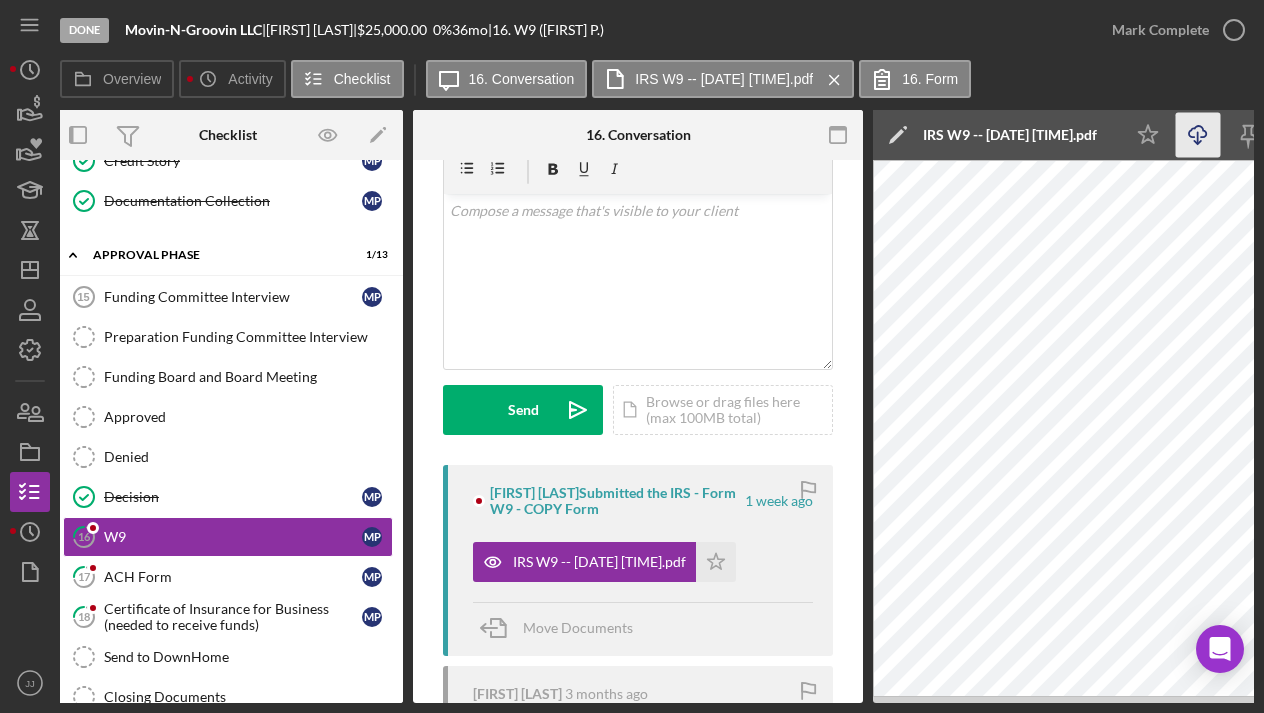 scroll, scrollTop: 0, scrollLeft: 4, axis: horizontal 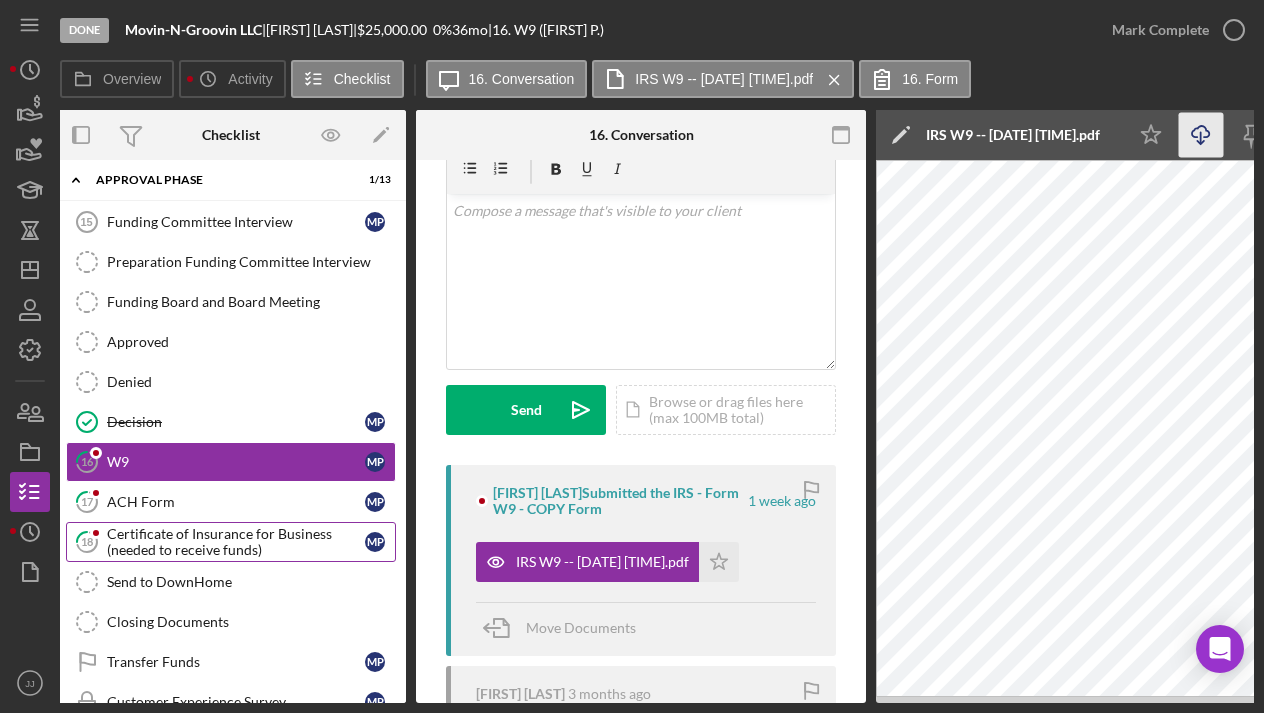 click on "Certificate of Insurance for Business (needed to receive funds)" at bounding box center (236, 542) 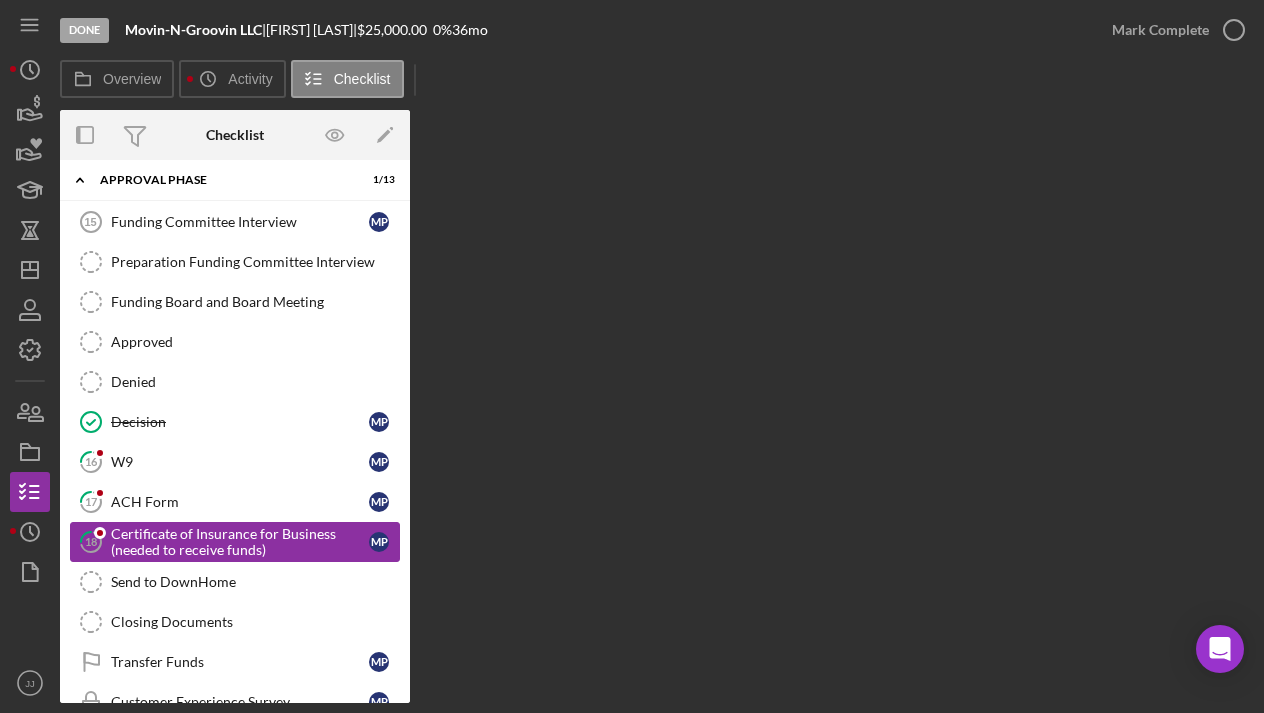 scroll, scrollTop: 0, scrollLeft: 0, axis: both 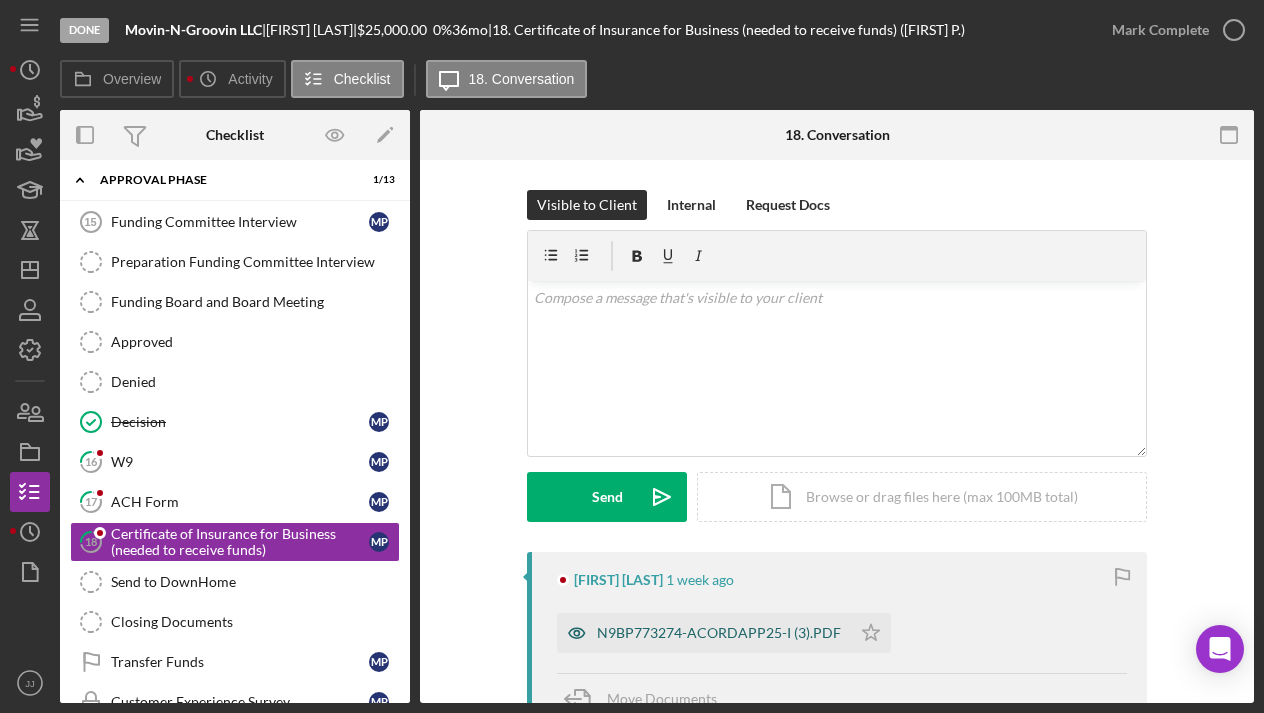 click on "N9BP773274-ACORDAPP25-I (3).PDF" at bounding box center (719, 633) 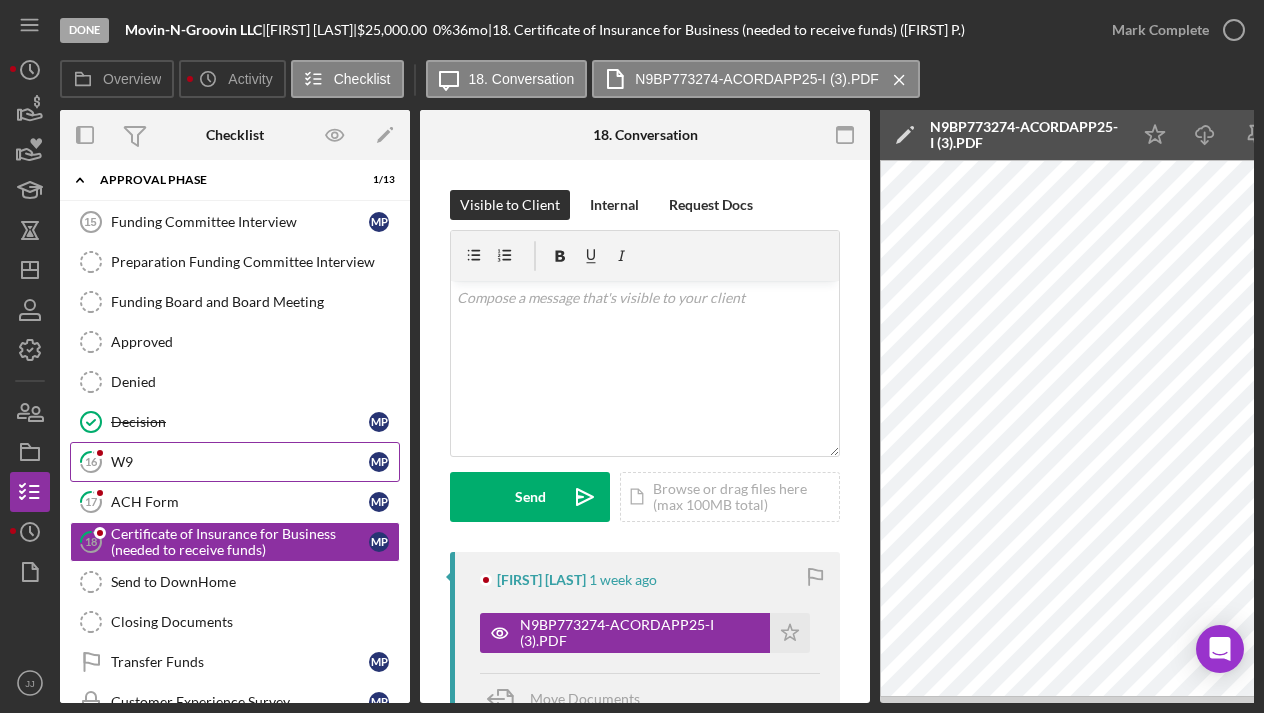 scroll, scrollTop: 0, scrollLeft: 0, axis: both 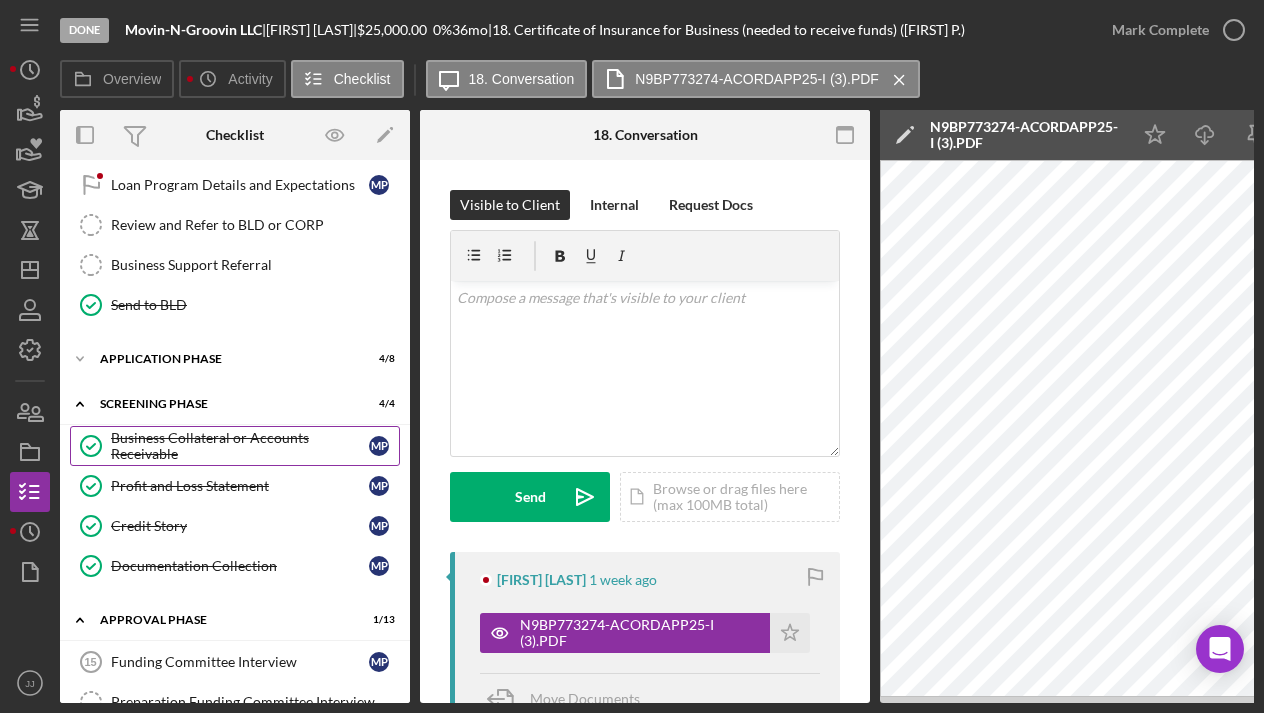 click on "Business Collateral or Accounts Receivable" at bounding box center [240, 446] 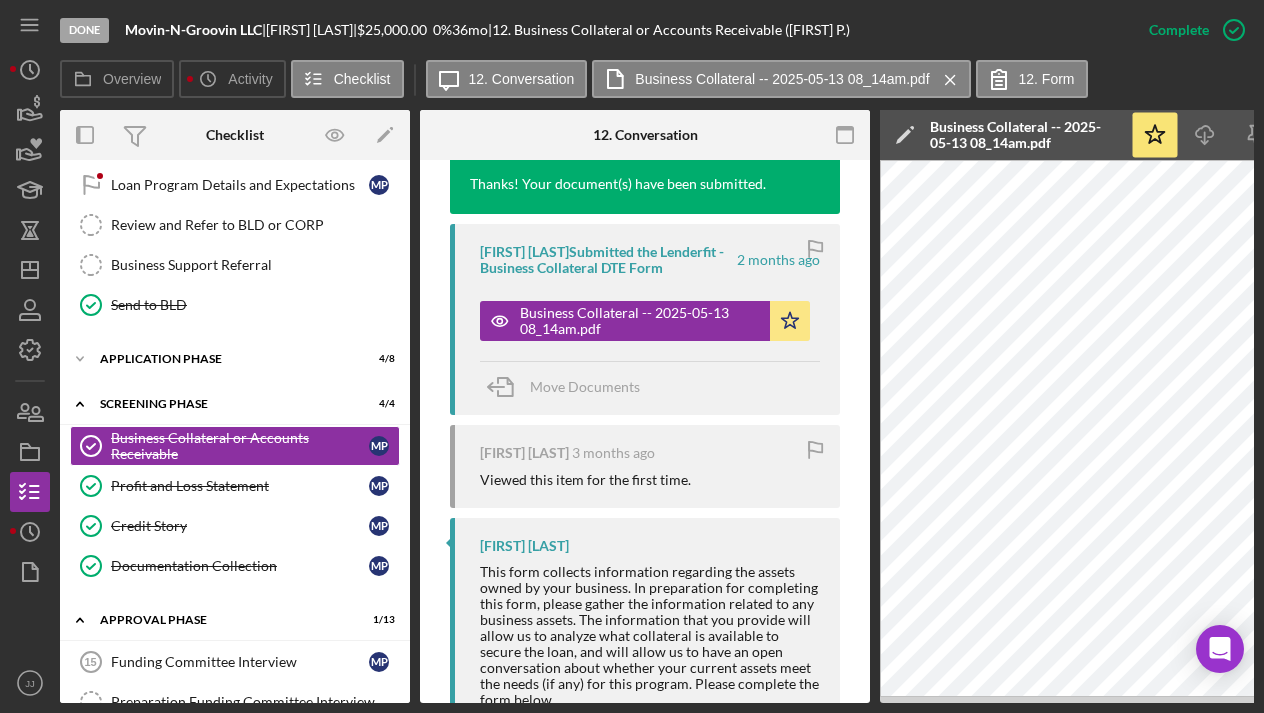 scroll, scrollTop: 730, scrollLeft: 0, axis: vertical 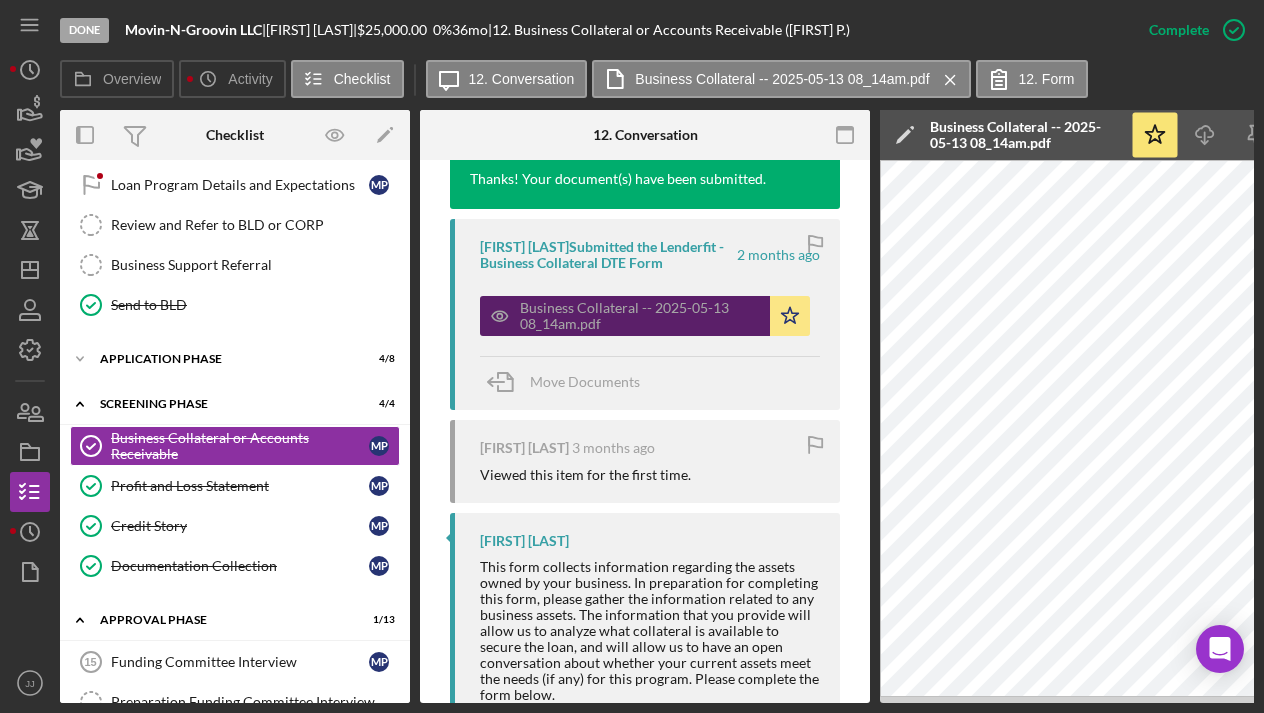 click on "Business Collateral -- [DATE] [TIME].pdf" at bounding box center [640, 316] 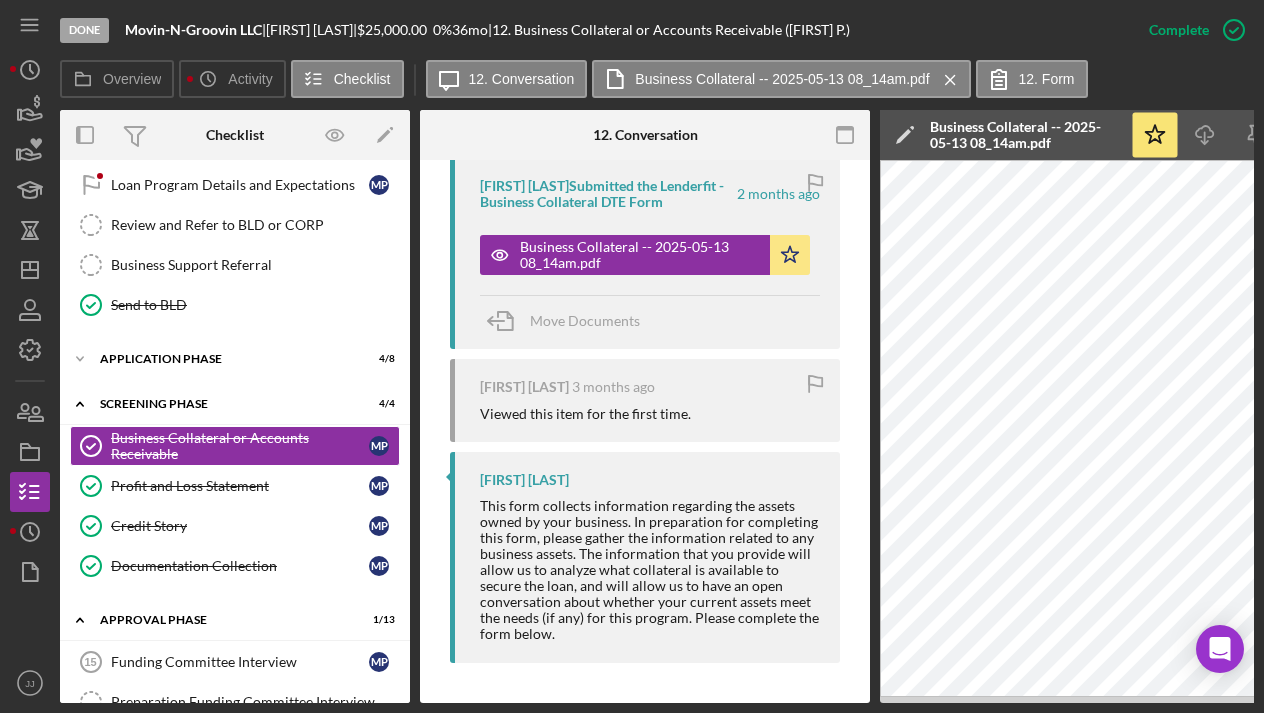 scroll, scrollTop: 794, scrollLeft: 0, axis: vertical 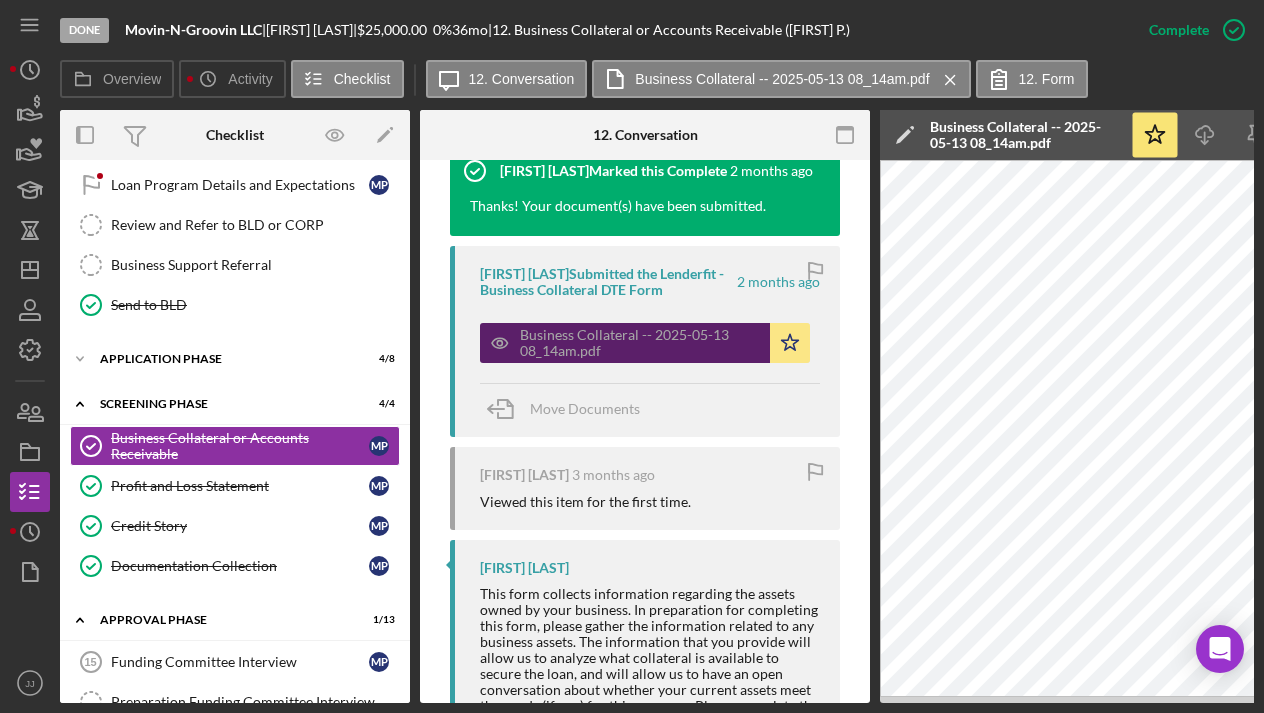 click on "Business Collateral -- [DATE] [TIME].pdf" at bounding box center [640, 343] 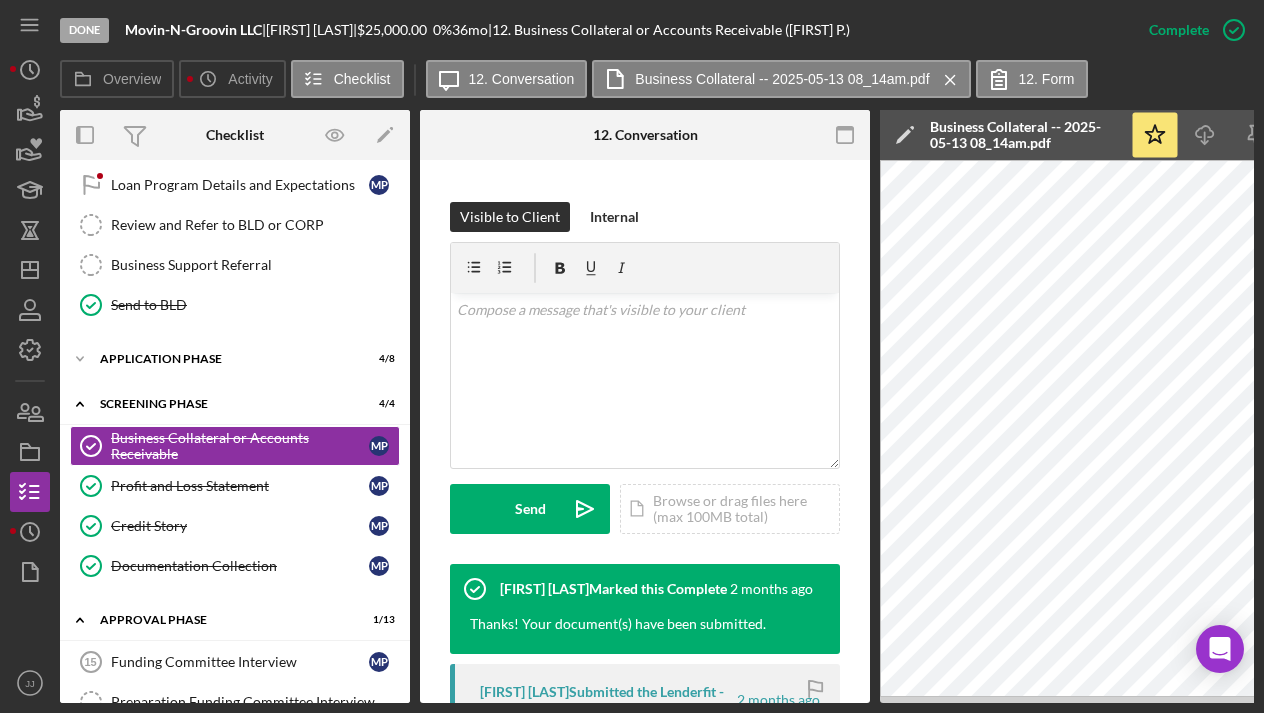 scroll, scrollTop: 284, scrollLeft: 0, axis: vertical 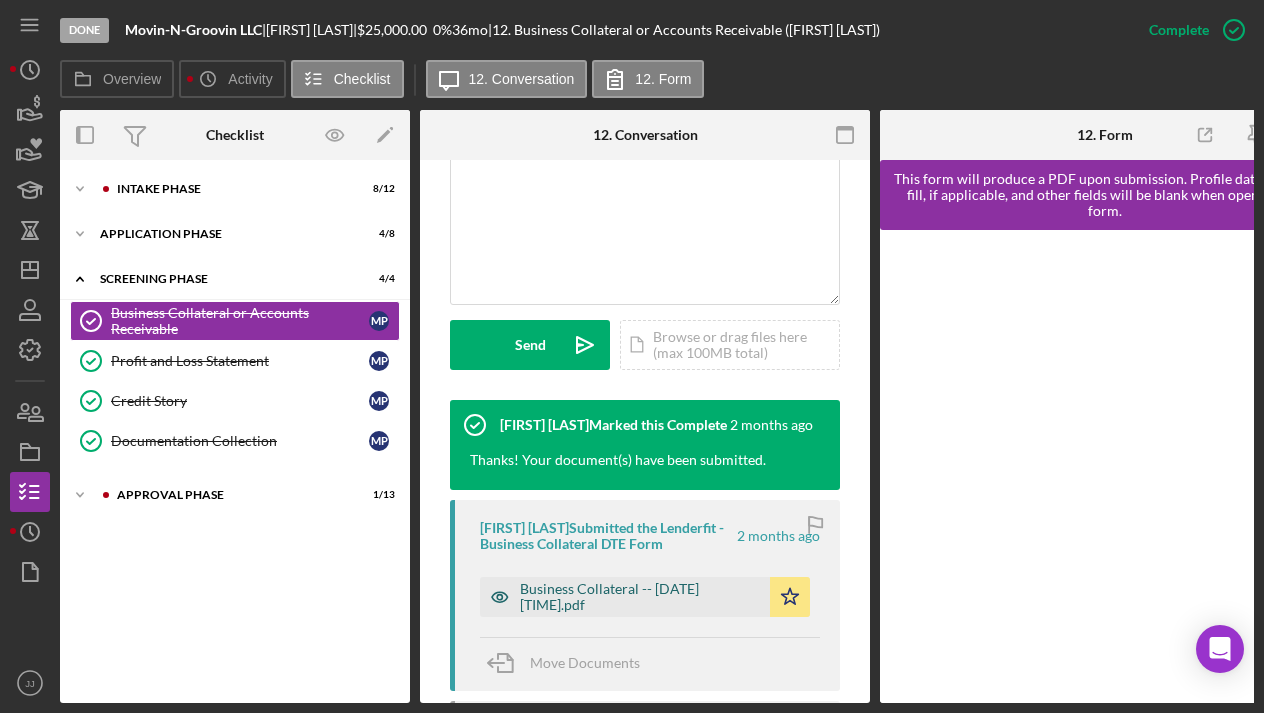 click on "Business Collateral -- [DATE] [TIME].pdf" at bounding box center (640, 597) 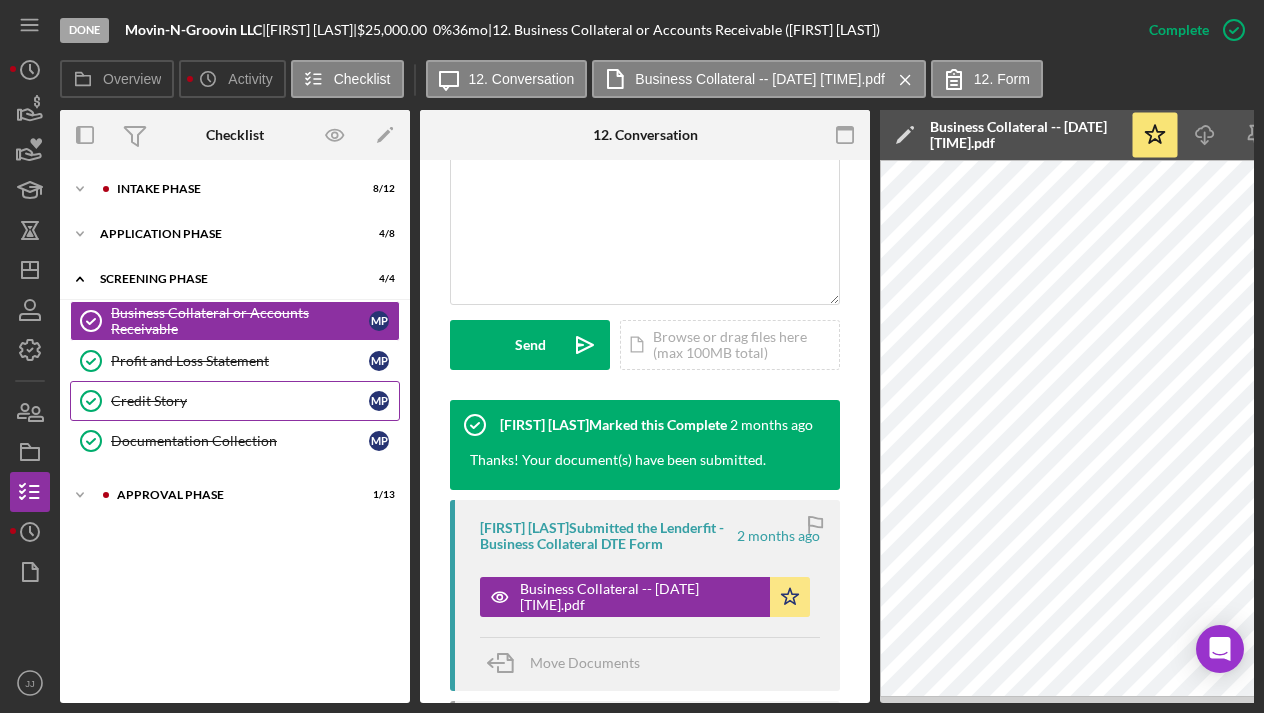 scroll, scrollTop: 0, scrollLeft: 0, axis: both 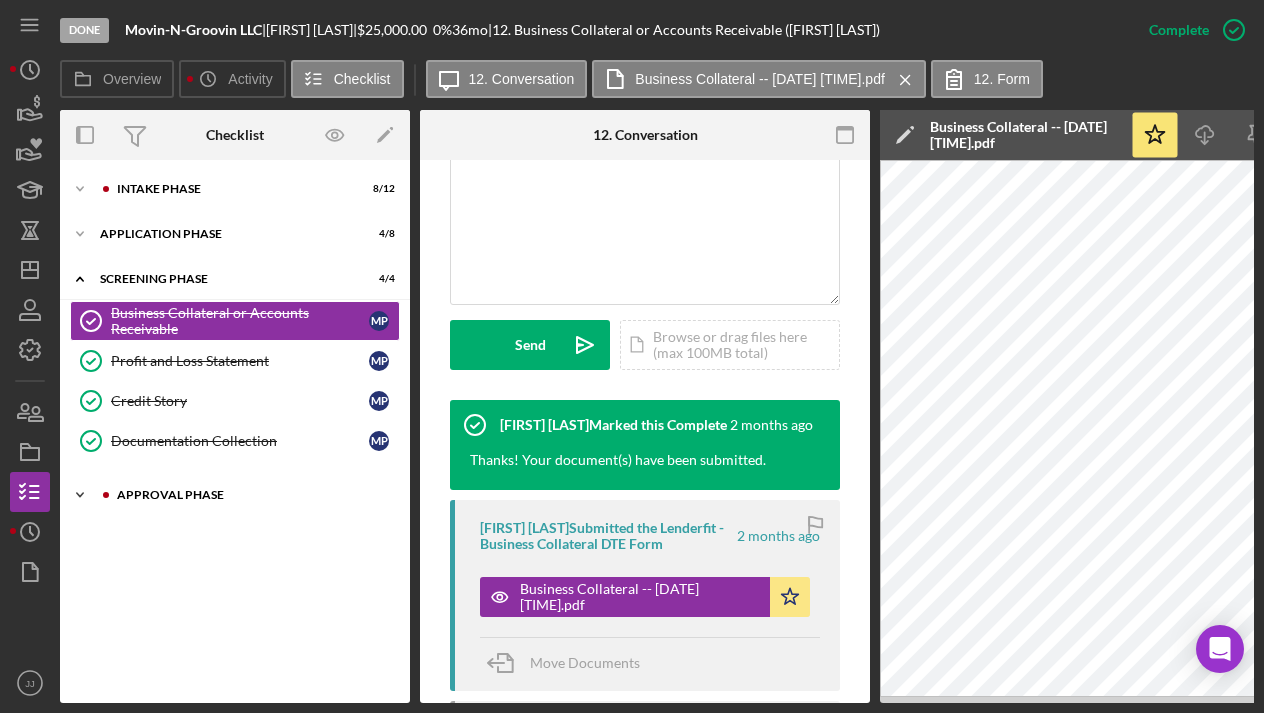 click on "Approval Phase" at bounding box center (251, 495) 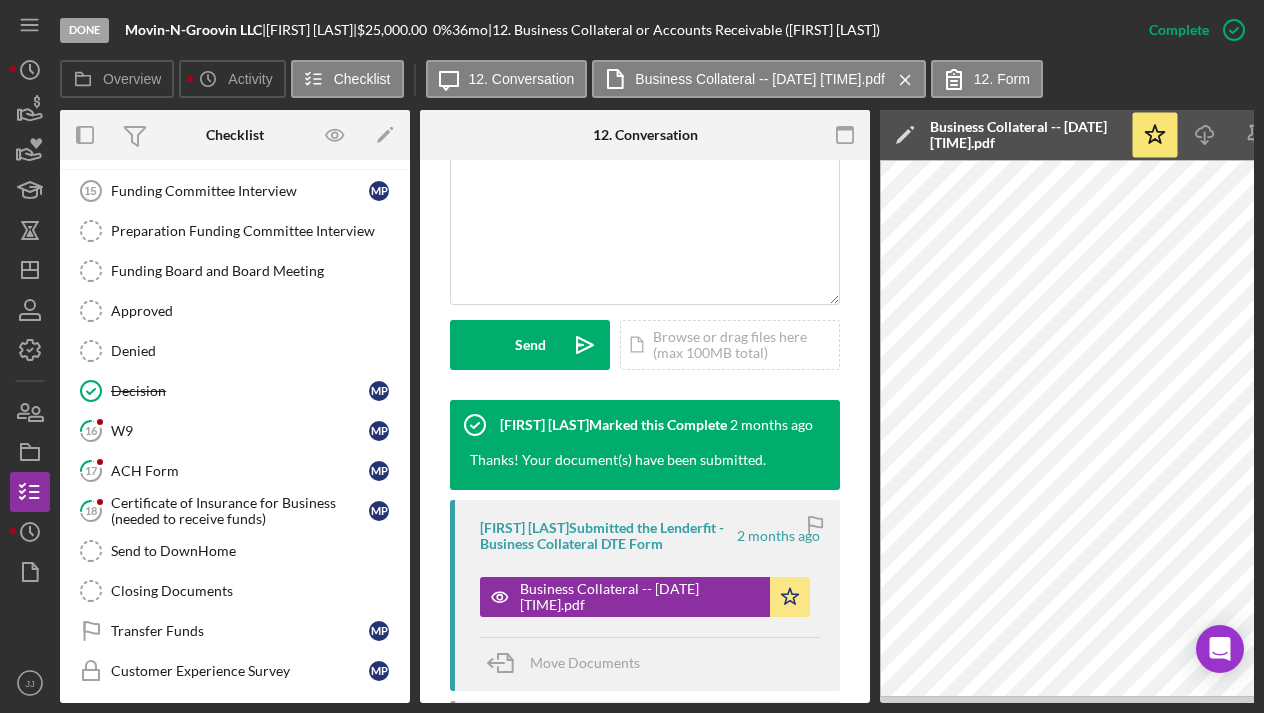 scroll, scrollTop: 347, scrollLeft: 0, axis: vertical 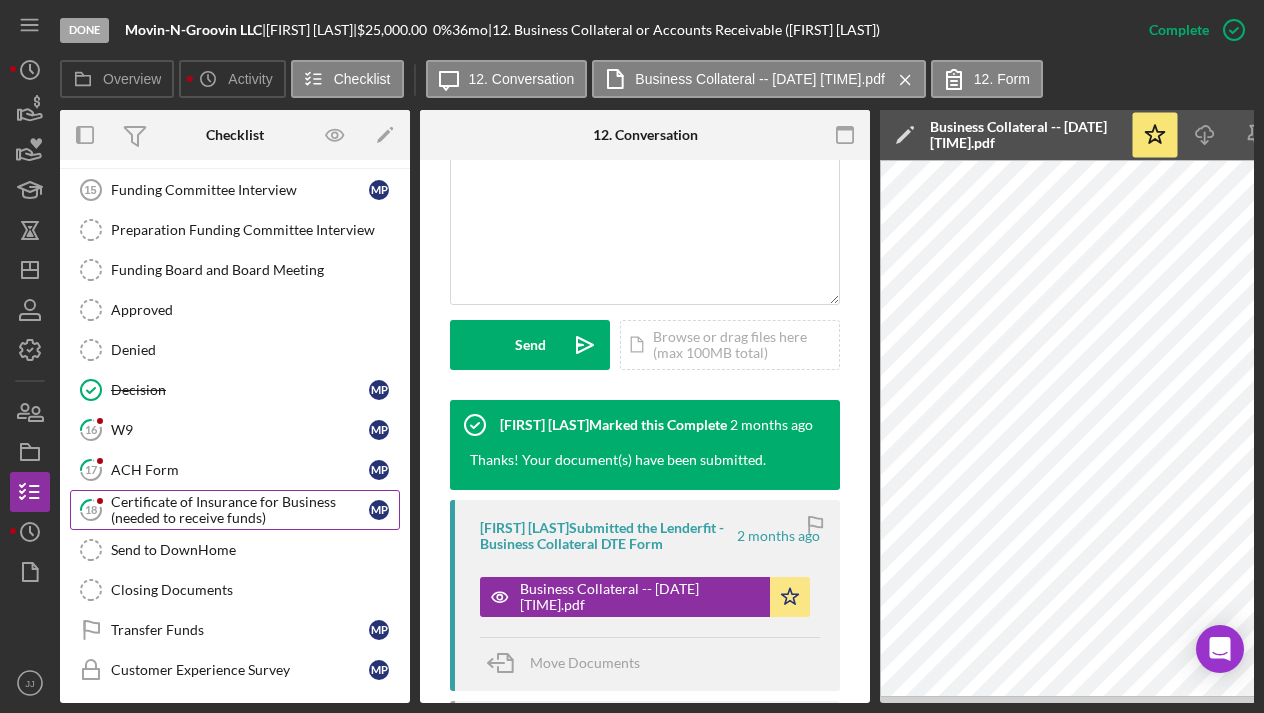 click on "Certificate of Insurance for Business (needed to receive funds)" at bounding box center (240, 510) 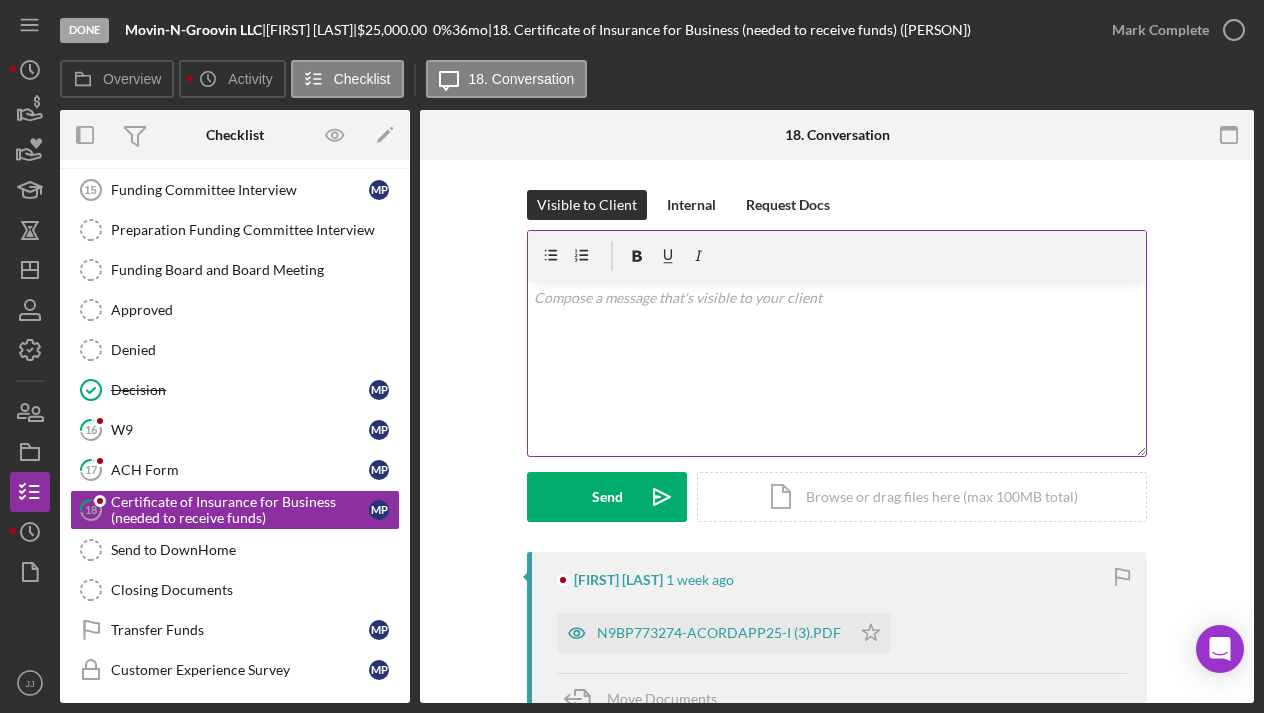 scroll, scrollTop: 151, scrollLeft: 0, axis: vertical 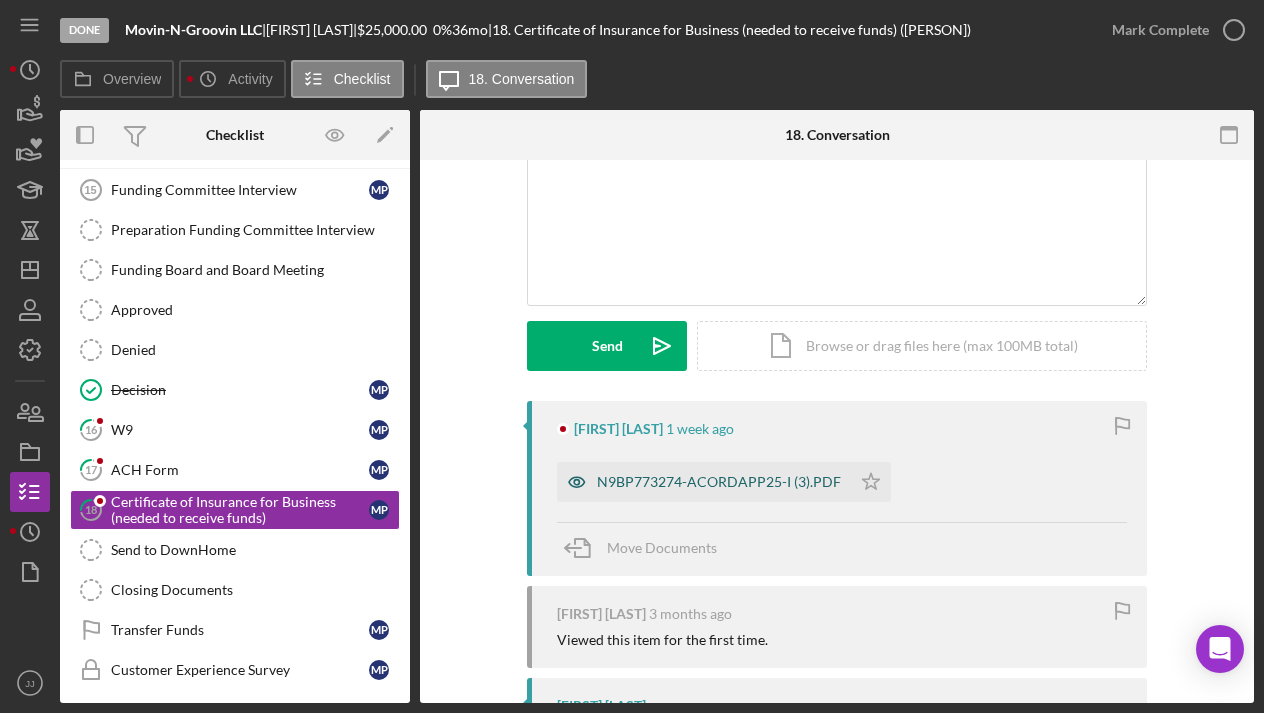 click on "N9BP773274-ACORDAPP25-I (3).PDF" at bounding box center [719, 482] 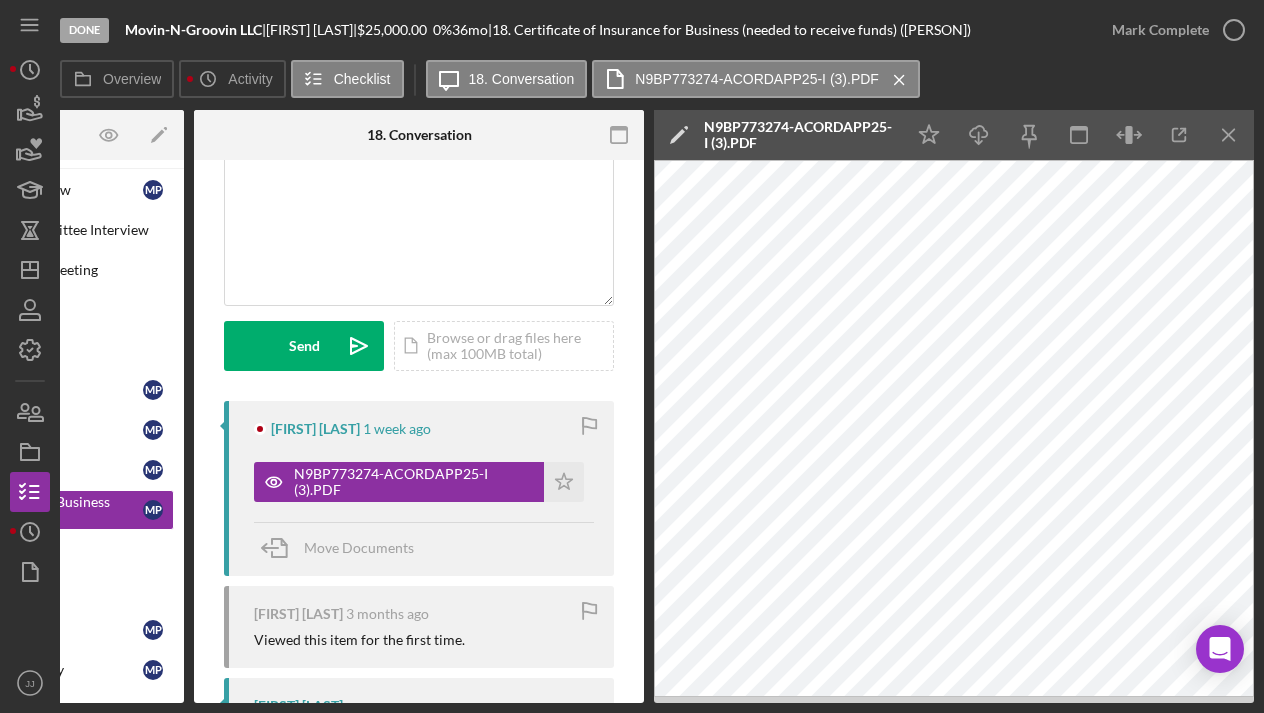 scroll, scrollTop: 0, scrollLeft: 226, axis: horizontal 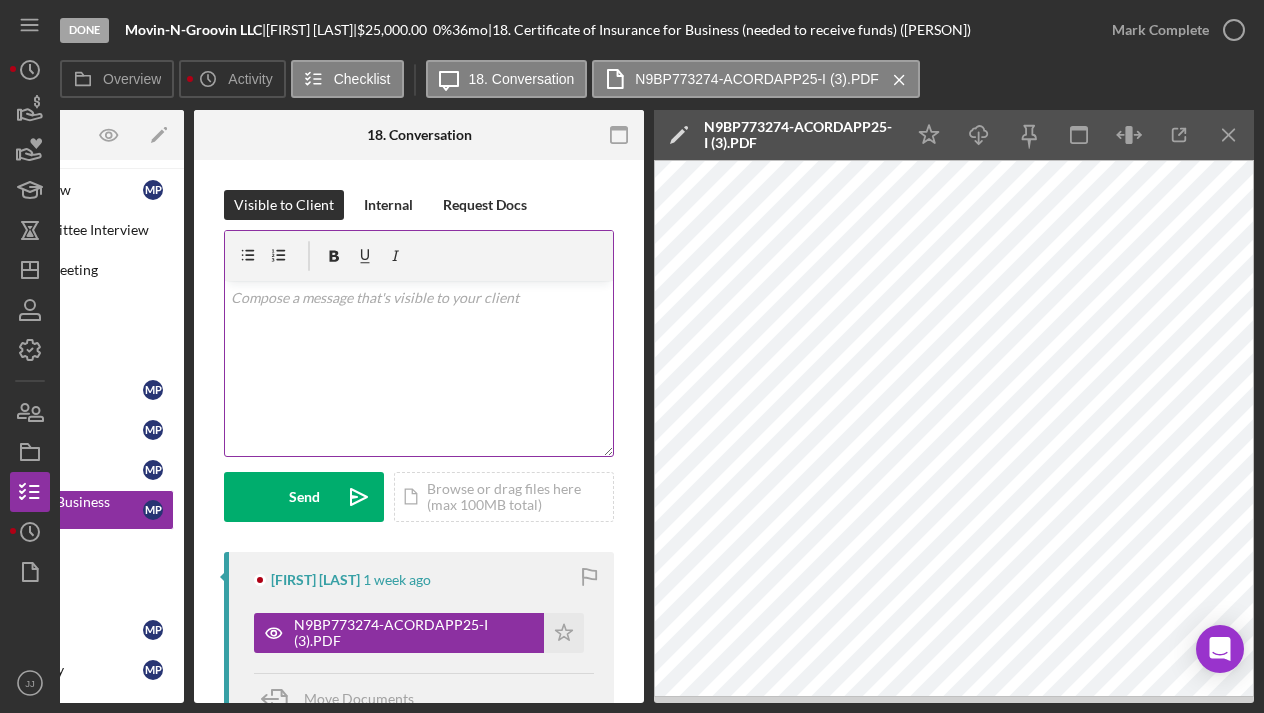 click on "v Color teal Color pink Remove color Add row above Add row below Add column before Add column after Merge cells Split cells Remove column Remove row Remove table" at bounding box center [419, 368] 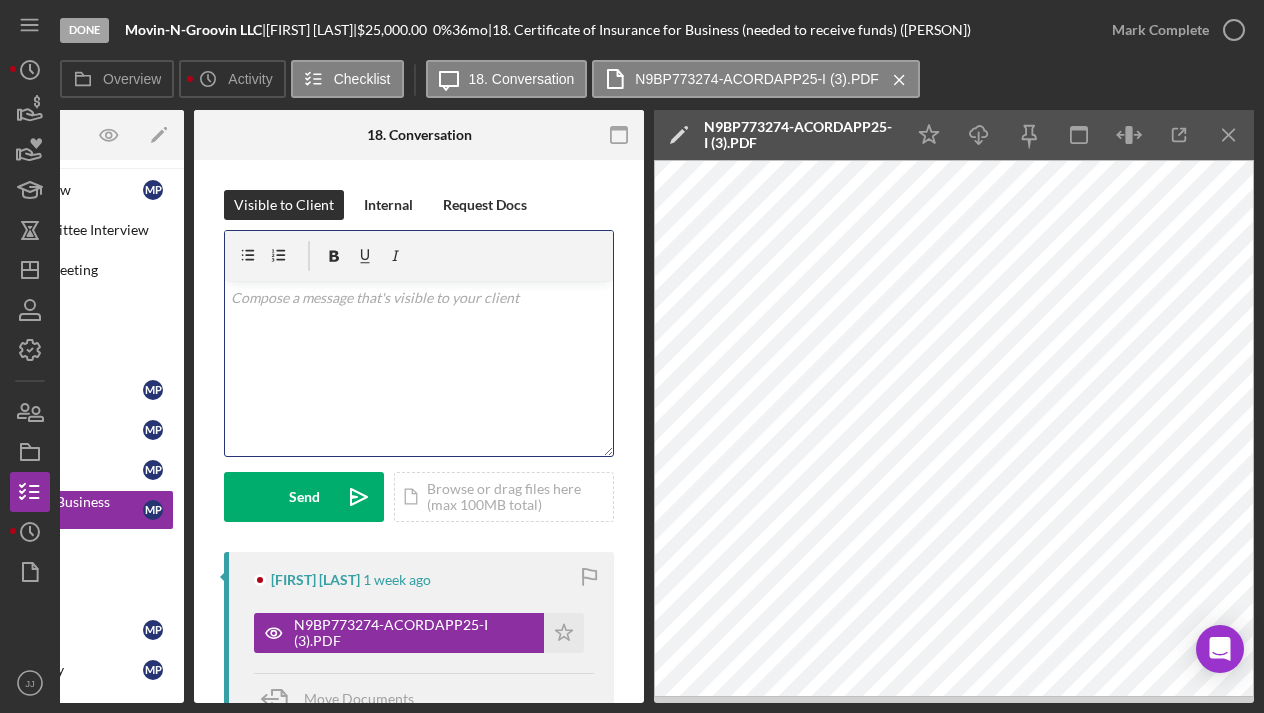 type 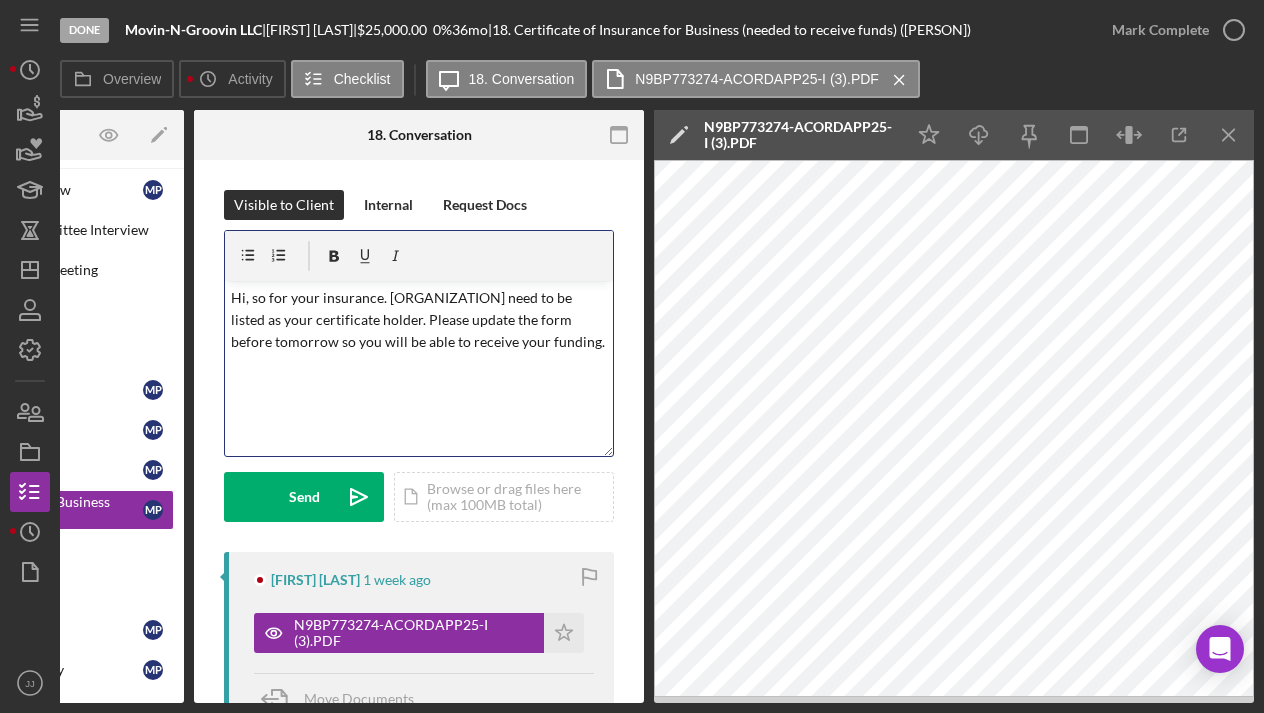 click on "Hi, so for your insurance. [ORGANIZATION] need to be listed as your certificate holder. Please update the form before tomorrow so you will be able to receive your funding." at bounding box center [419, 320] 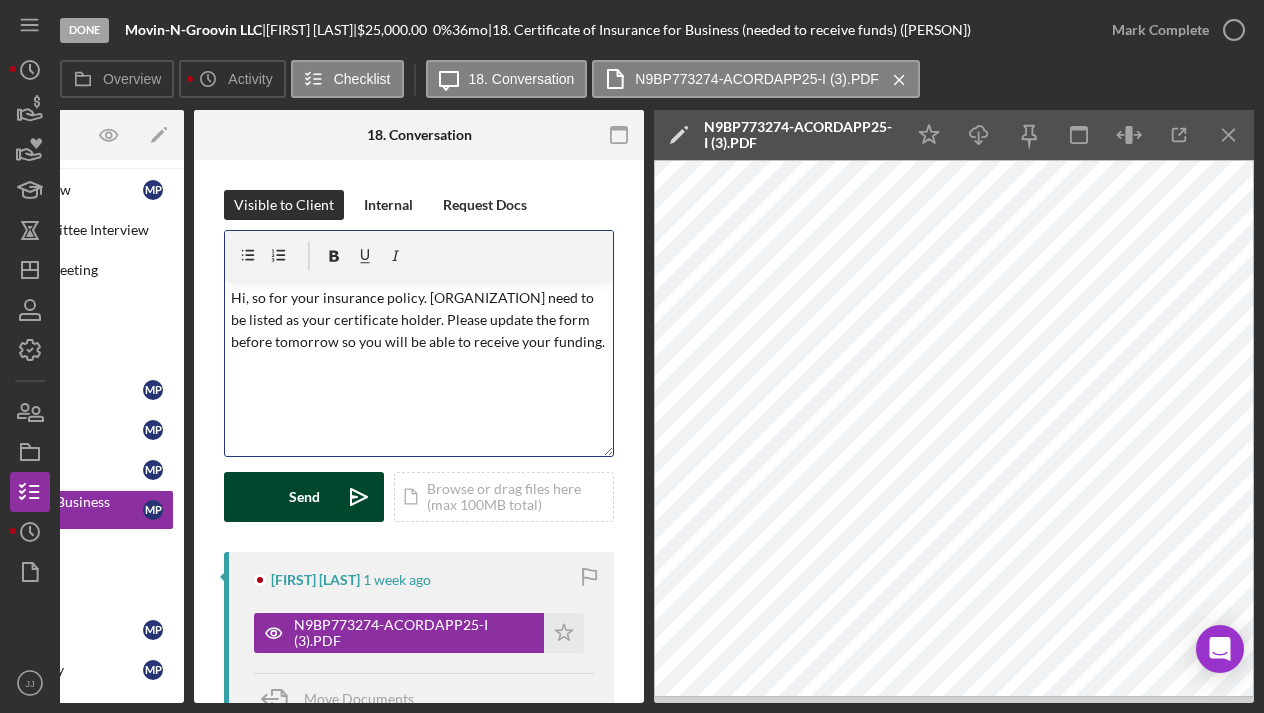 click on "Send Icon/icon-invite-send" at bounding box center (304, 497) 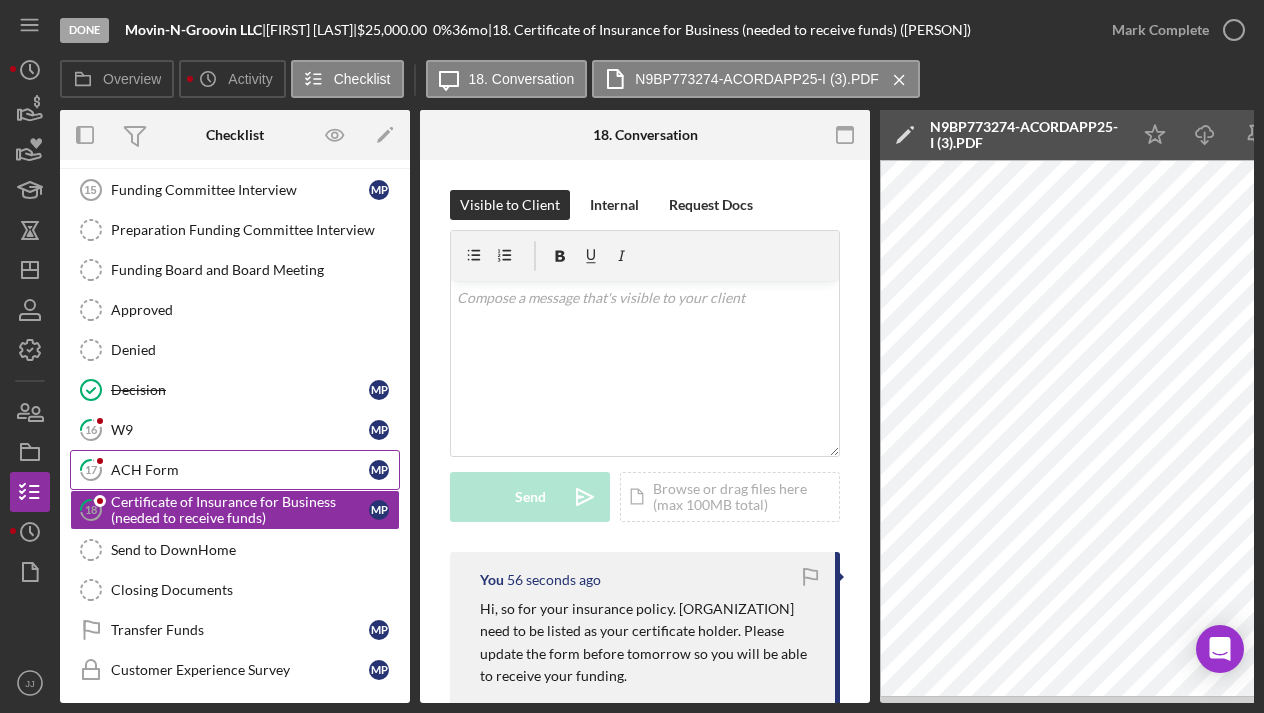 scroll, scrollTop: 0, scrollLeft: 0, axis: both 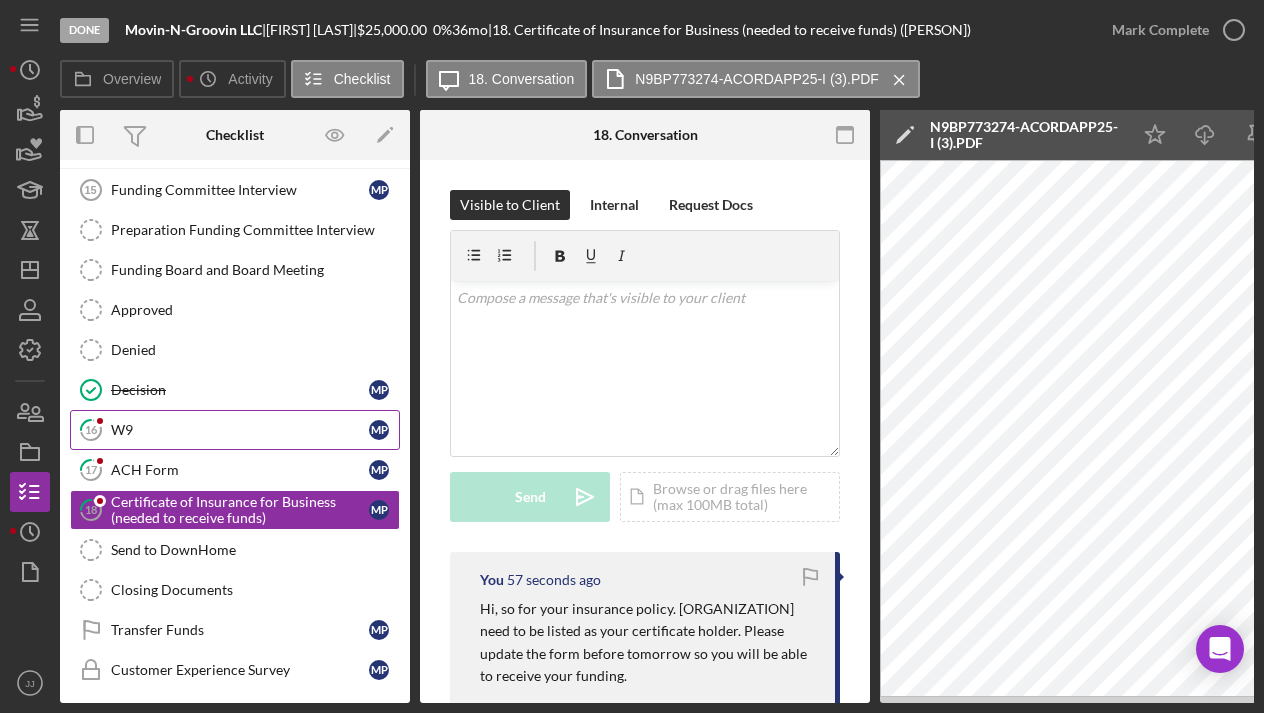 click on "W9" at bounding box center (240, 430) 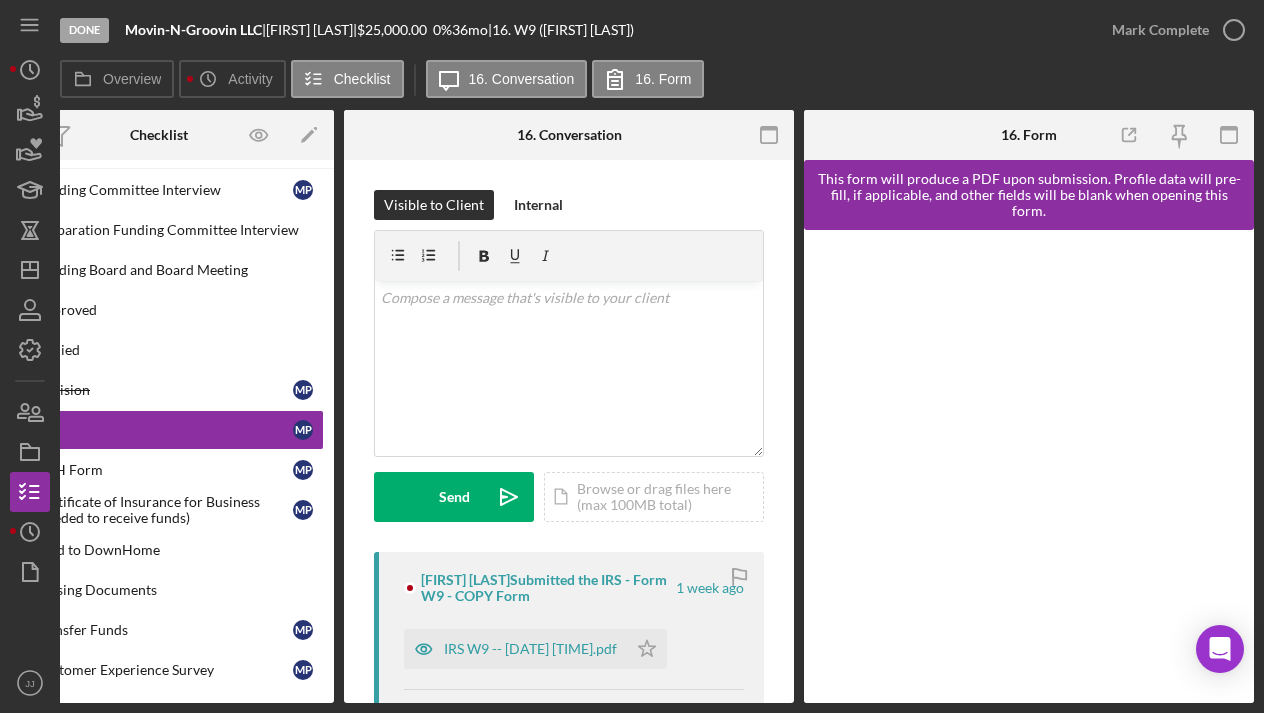 scroll, scrollTop: 0, scrollLeft: 76, axis: horizontal 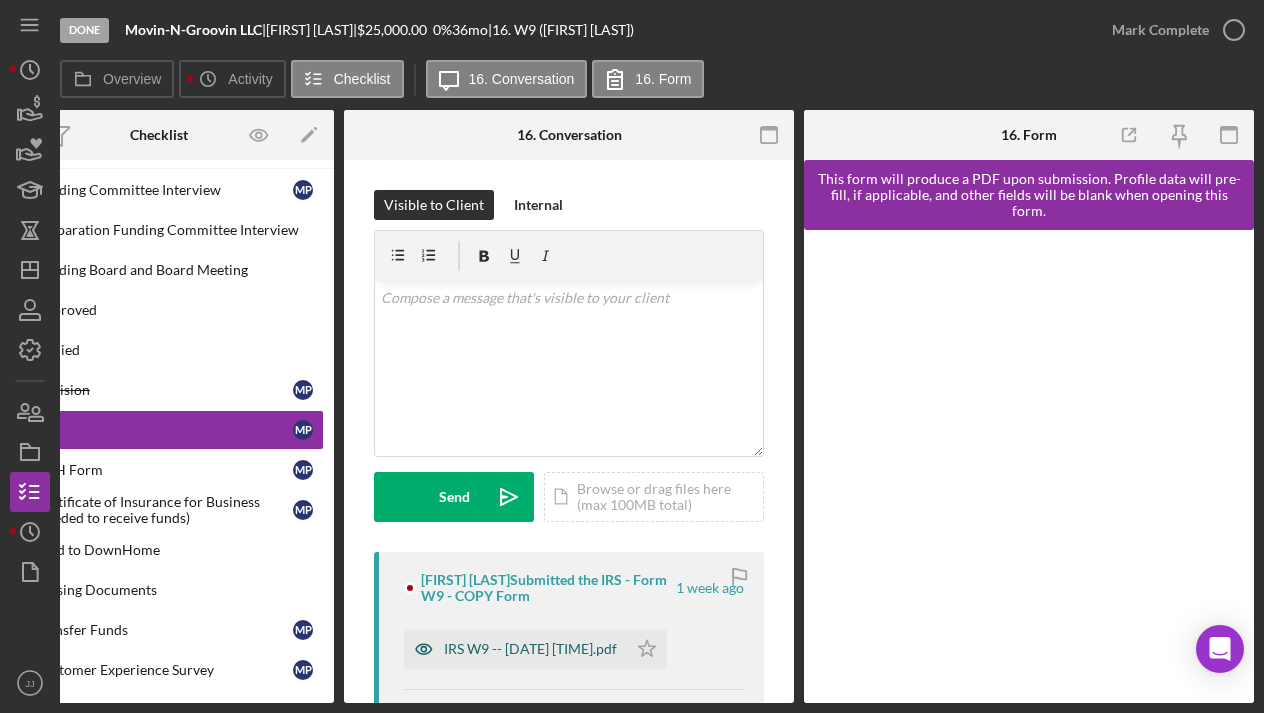 click on "IRS W9 -- [DATE] [TIME].pdf" at bounding box center [530, 649] 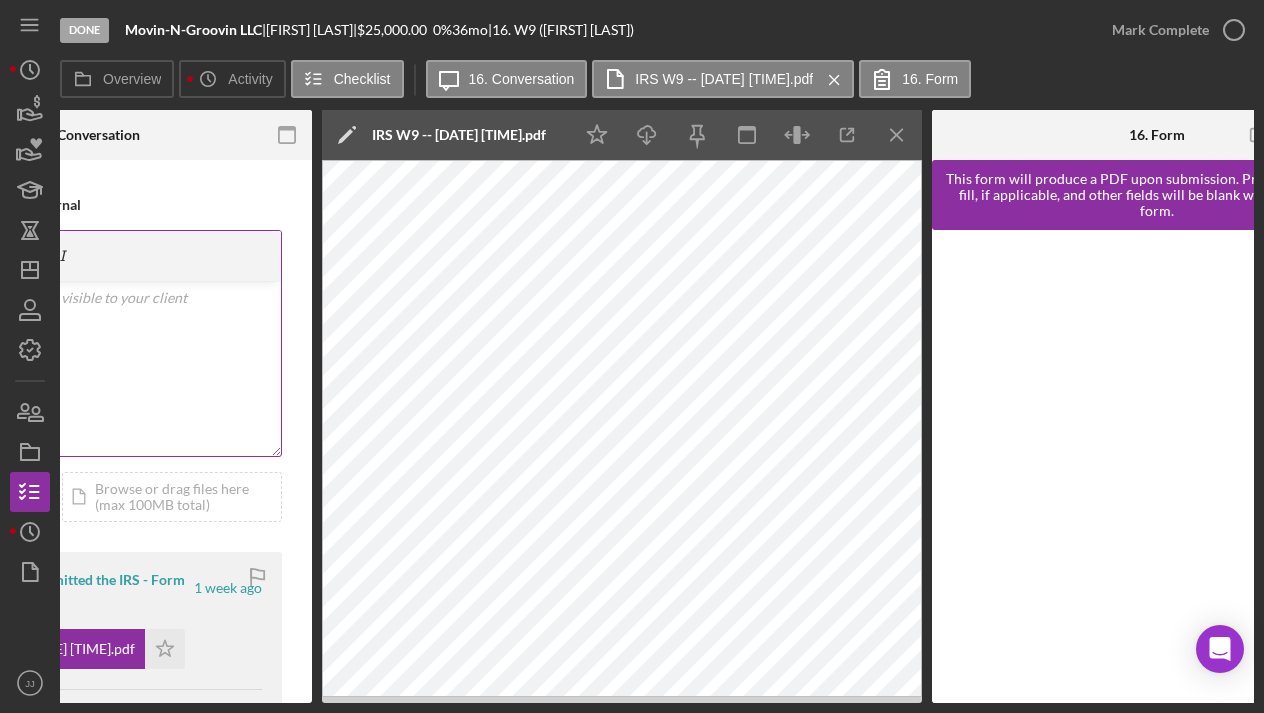 scroll, scrollTop: 0, scrollLeft: 559, axis: horizontal 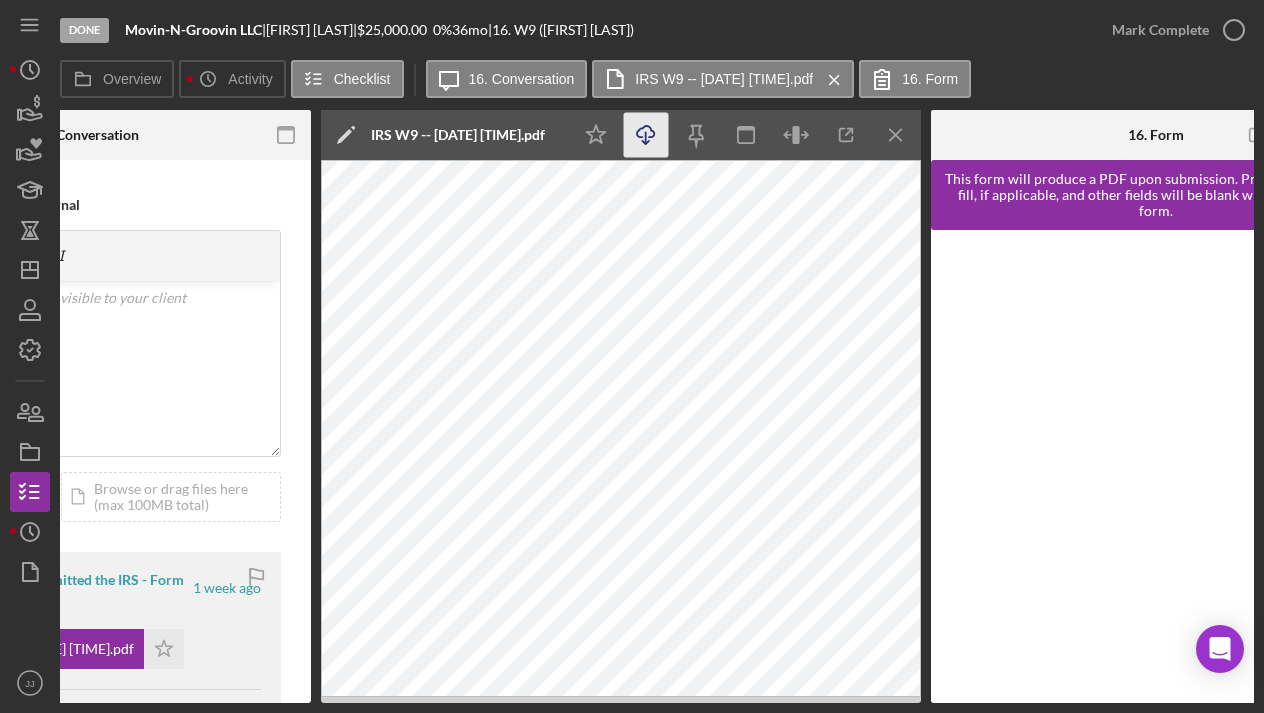 click on "Icon/Download" 